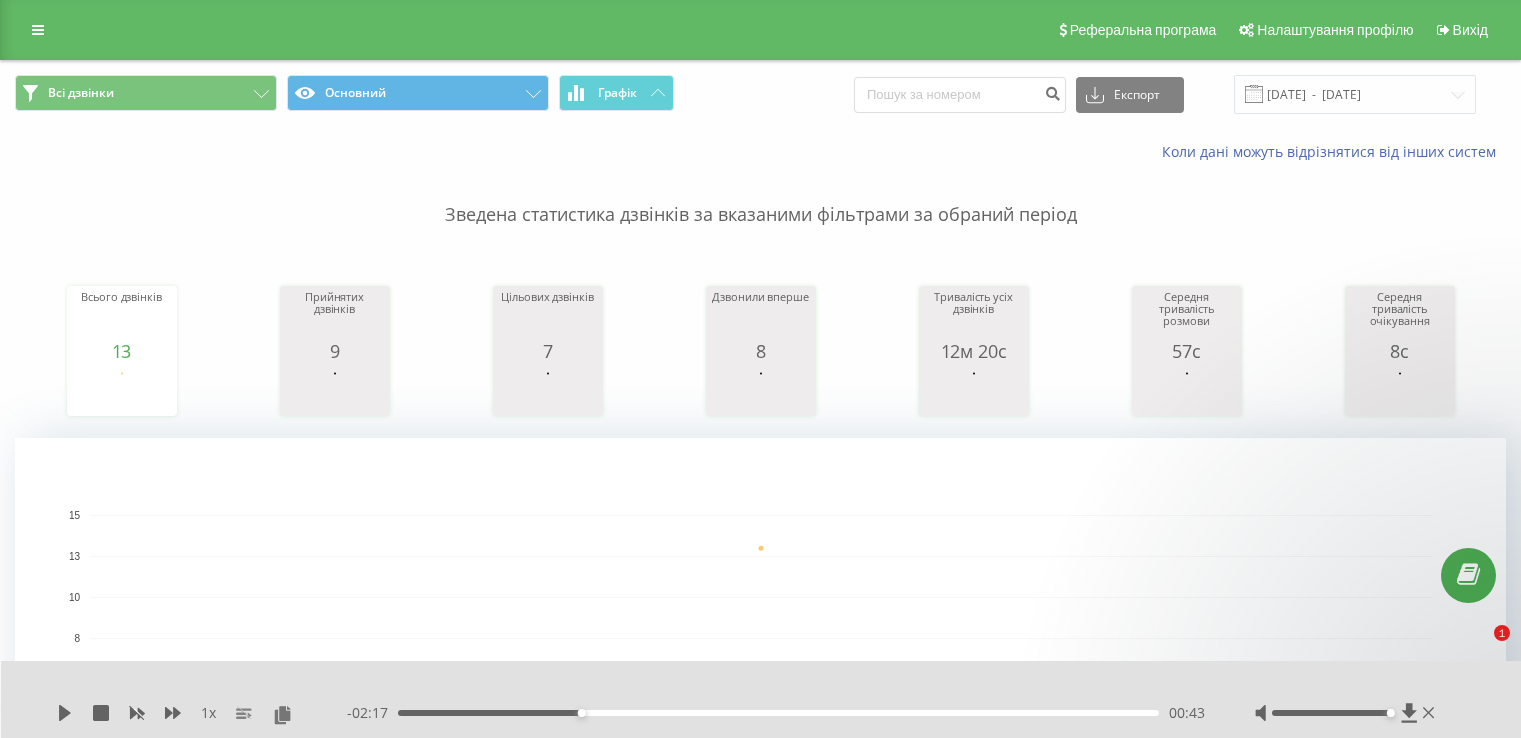 scroll, scrollTop: 500, scrollLeft: 0, axis: vertical 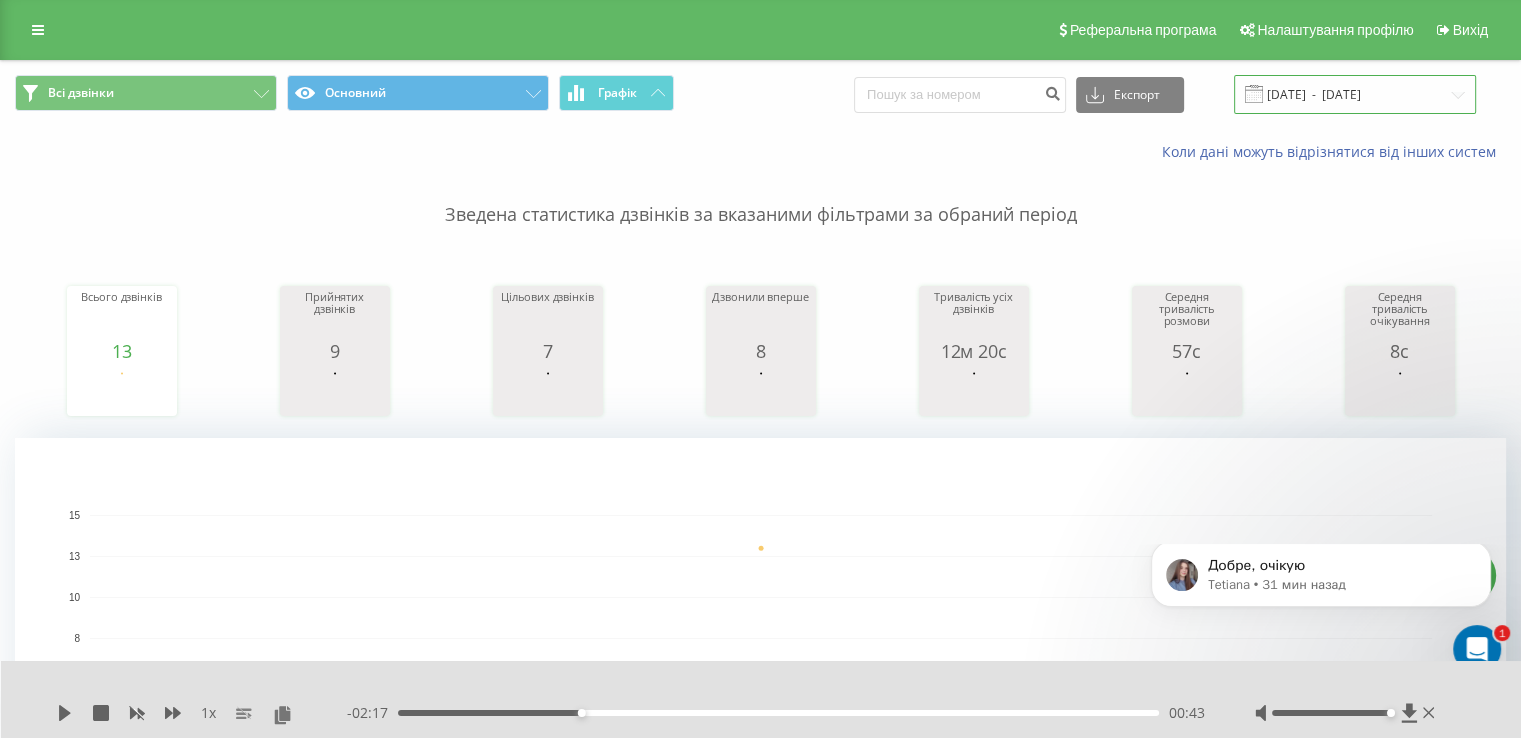 click on "[DATE]  -  [DATE]" at bounding box center (1355, 94) 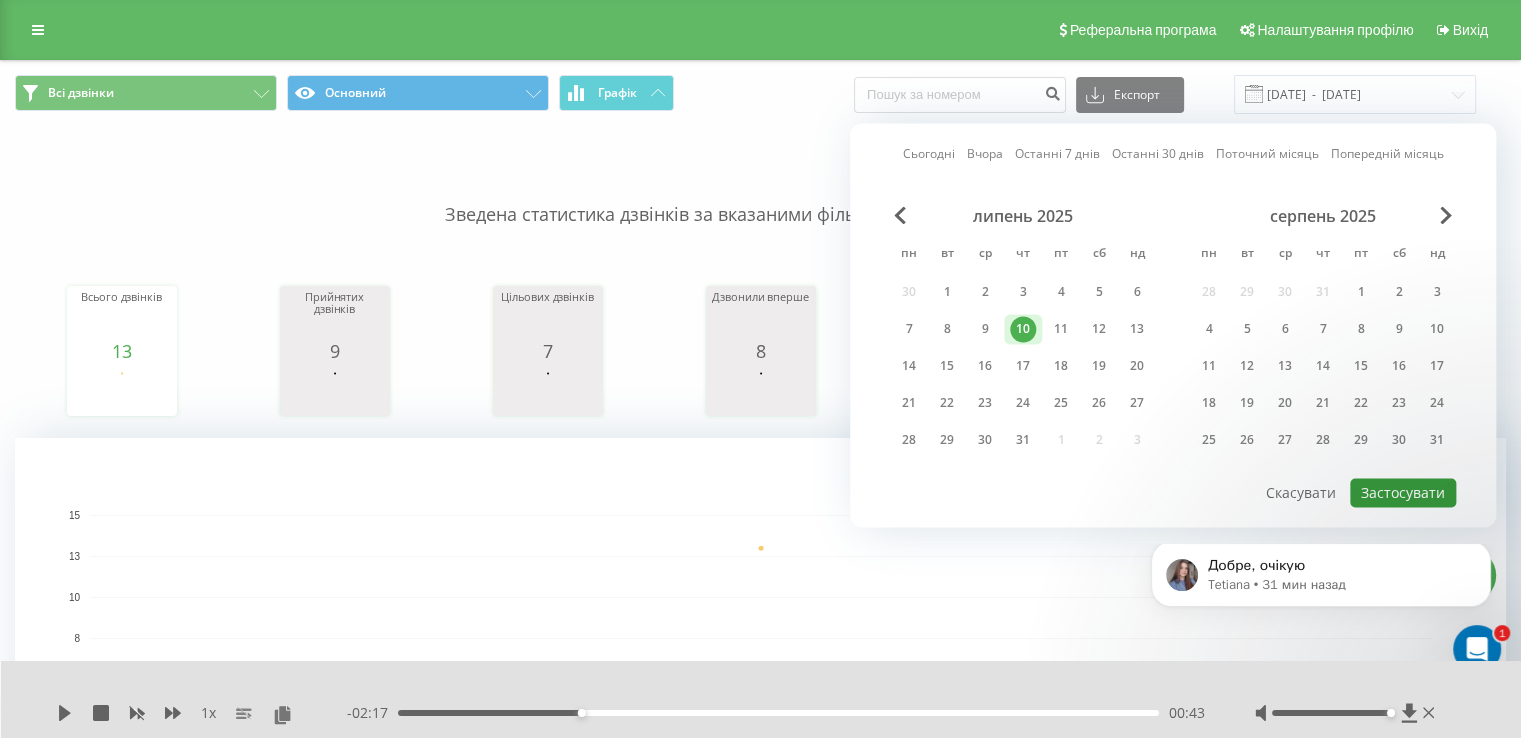 click on "Застосувати" at bounding box center (1403, 492) 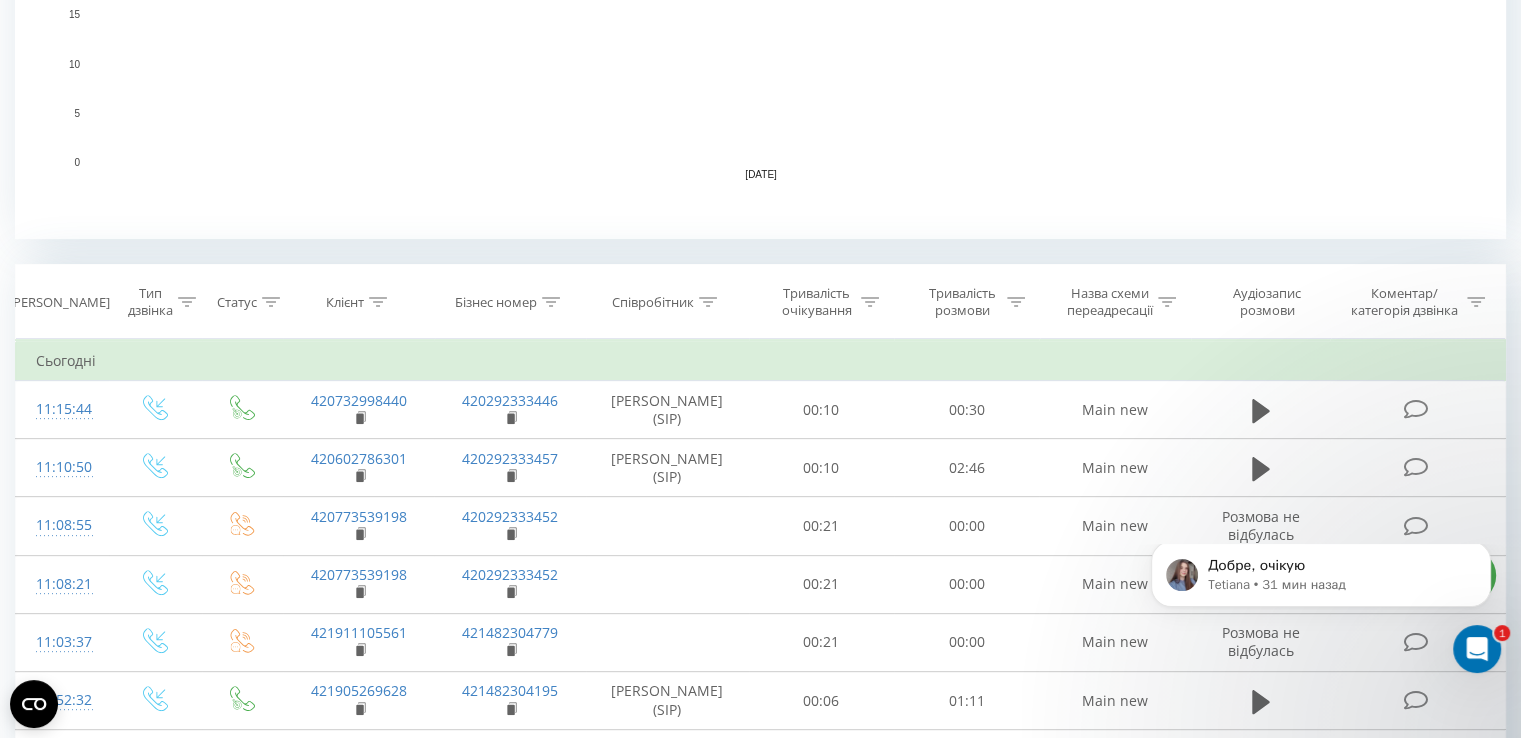 scroll, scrollTop: 600, scrollLeft: 0, axis: vertical 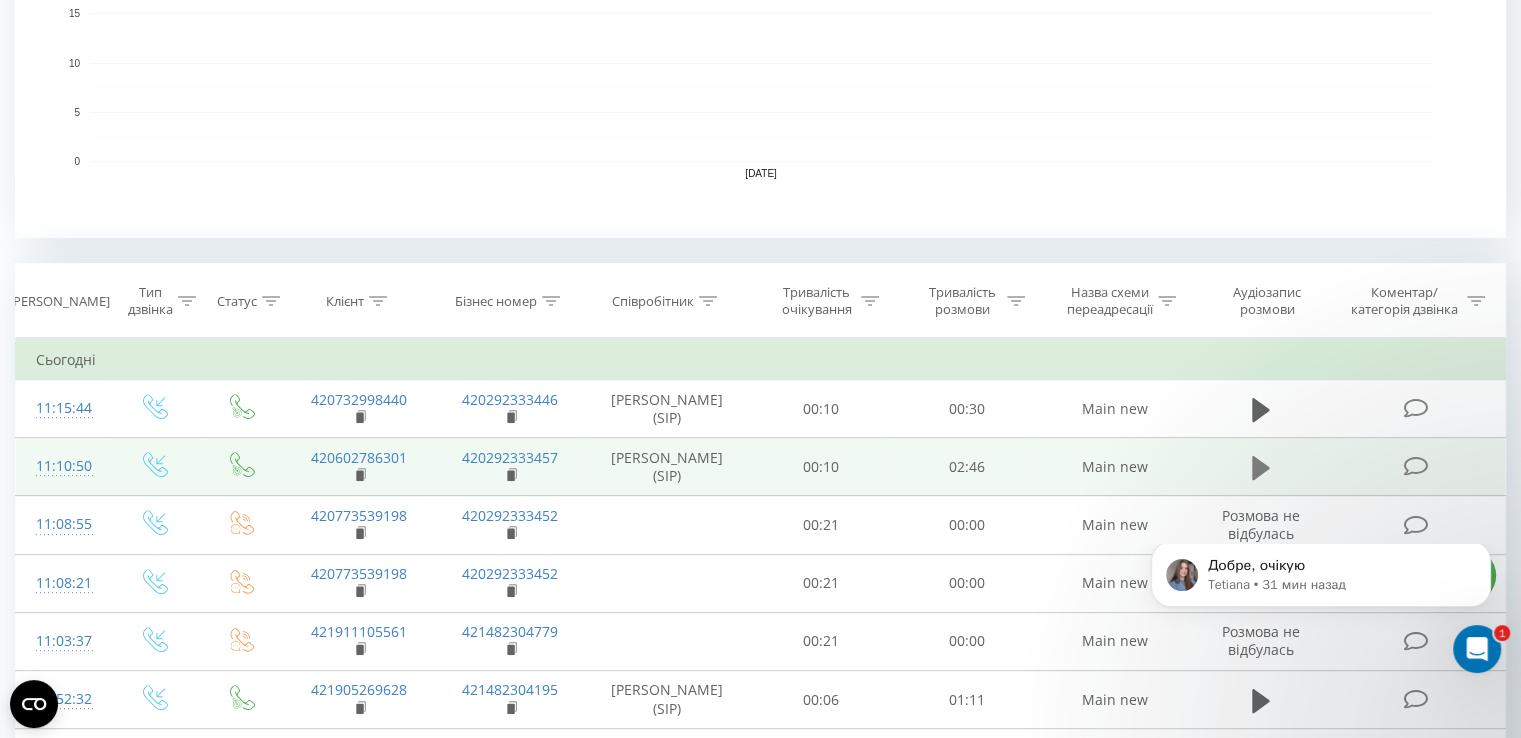 click 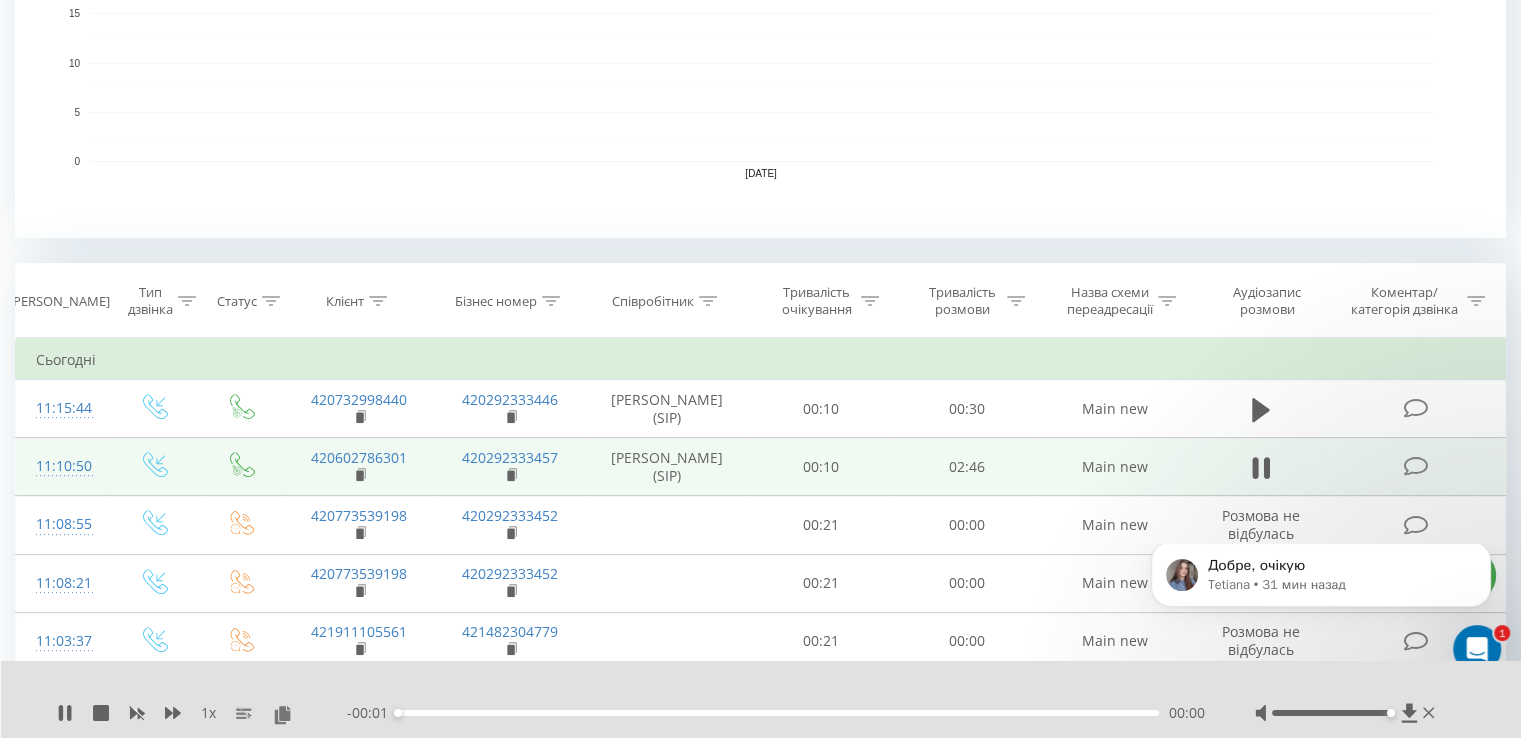 click on "00:00" at bounding box center (778, 713) 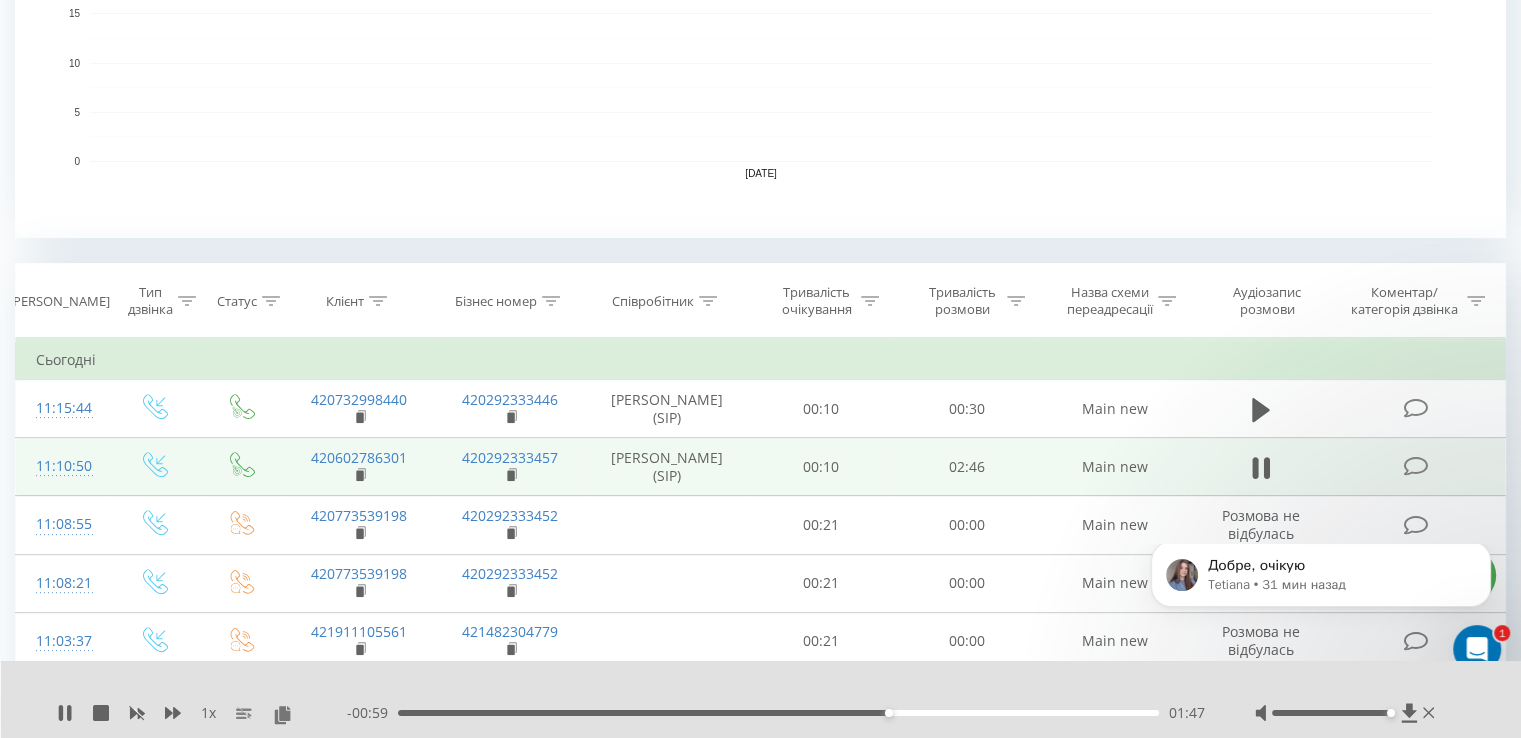 click on "01:47" at bounding box center [778, 713] 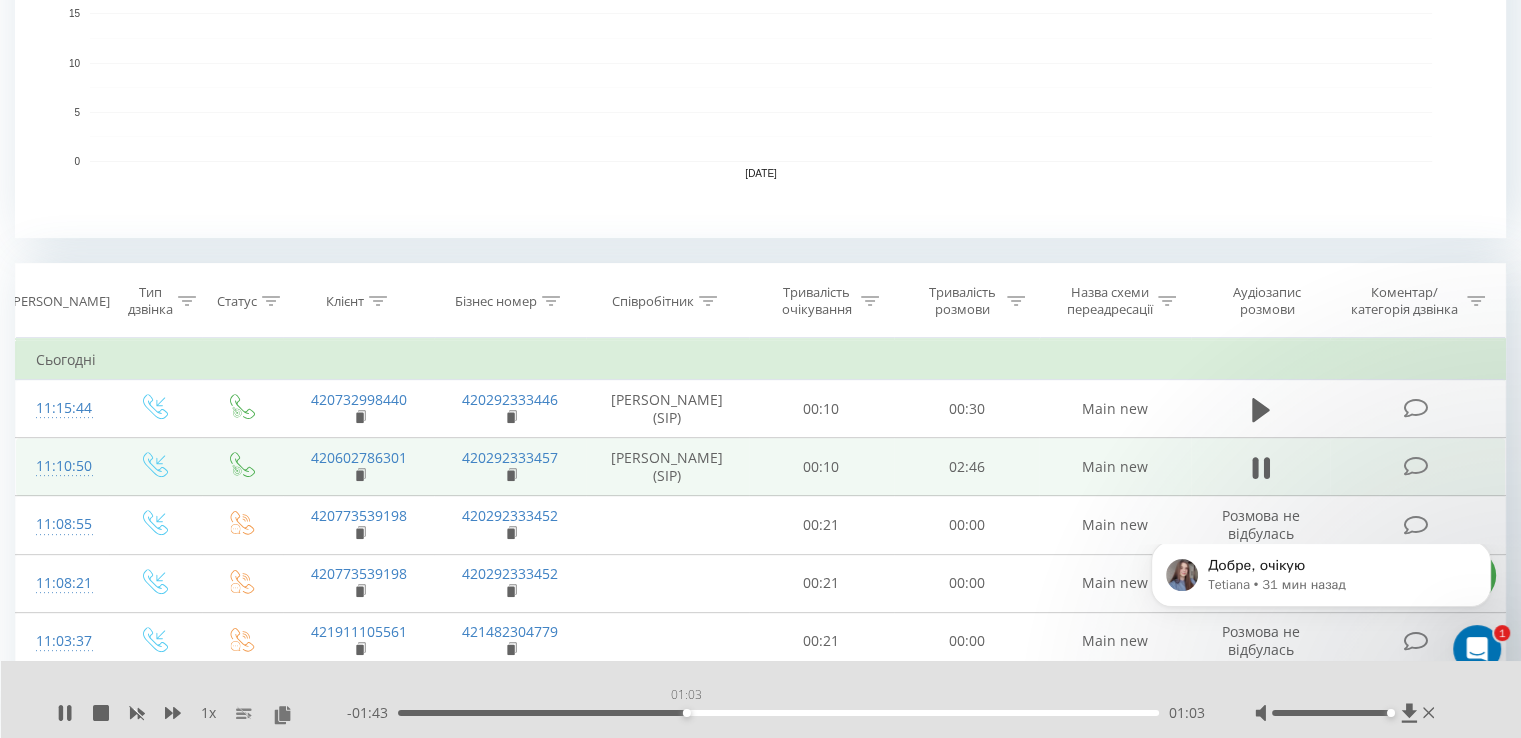 click on "01:03" at bounding box center (778, 713) 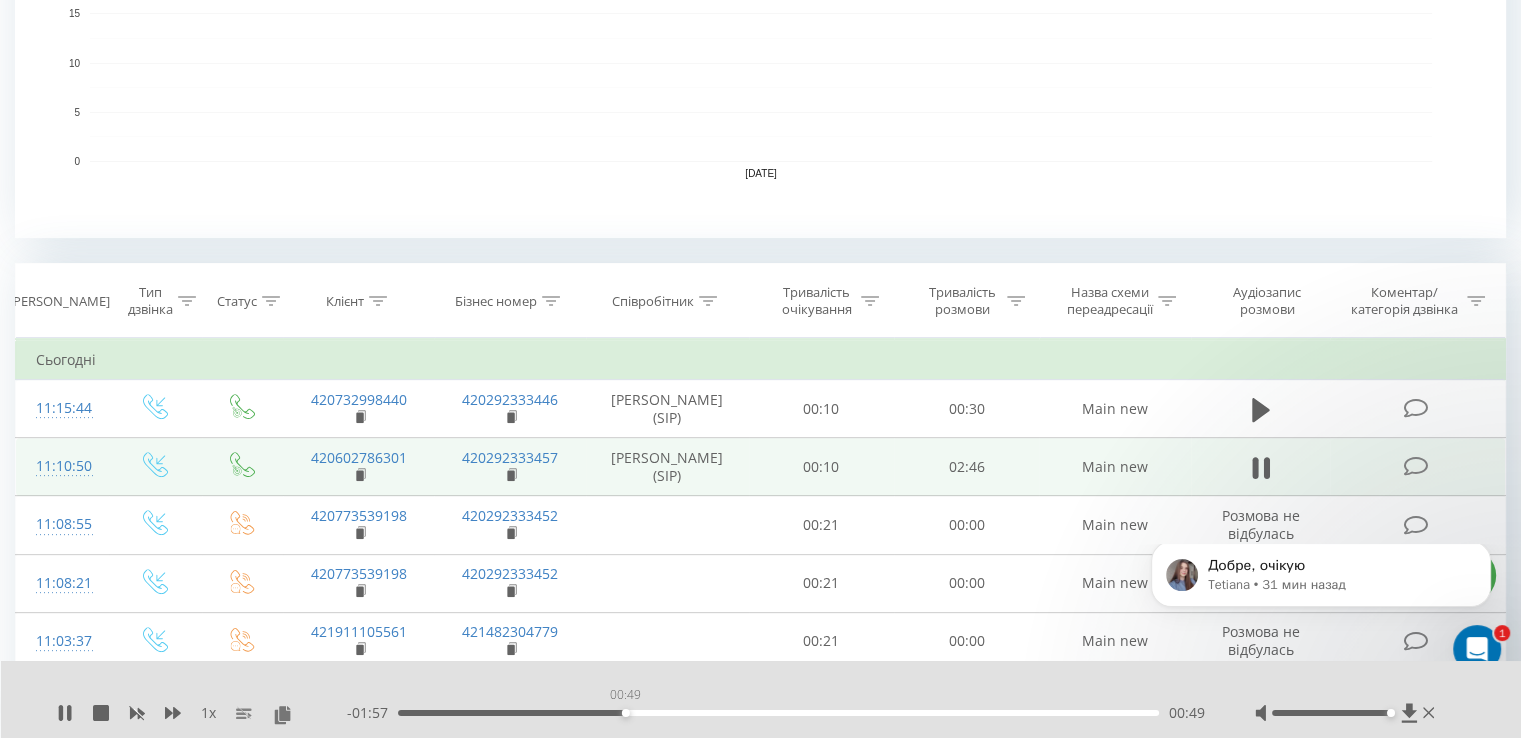 click on "00:49" at bounding box center [778, 713] 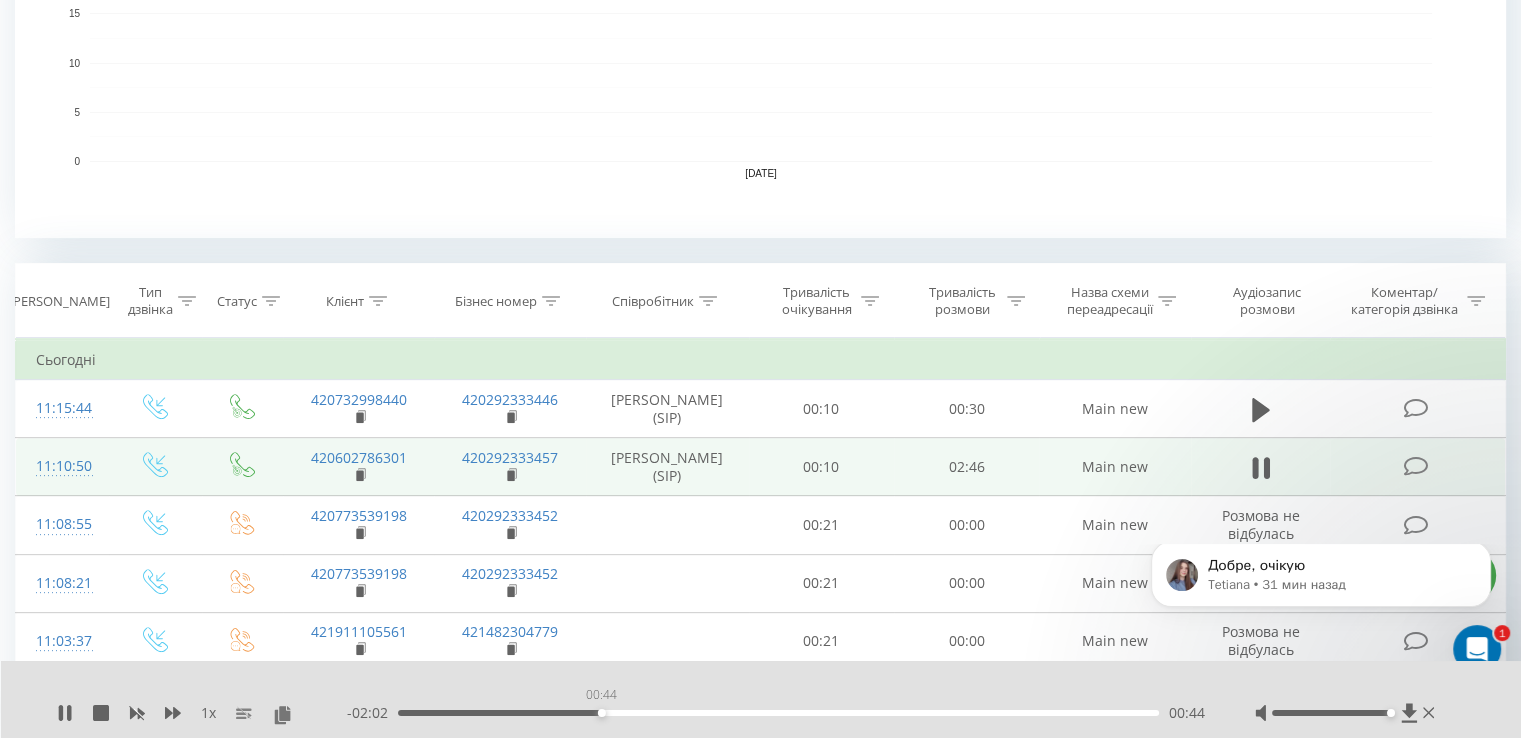 click on "00:44" at bounding box center (778, 713) 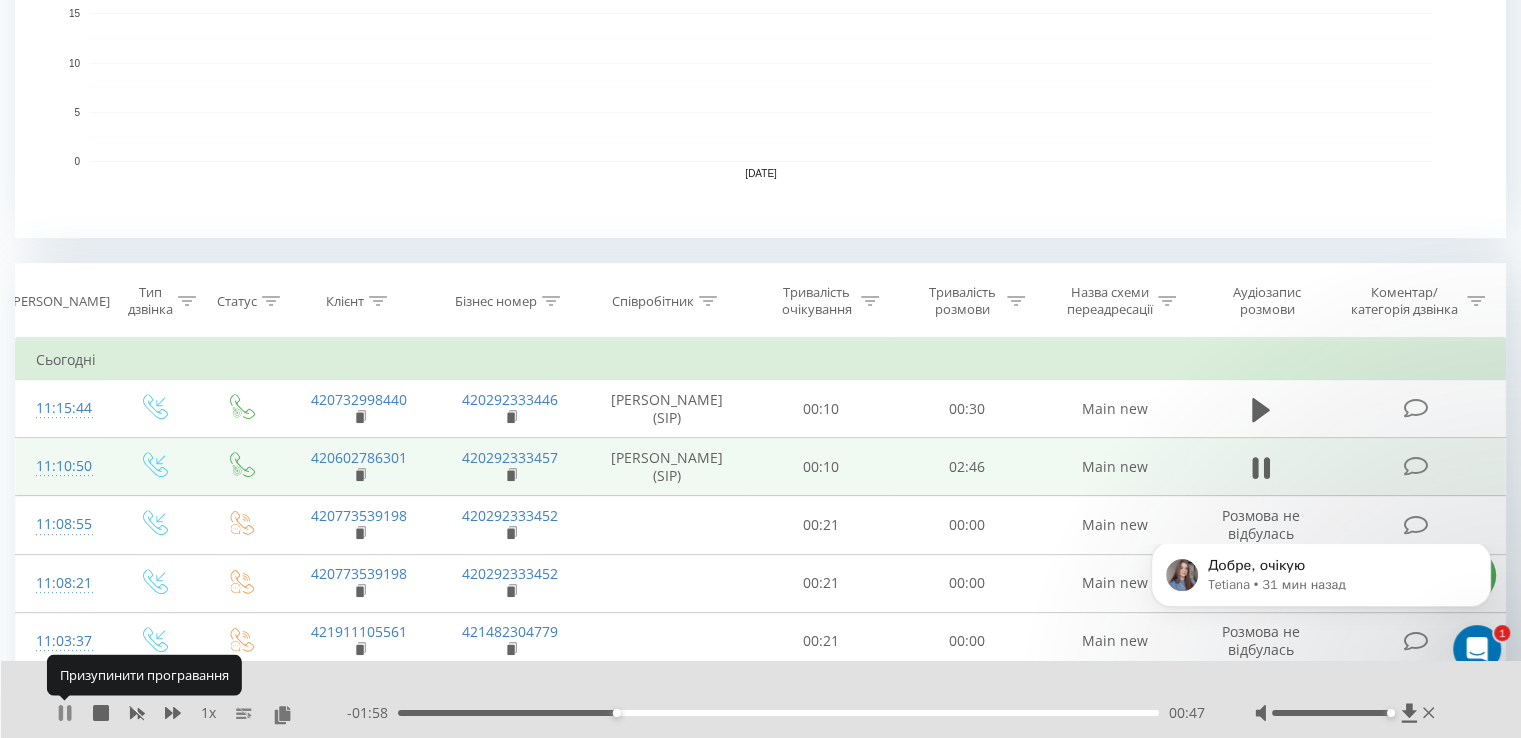 click 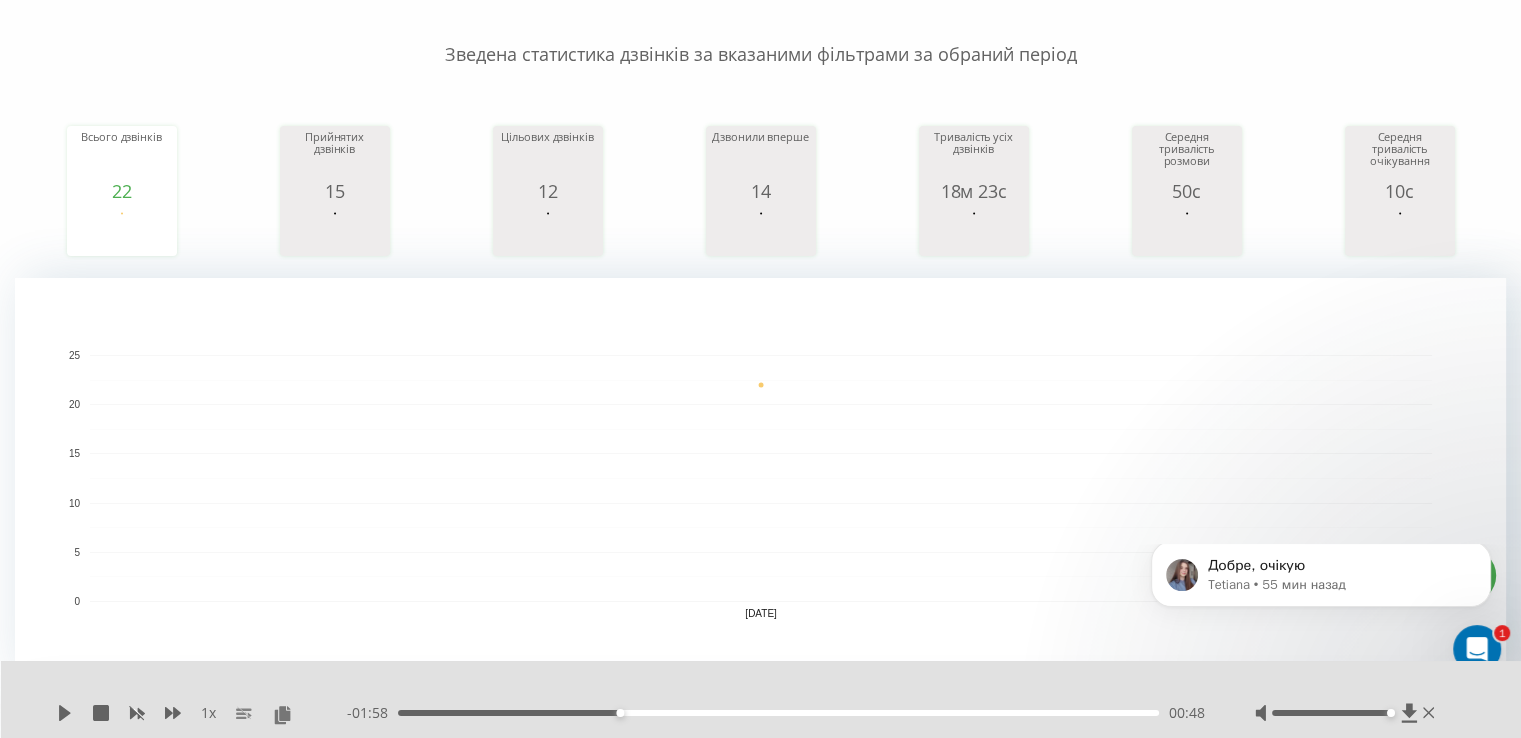 scroll, scrollTop: 0, scrollLeft: 0, axis: both 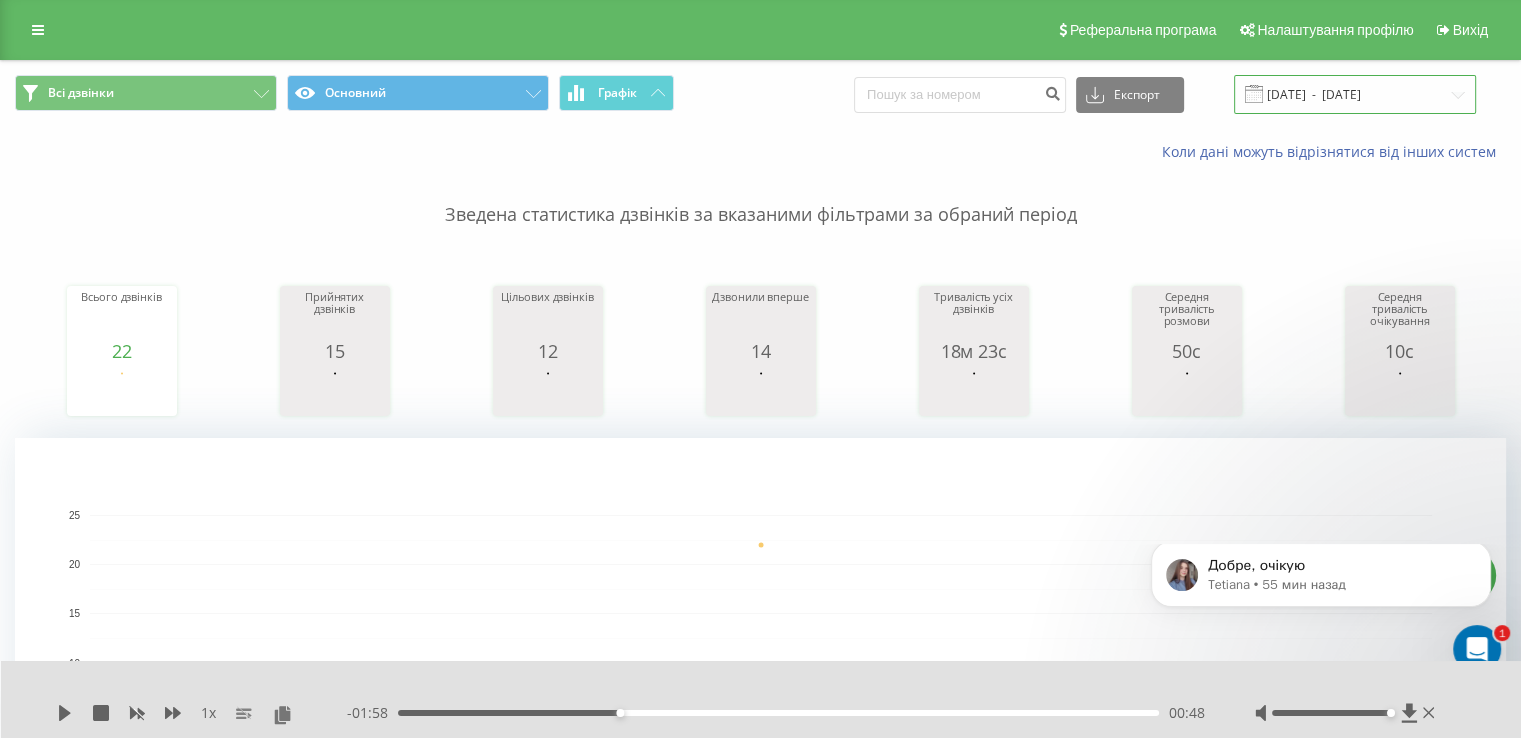 click on "[DATE]  -  [DATE]" at bounding box center [1355, 94] 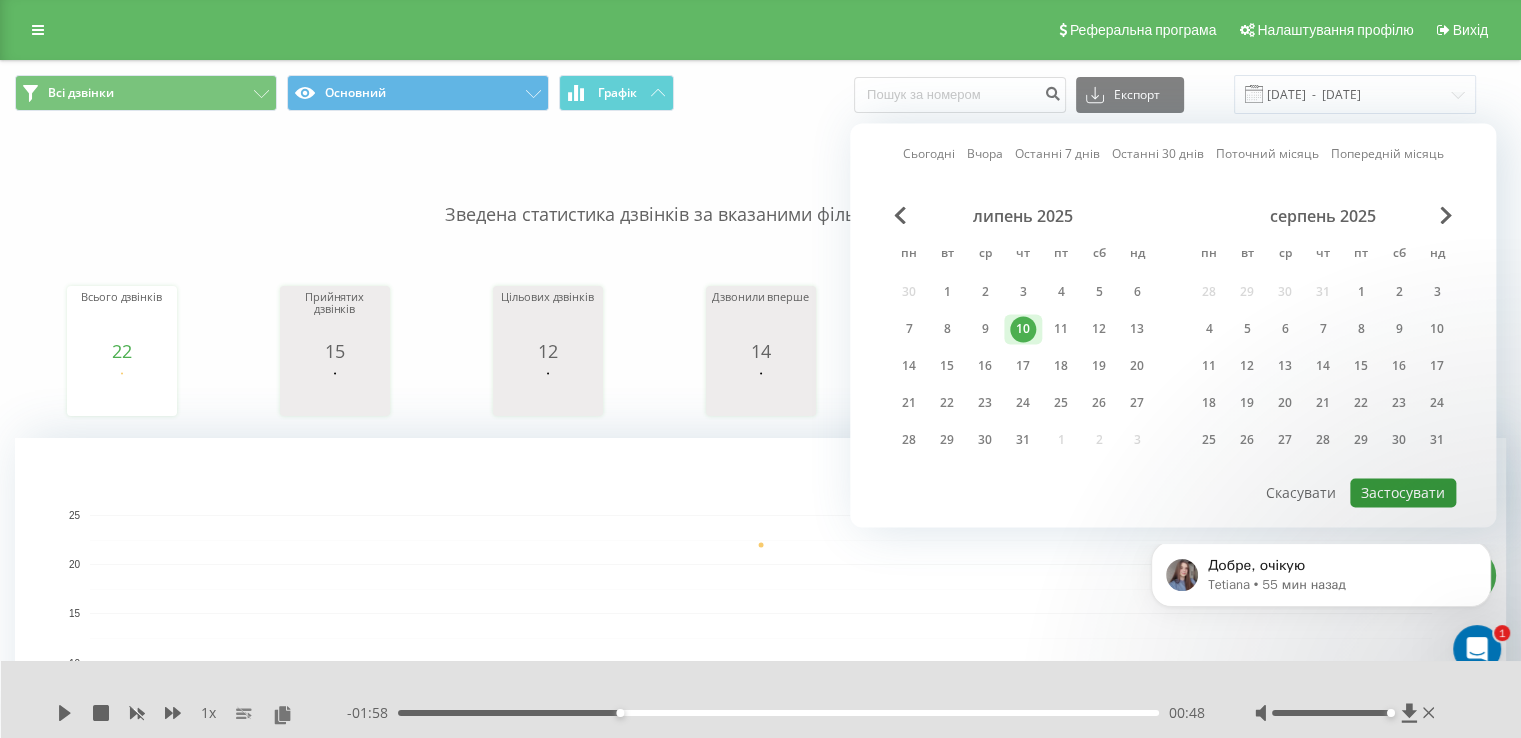 click on "Застосувати" at bounding box center (1403, 492) 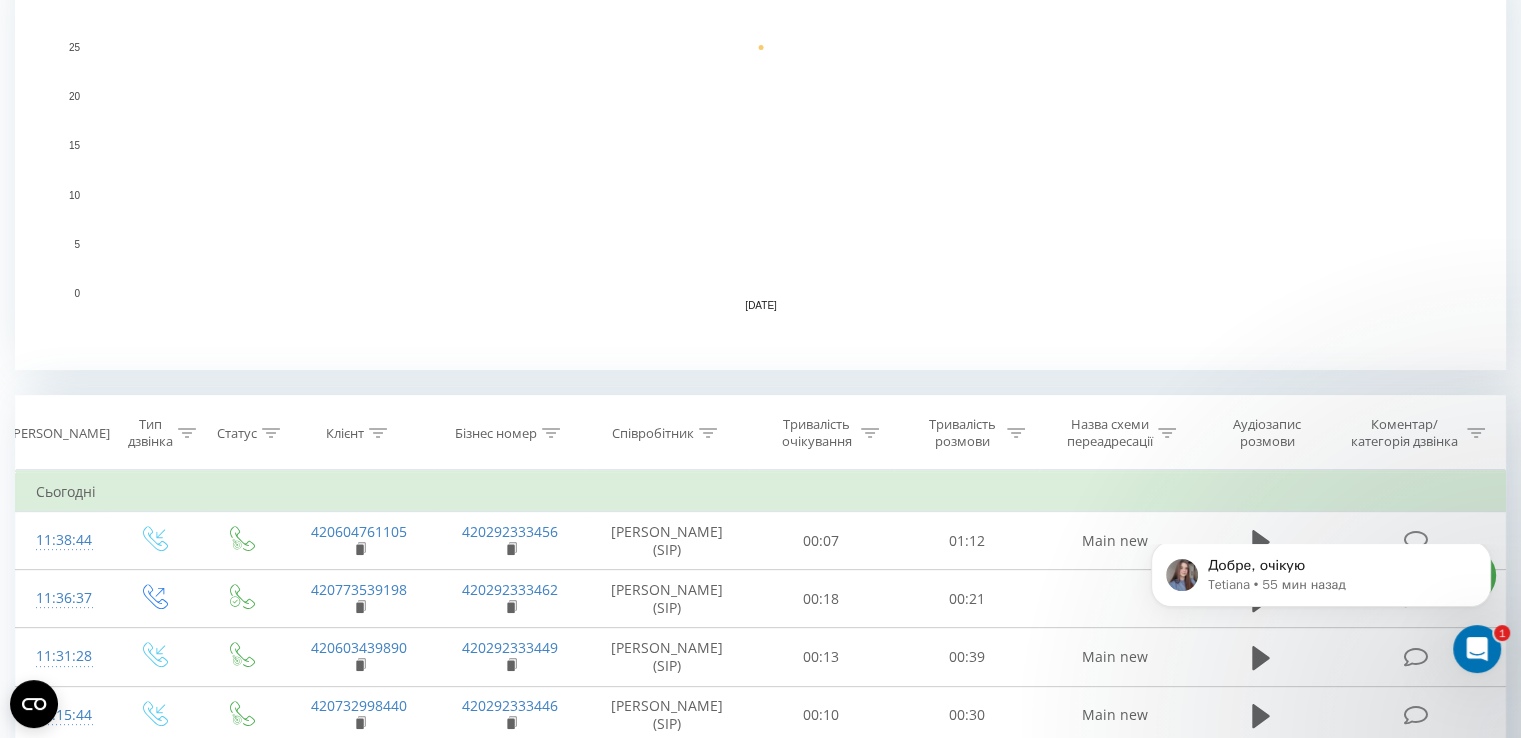scroll, scrollTop: 500, scrollLeft: 0, axis: vertical 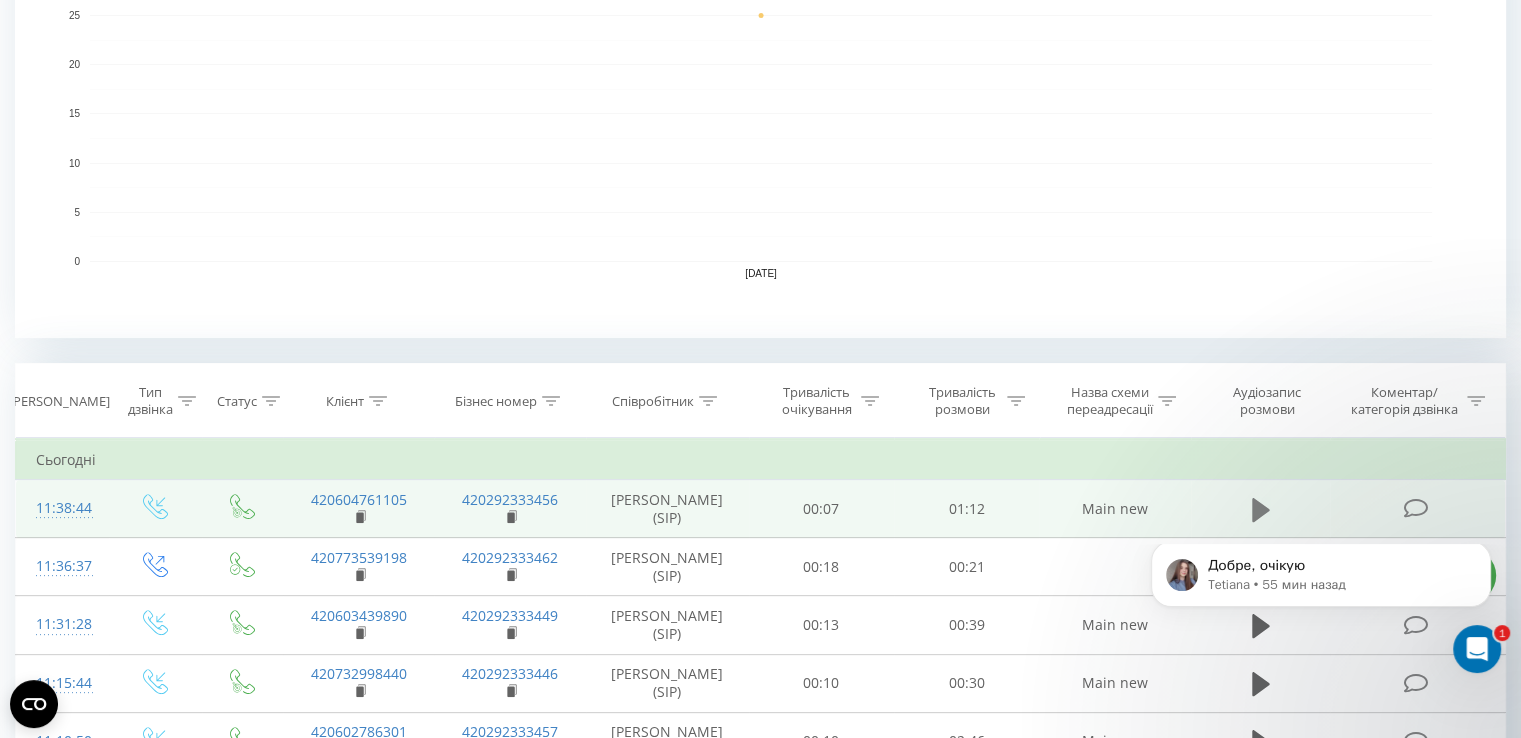 click 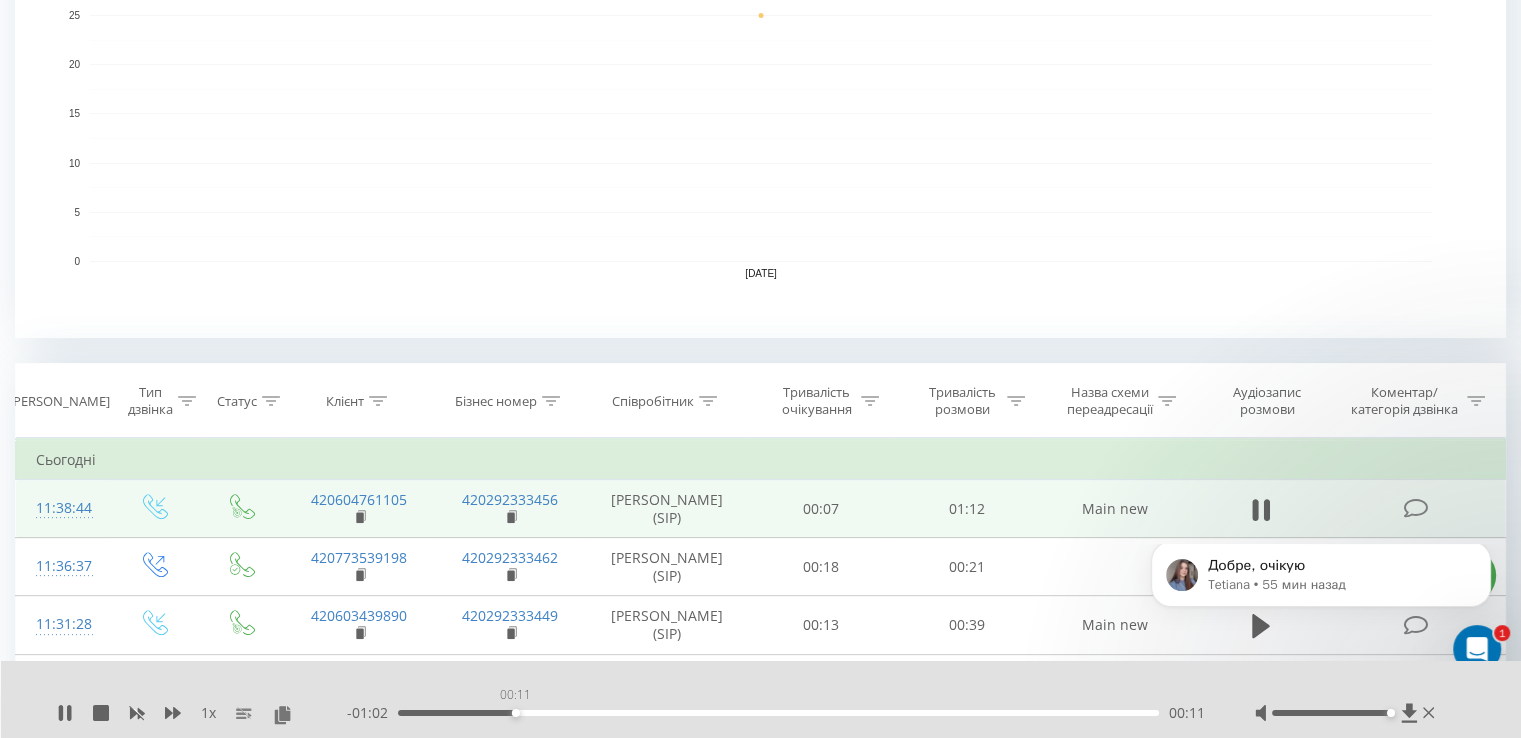 click on "00:11" at bounding box center [778, 713] 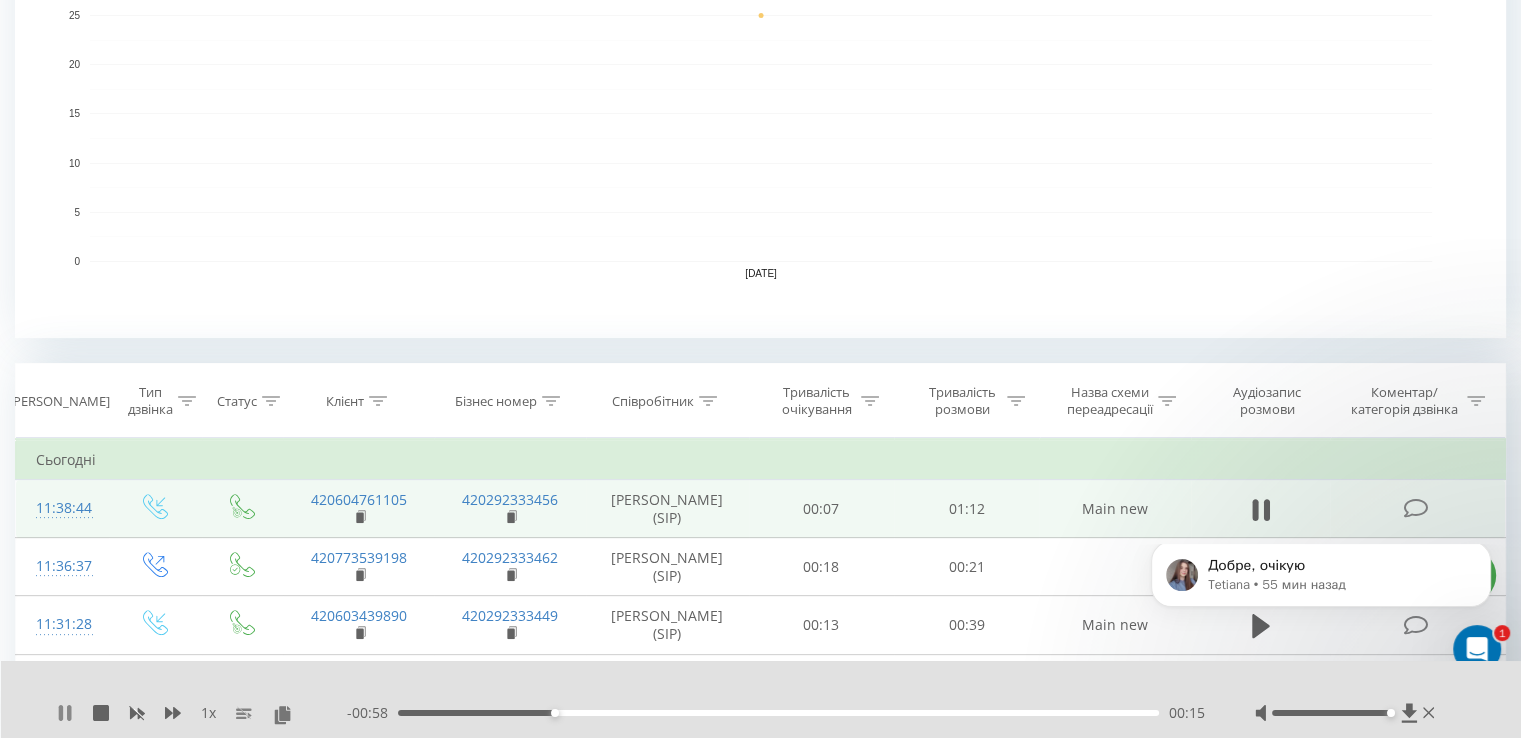 click 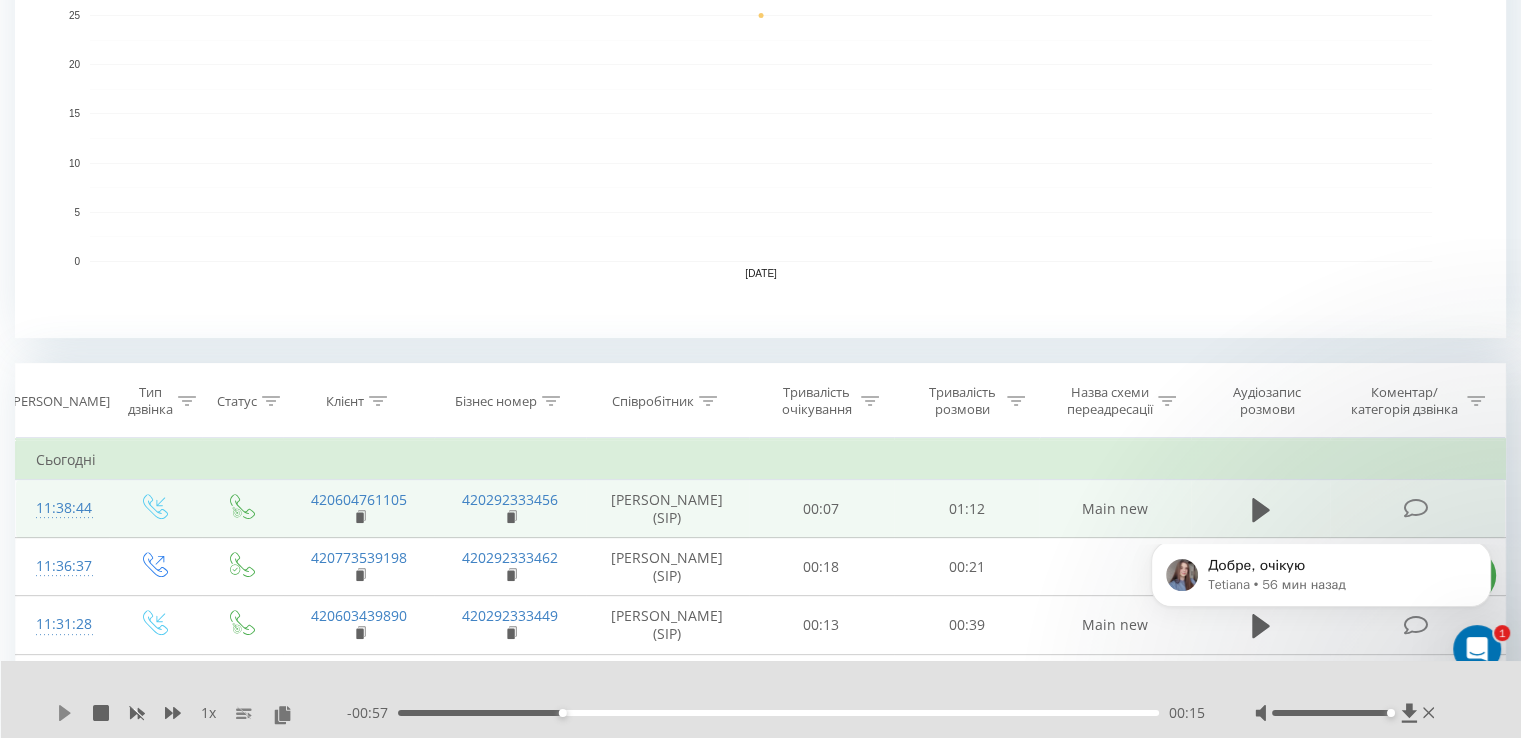 click 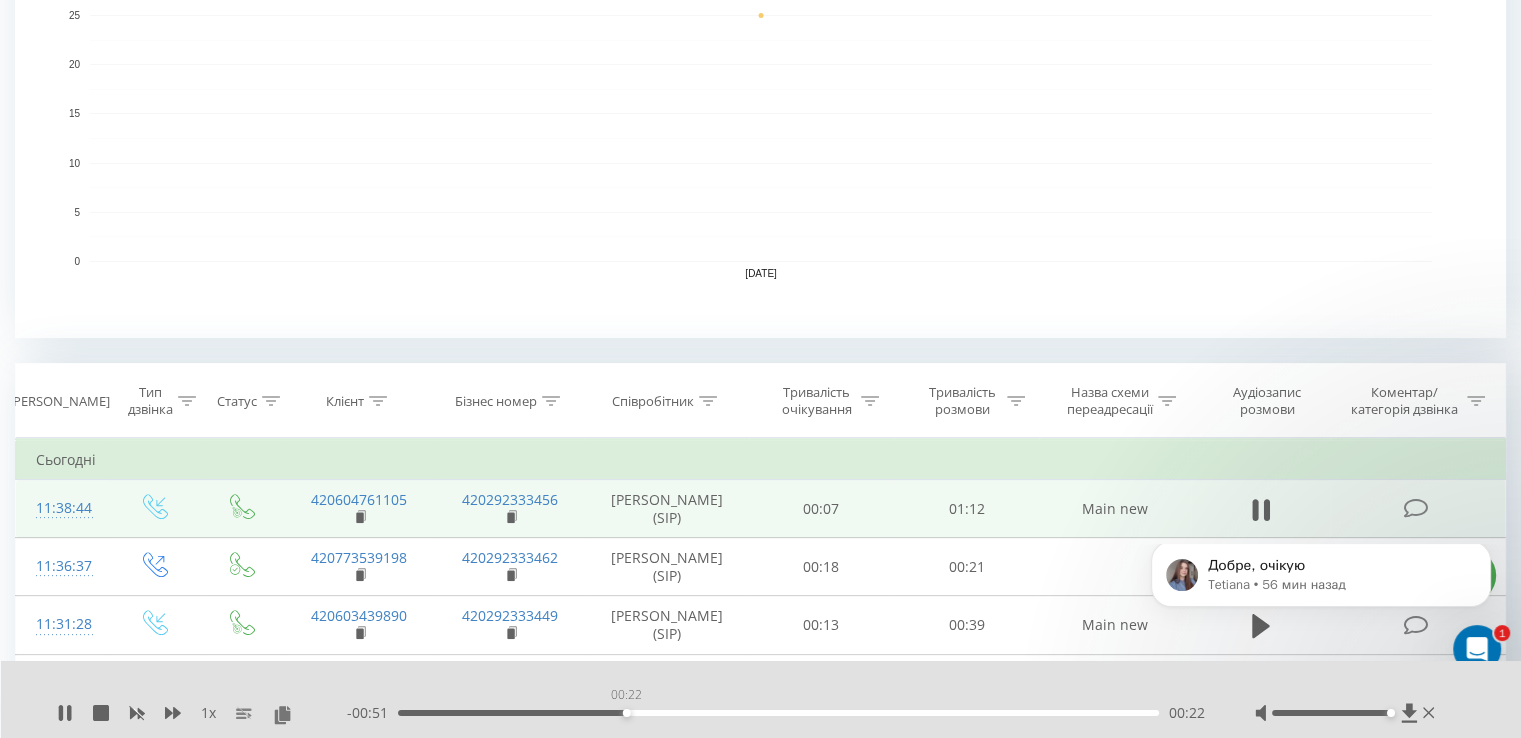 drag, startPoint x: 578, startPoint y: 710, endPoint x: 626, endPoint y: 710, distance: 48 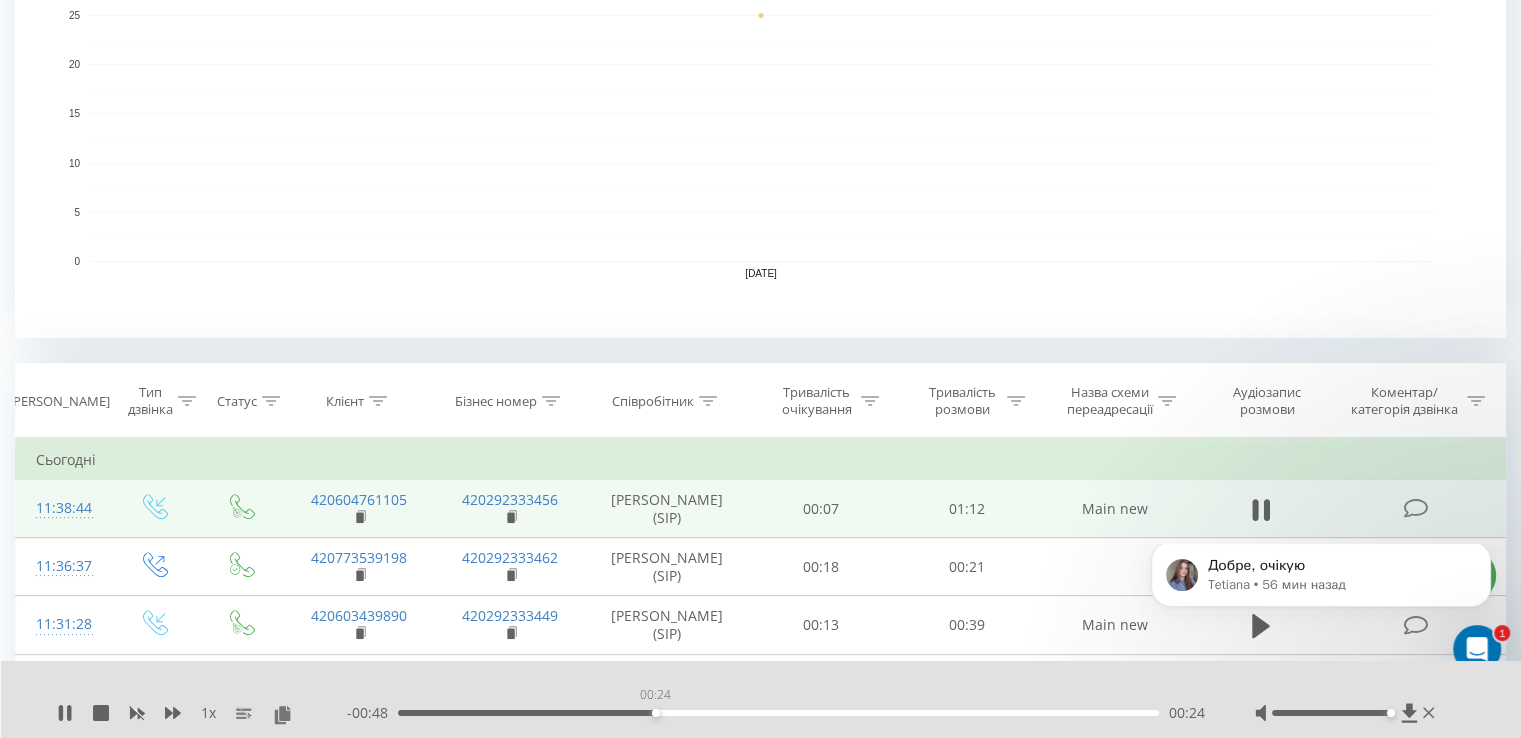 drag, startPoint x: 655, startPoint y: 713, endPoint x: 668, endPoint y: 713, distance: 13 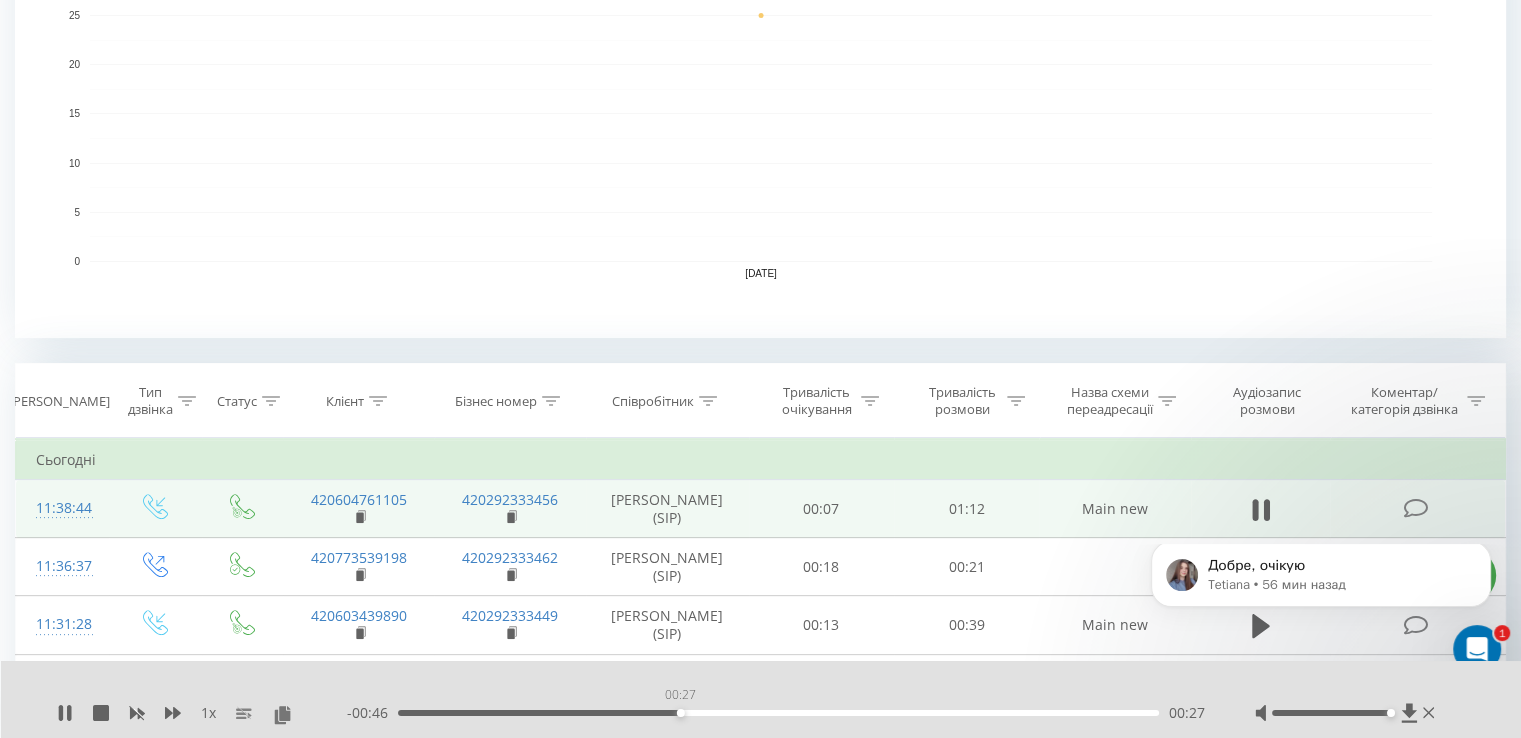 click on "00:27" at bounding box center (778, 713) 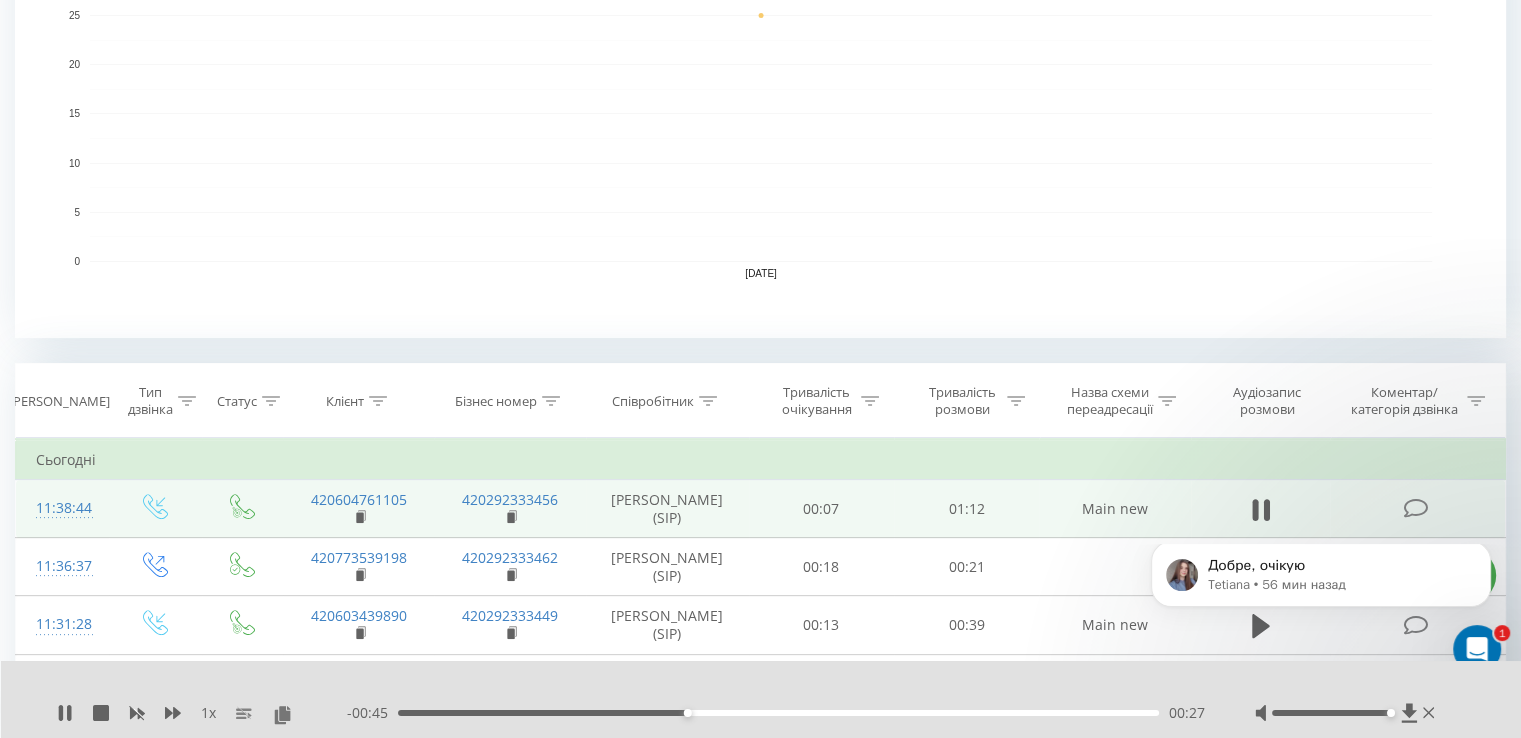 click on "00:27" at bounding box center (778, 713) 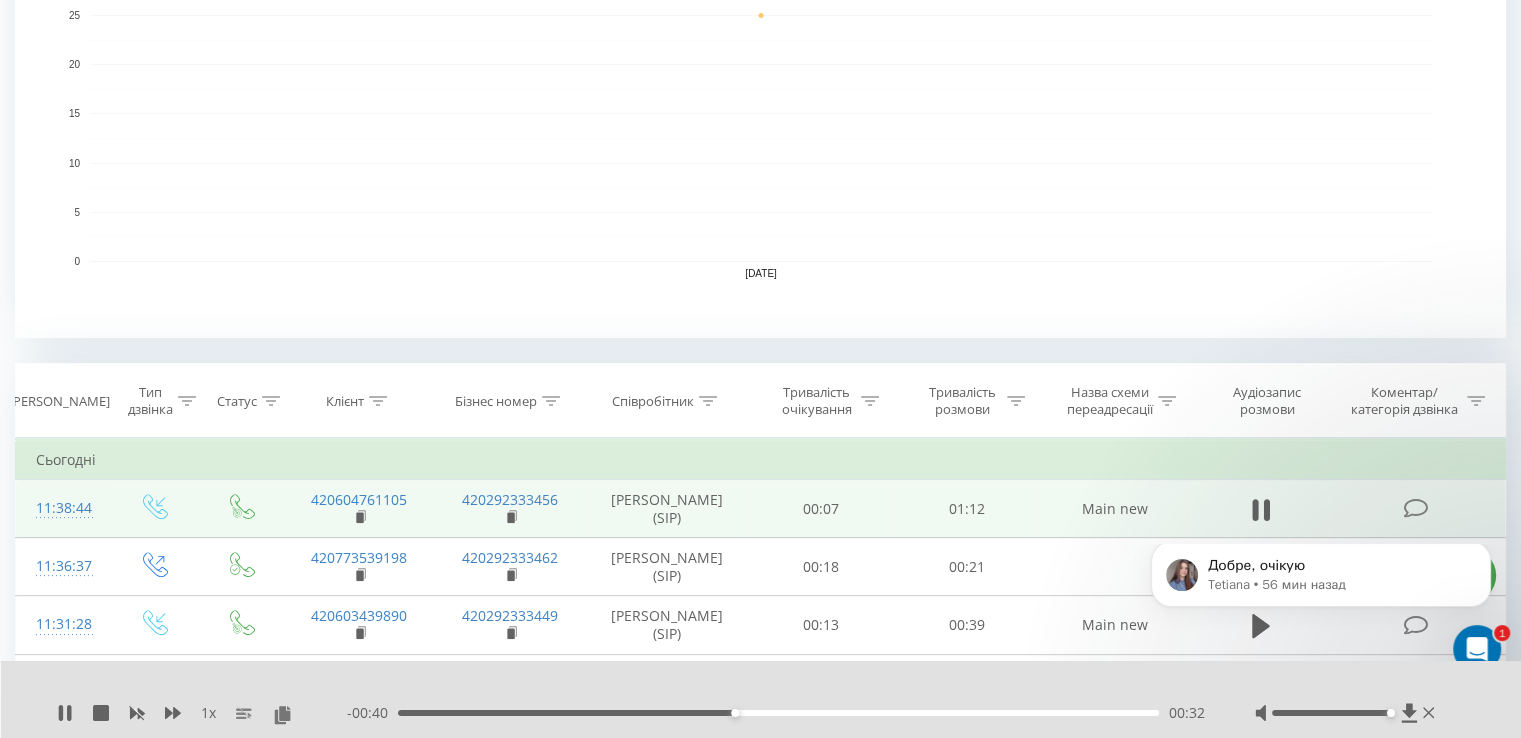 click on "00:32" at bounding box center [735, 713] 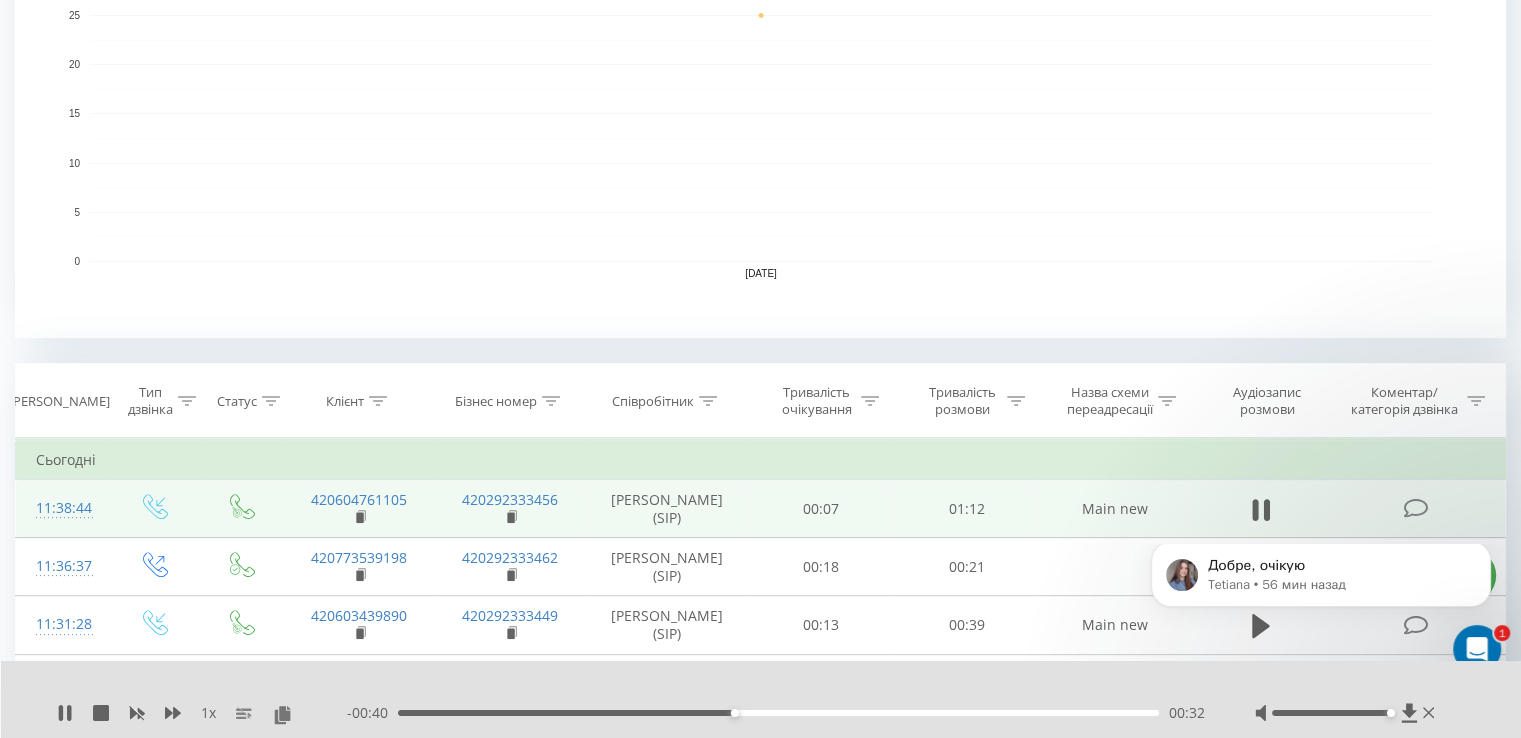click on "00:32" at bounding box center (778, 713) 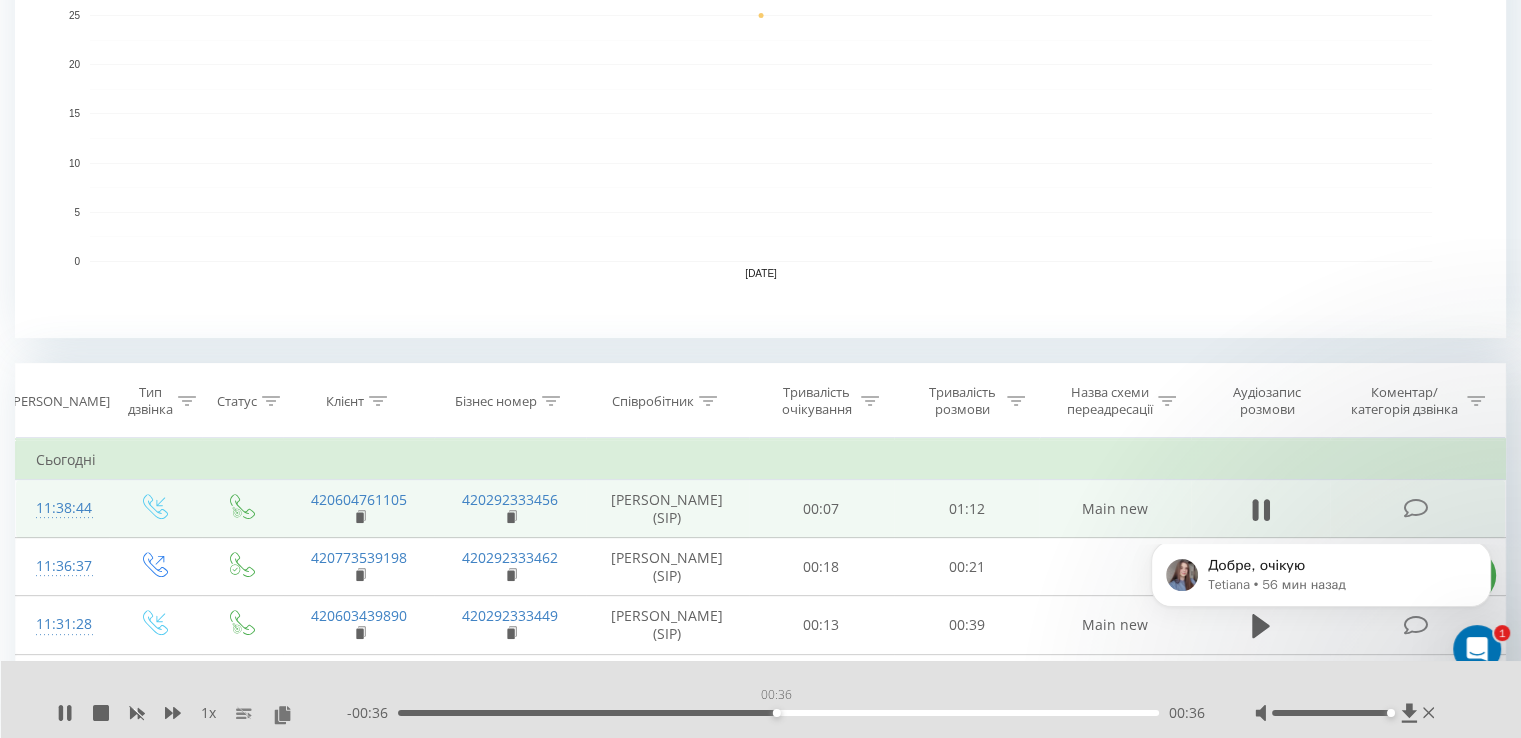 click on "00:36" at bounding box center [777, 713] 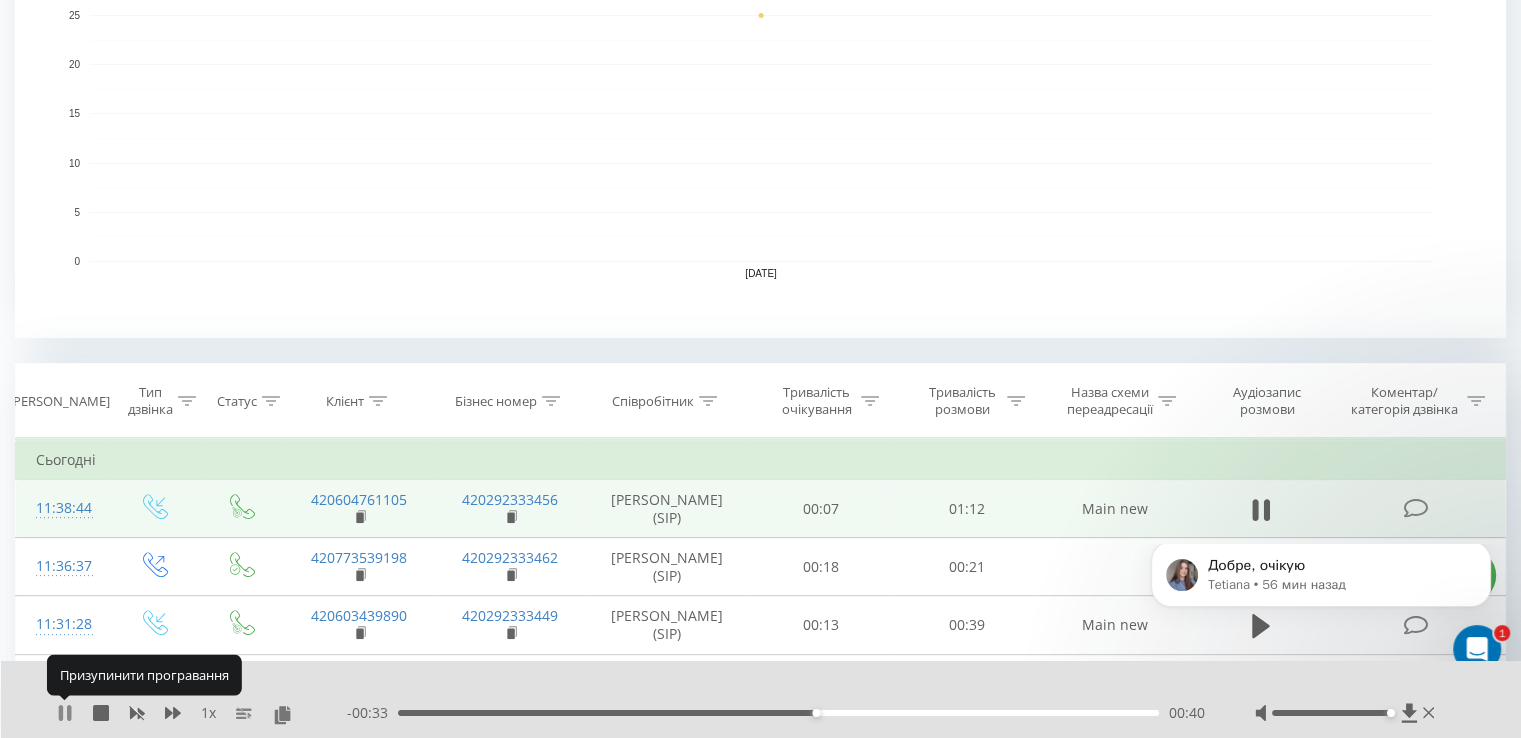 click 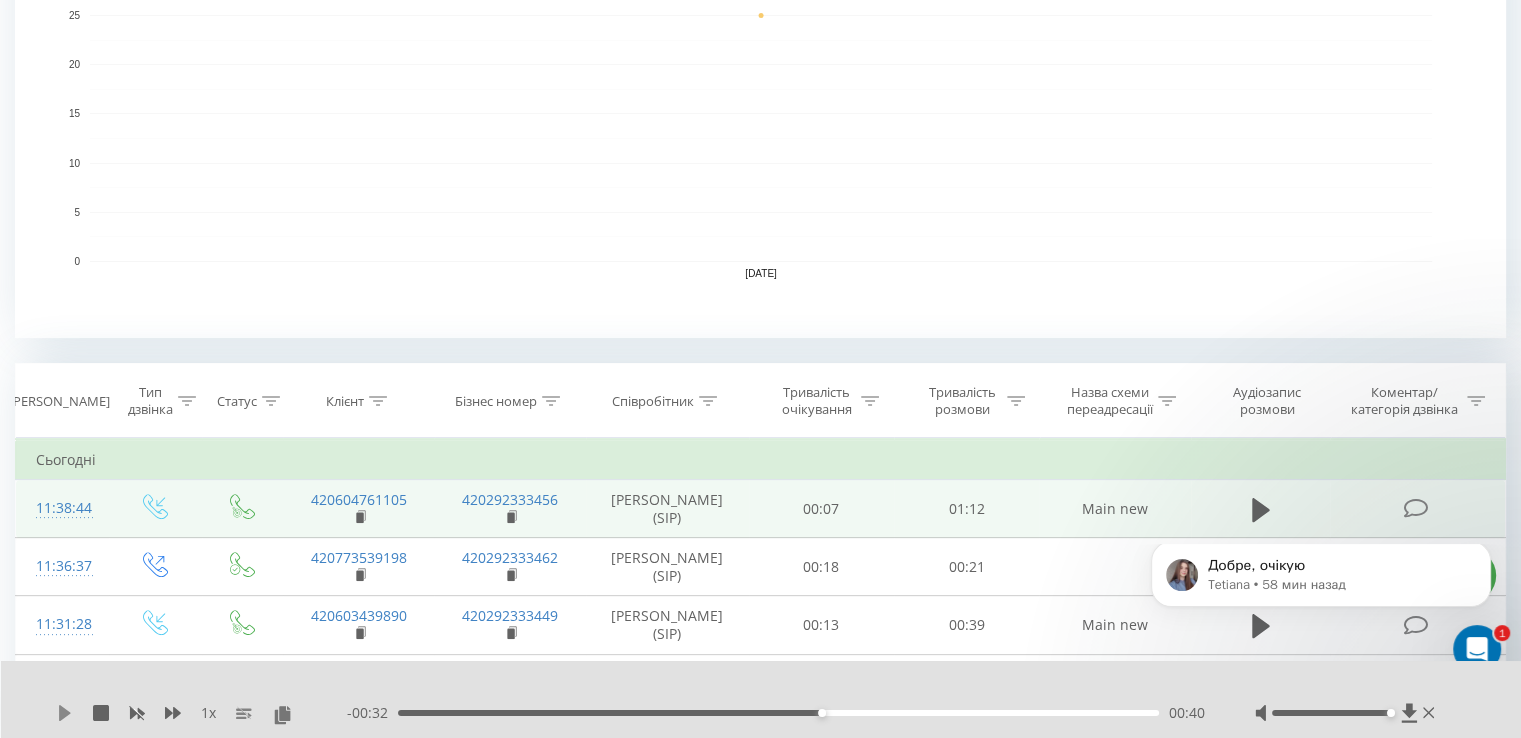 click 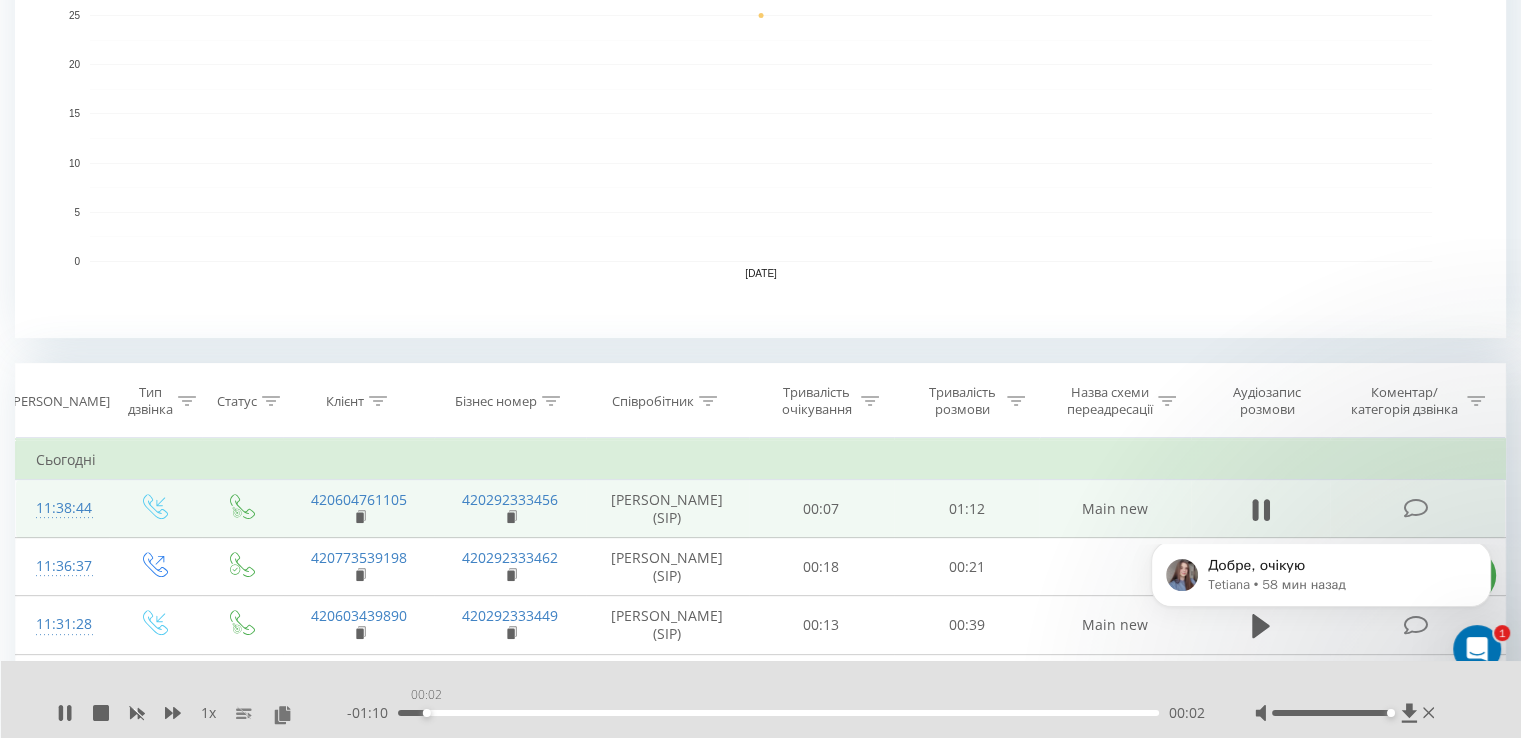 click on "00:02" at bounding box center [778, 713] 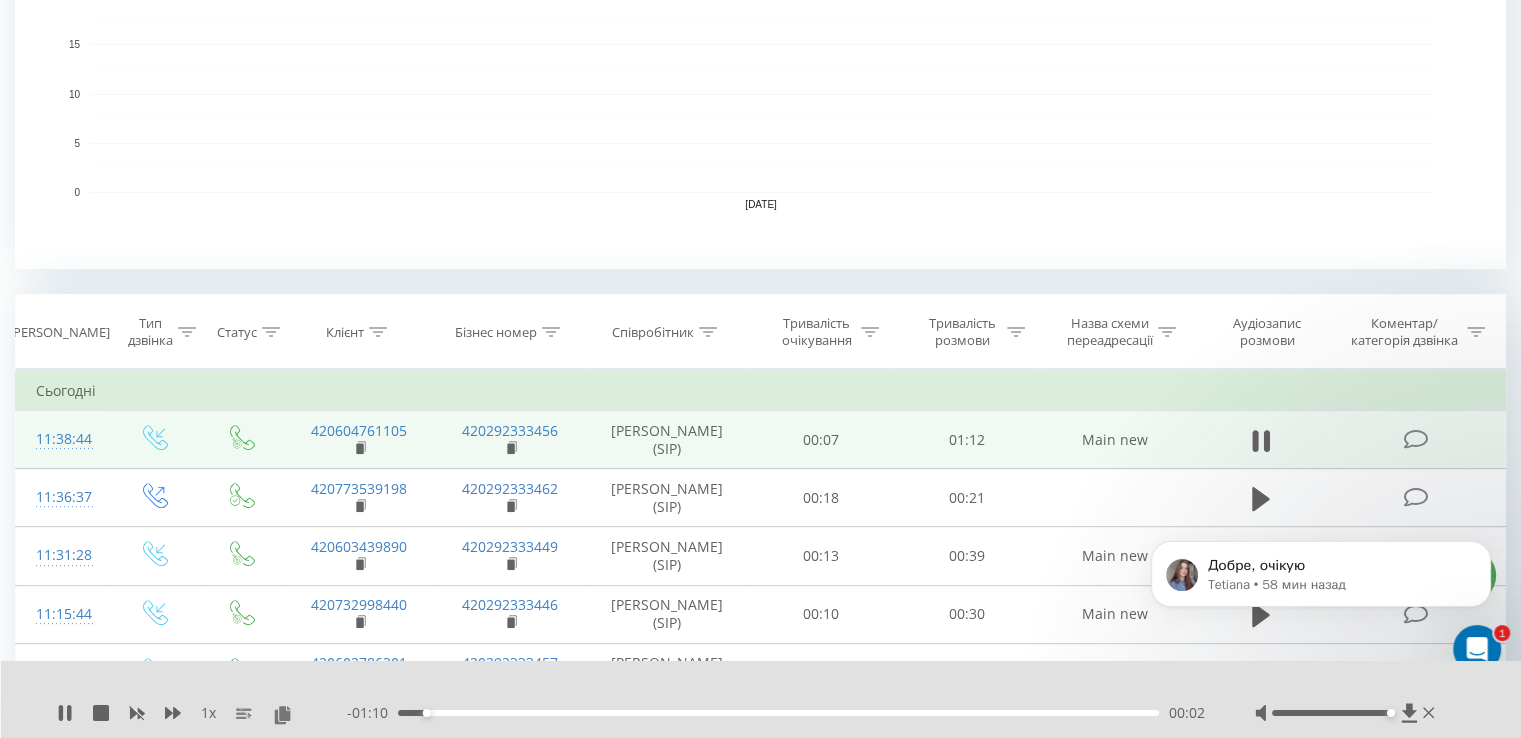 scroll, scrollTop: 600, scrollLeft: 0, axis: vertical 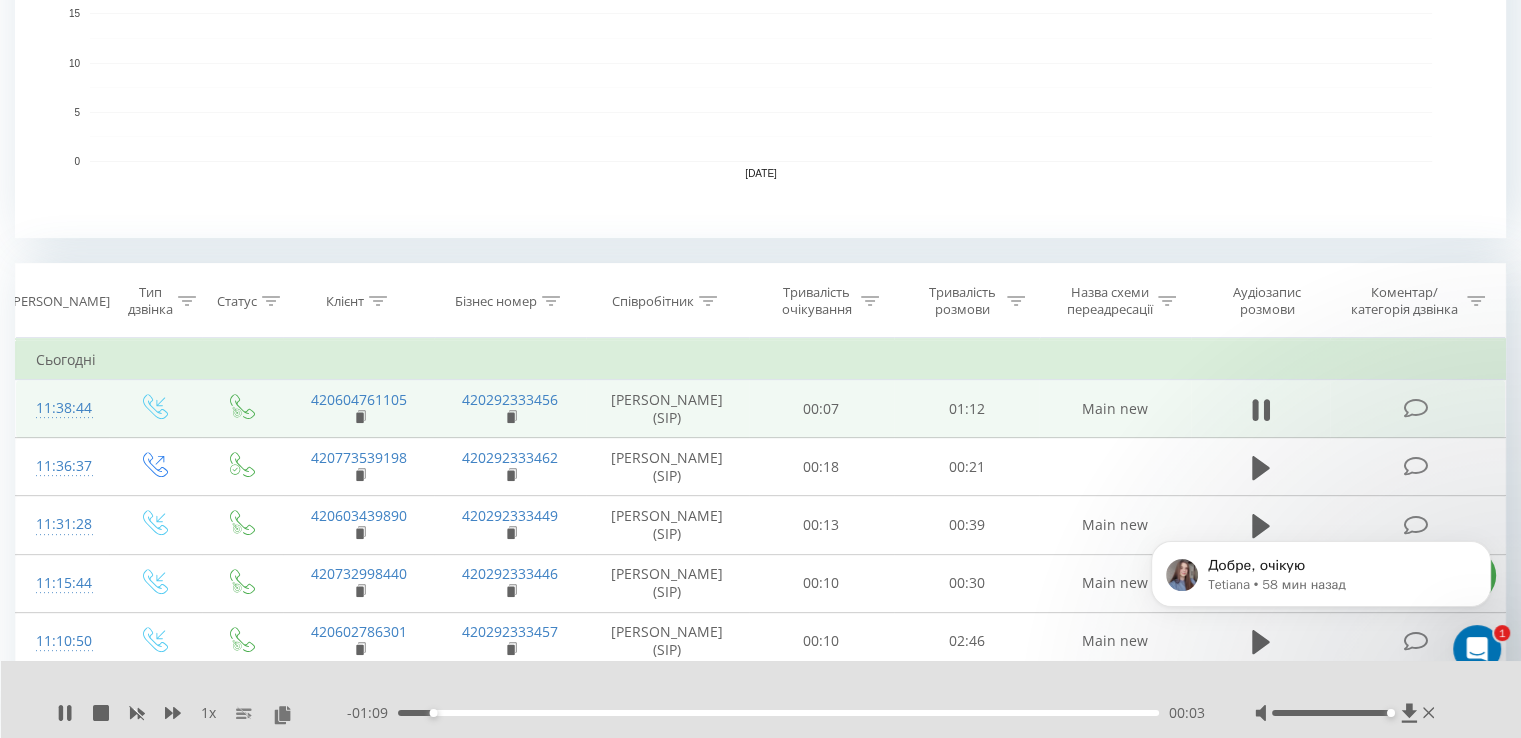 click on "Добре, очікую Tetiana • 58 мин назад" at bounding box center [1321, 482] 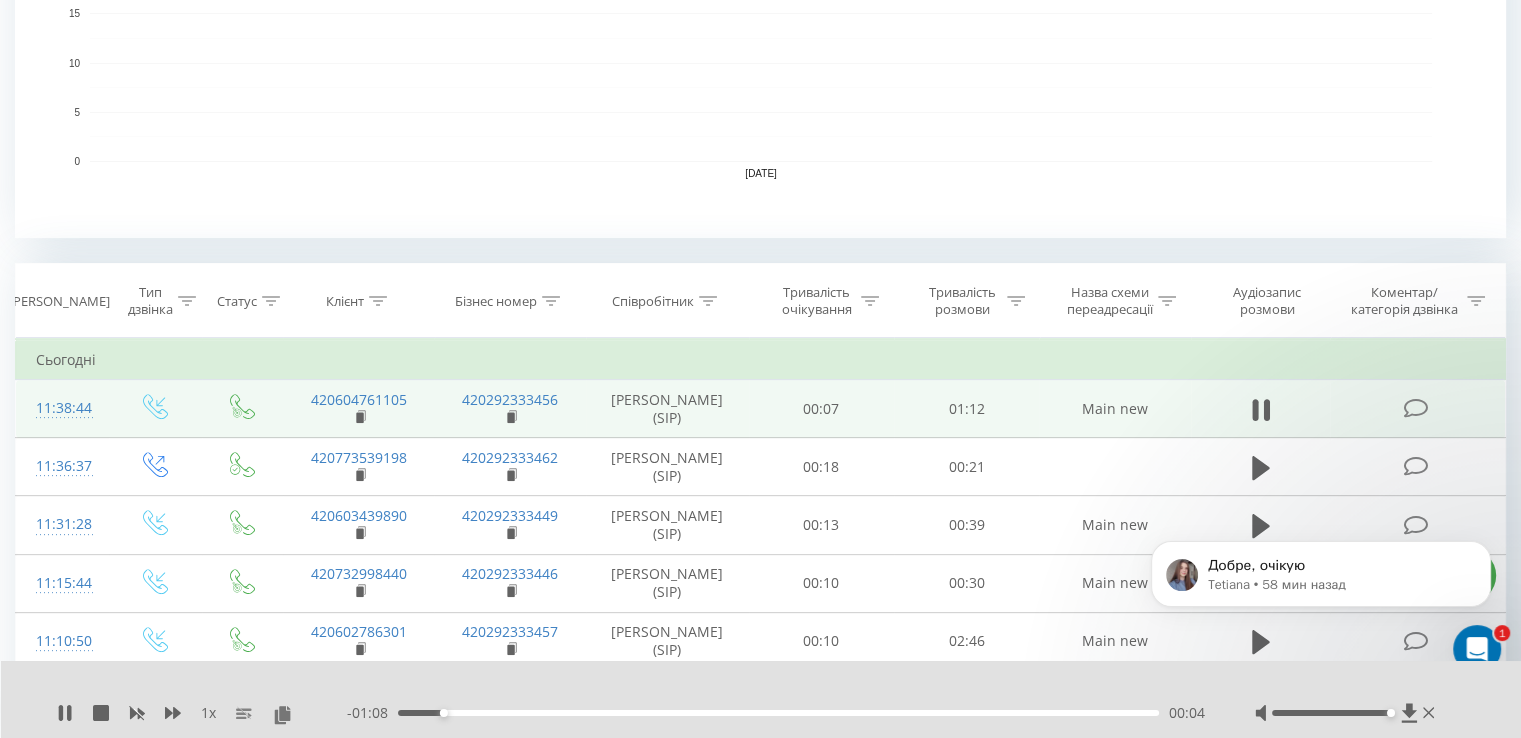 click on "Добре, очікую Tetiana • 58 мин назад" at bounding box center [1321, 482] 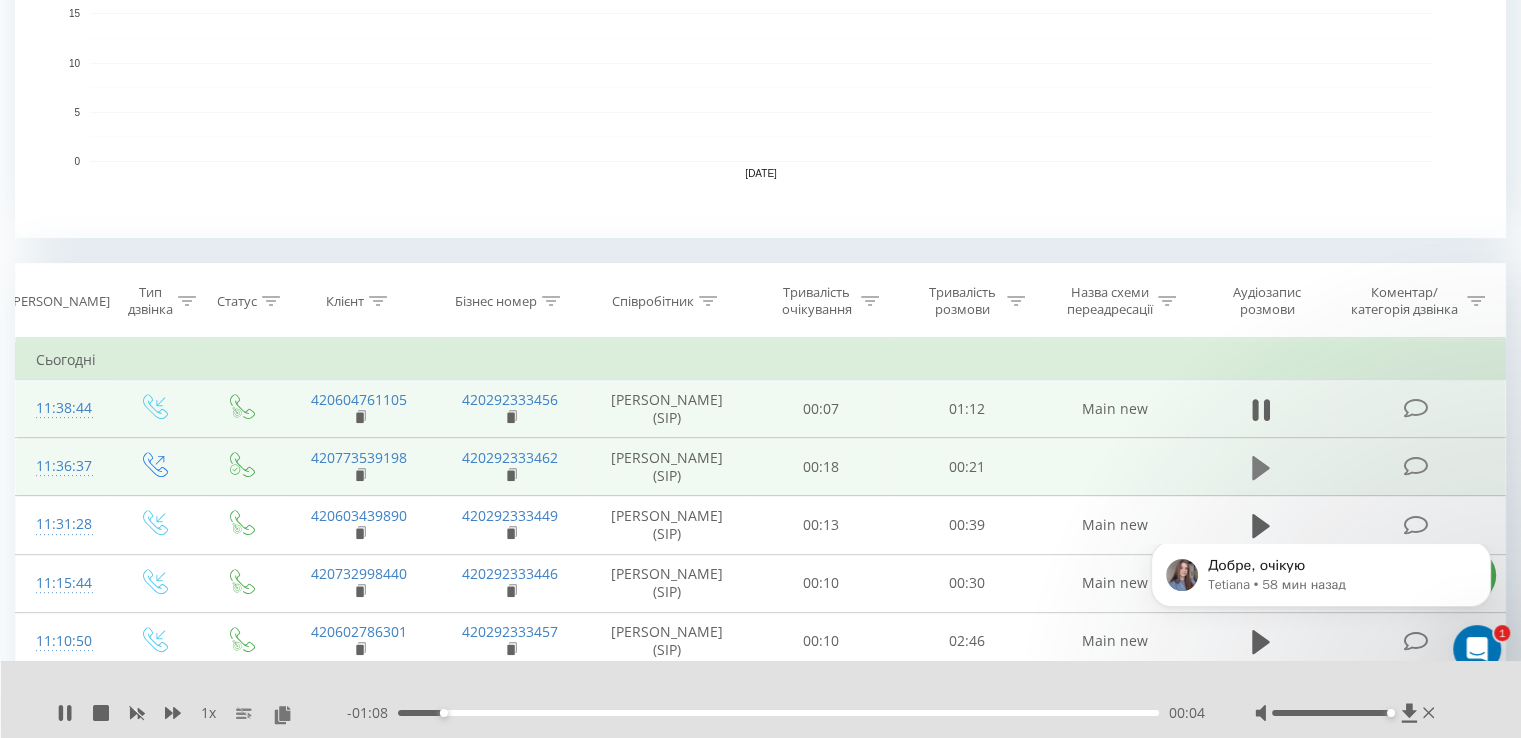 click 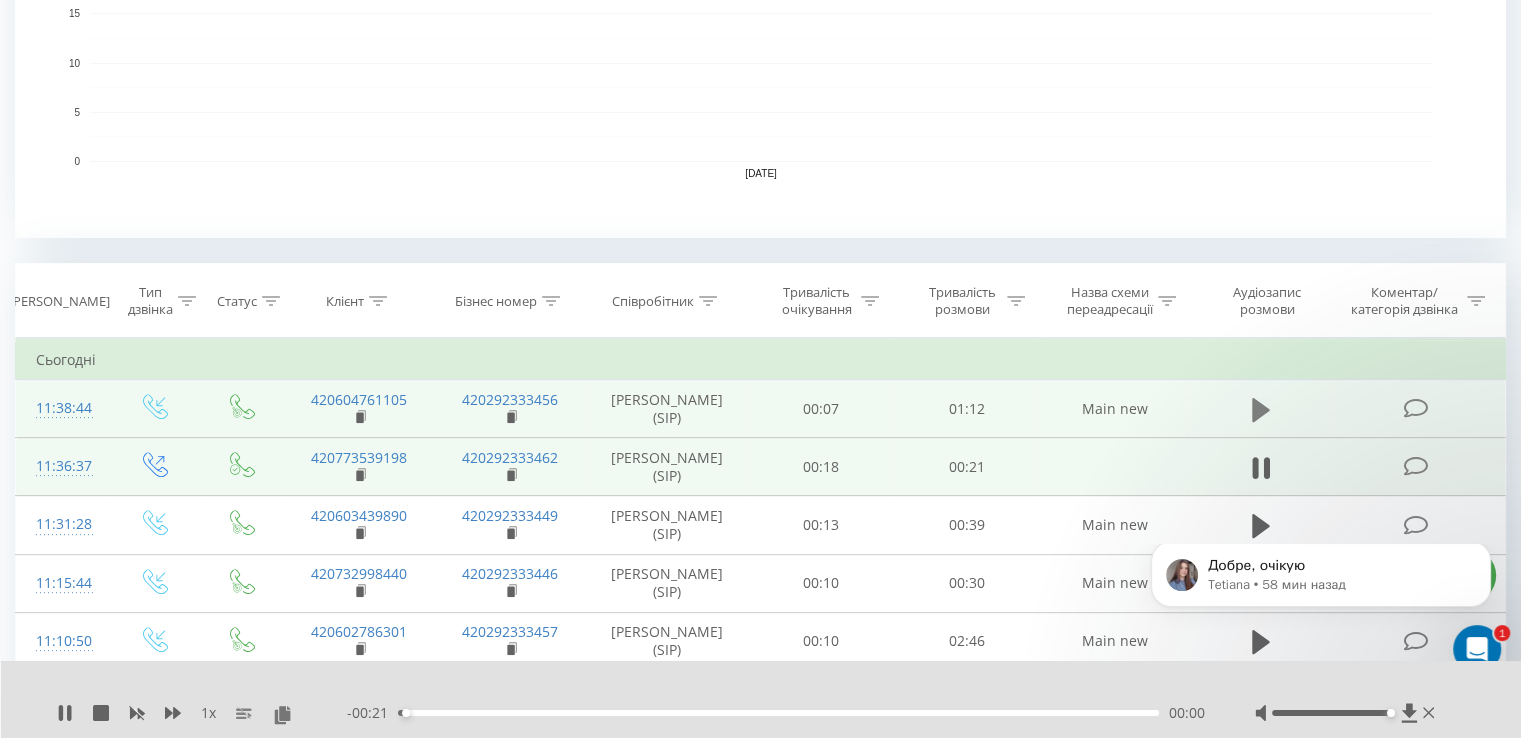 click 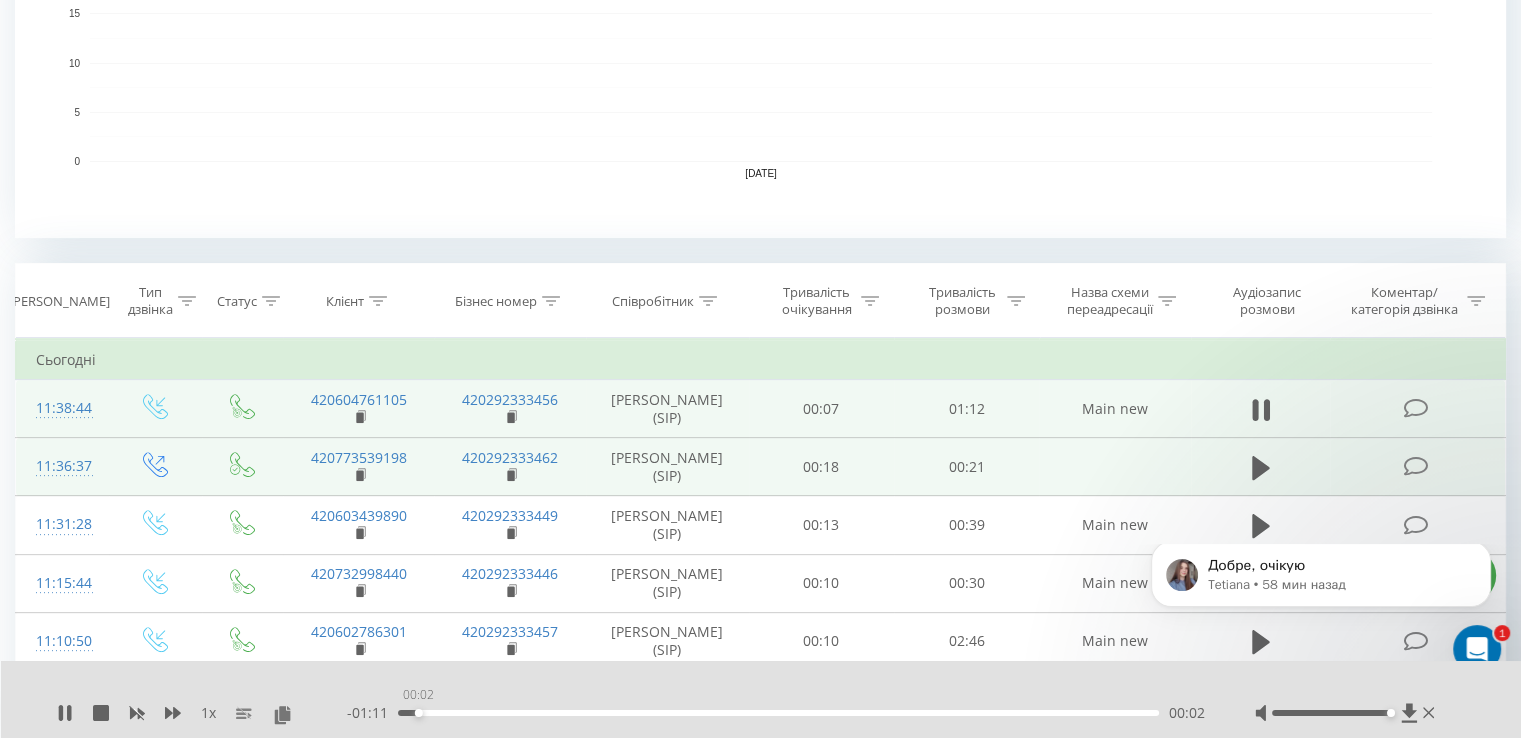 click on "00:02" at bounding box center (778, 713) 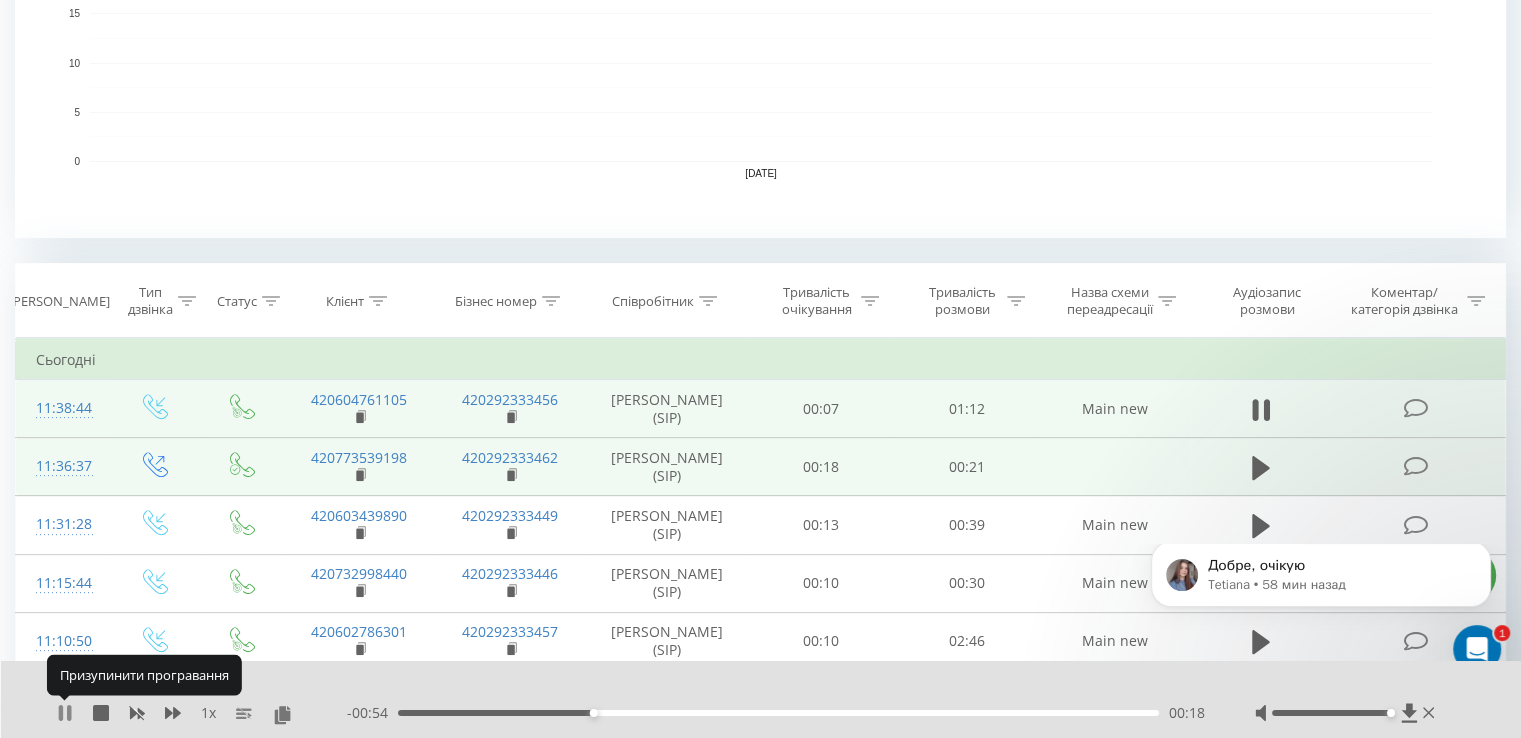 click 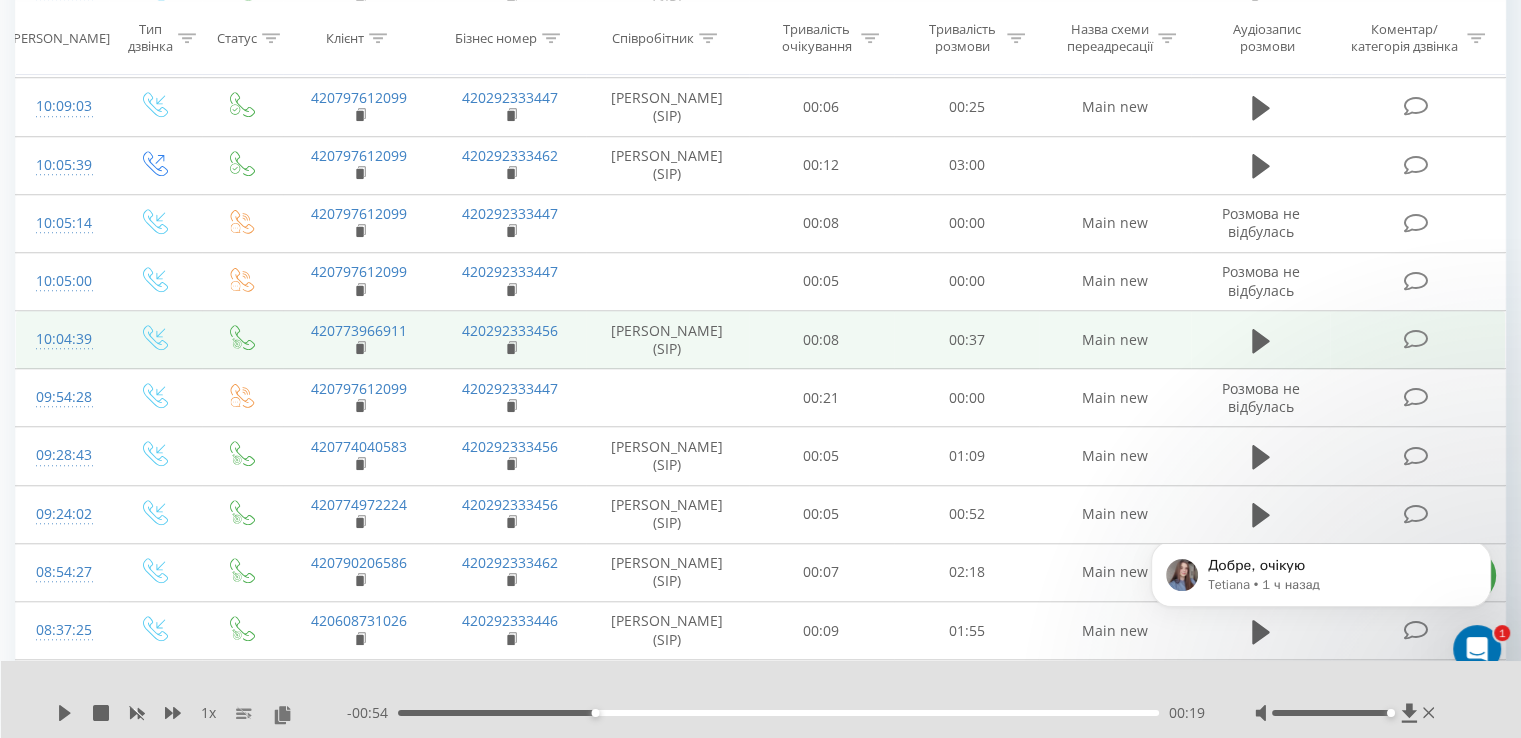 scroll, scrollTop: 1700, scrollLeft: 0, axis: vertical 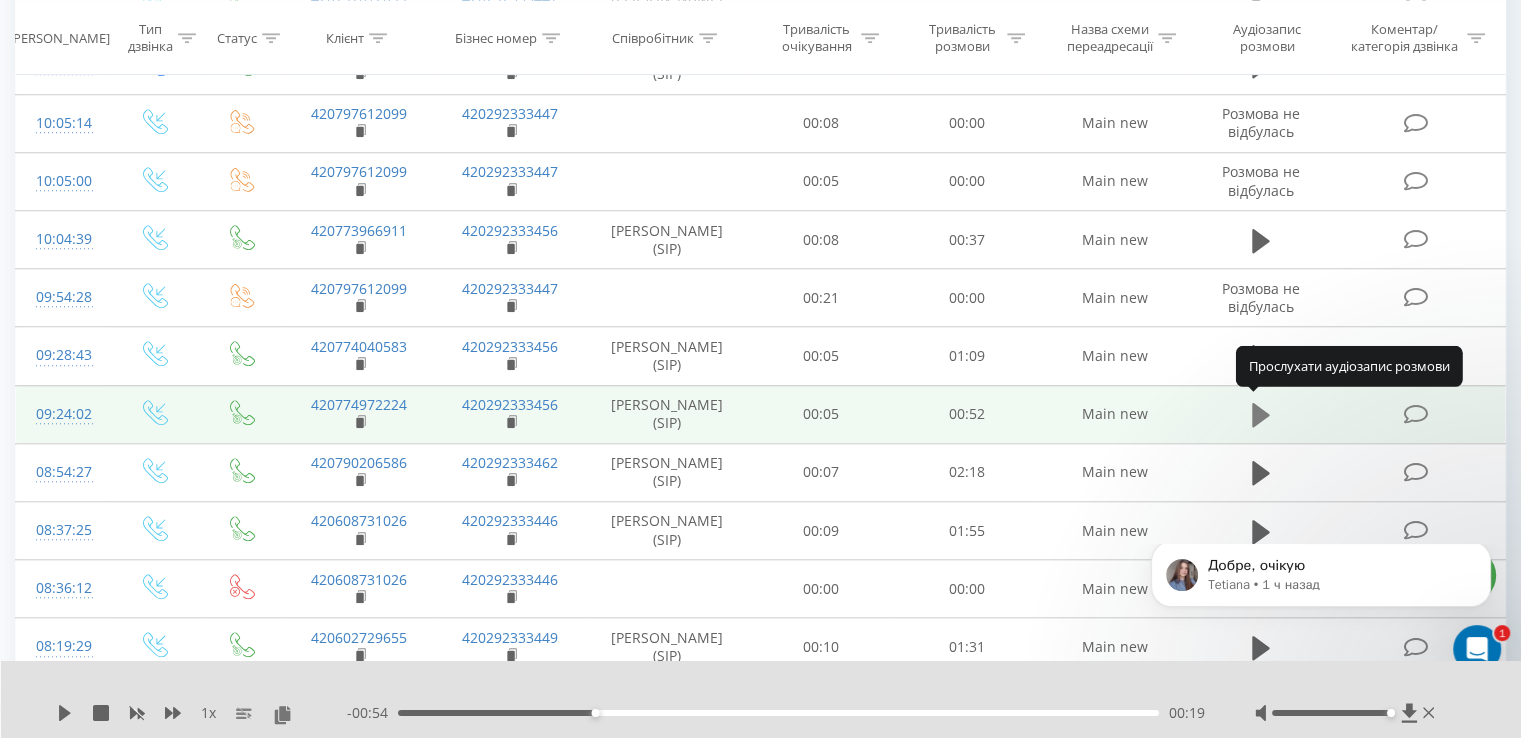 click 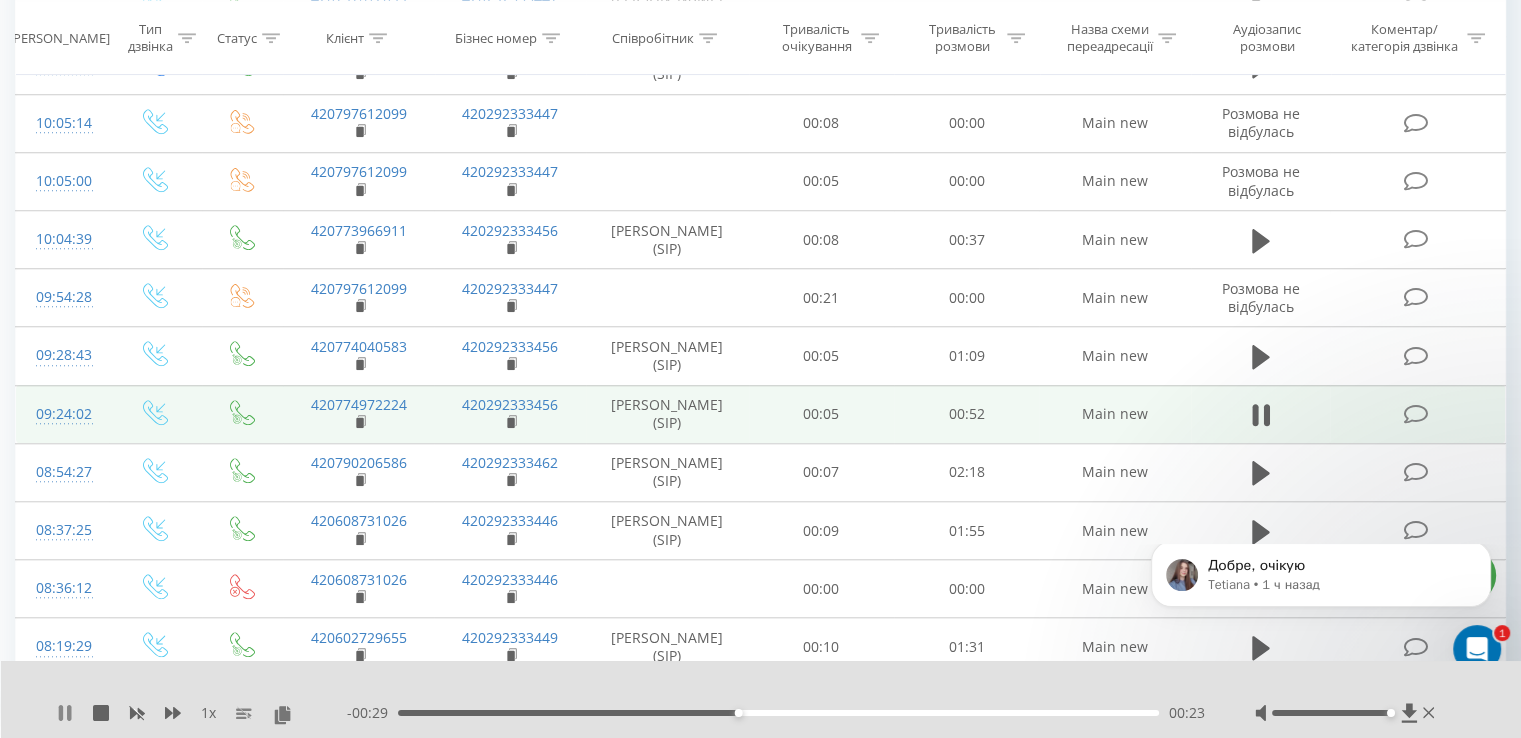 click 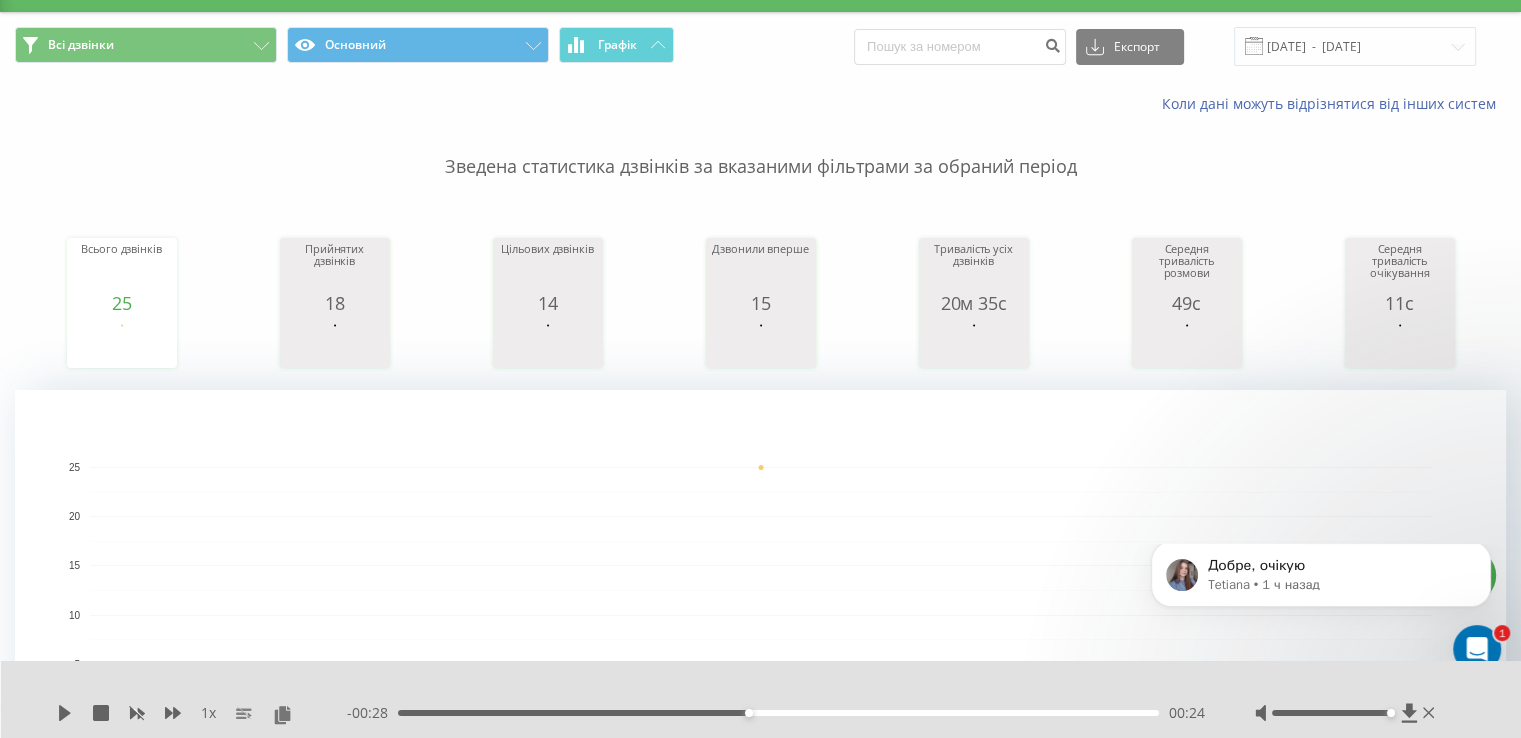 scroll, scrollTop: 0, scrollLeft: 0, axis: both 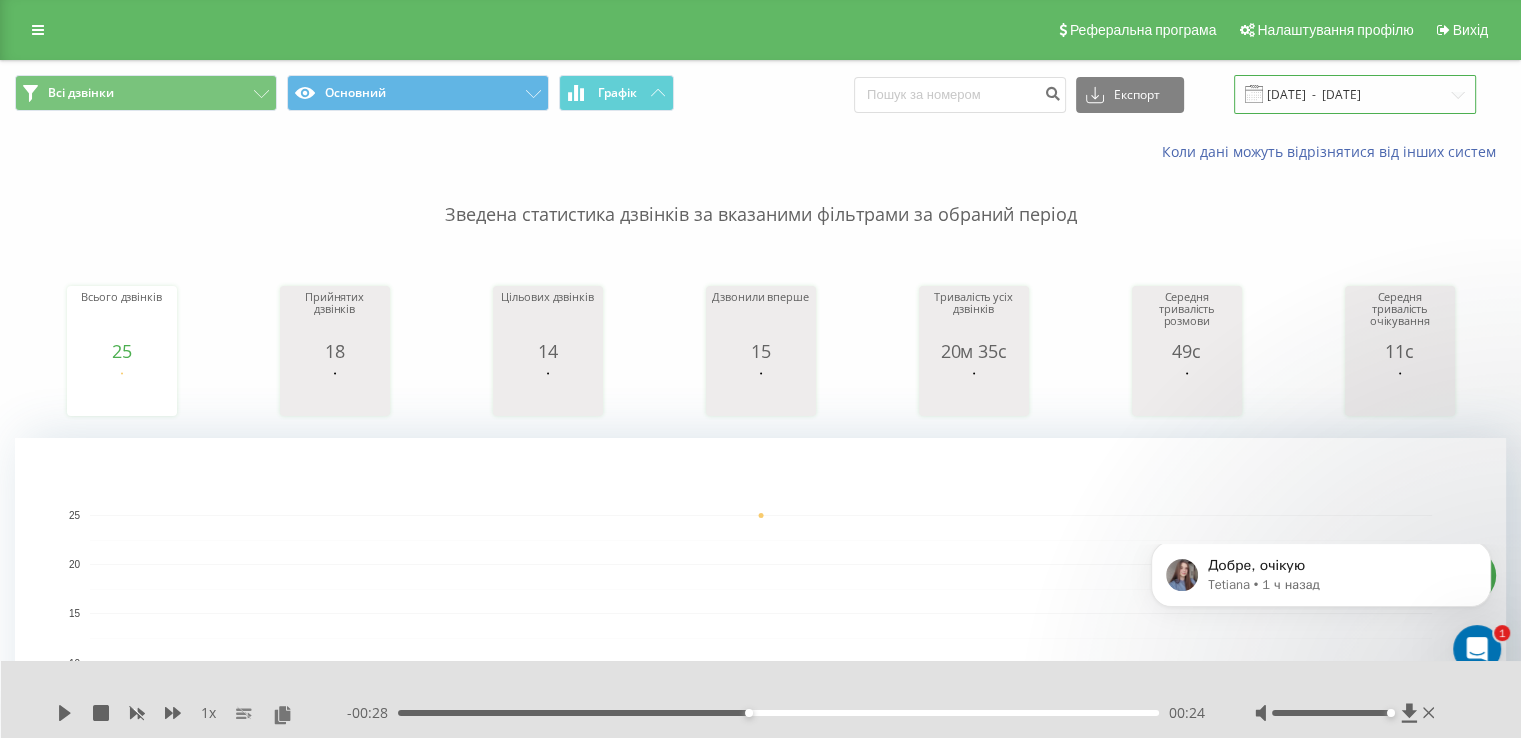 click on "[DATE]  -  [DATE]" at bounding box center (1355, 94) 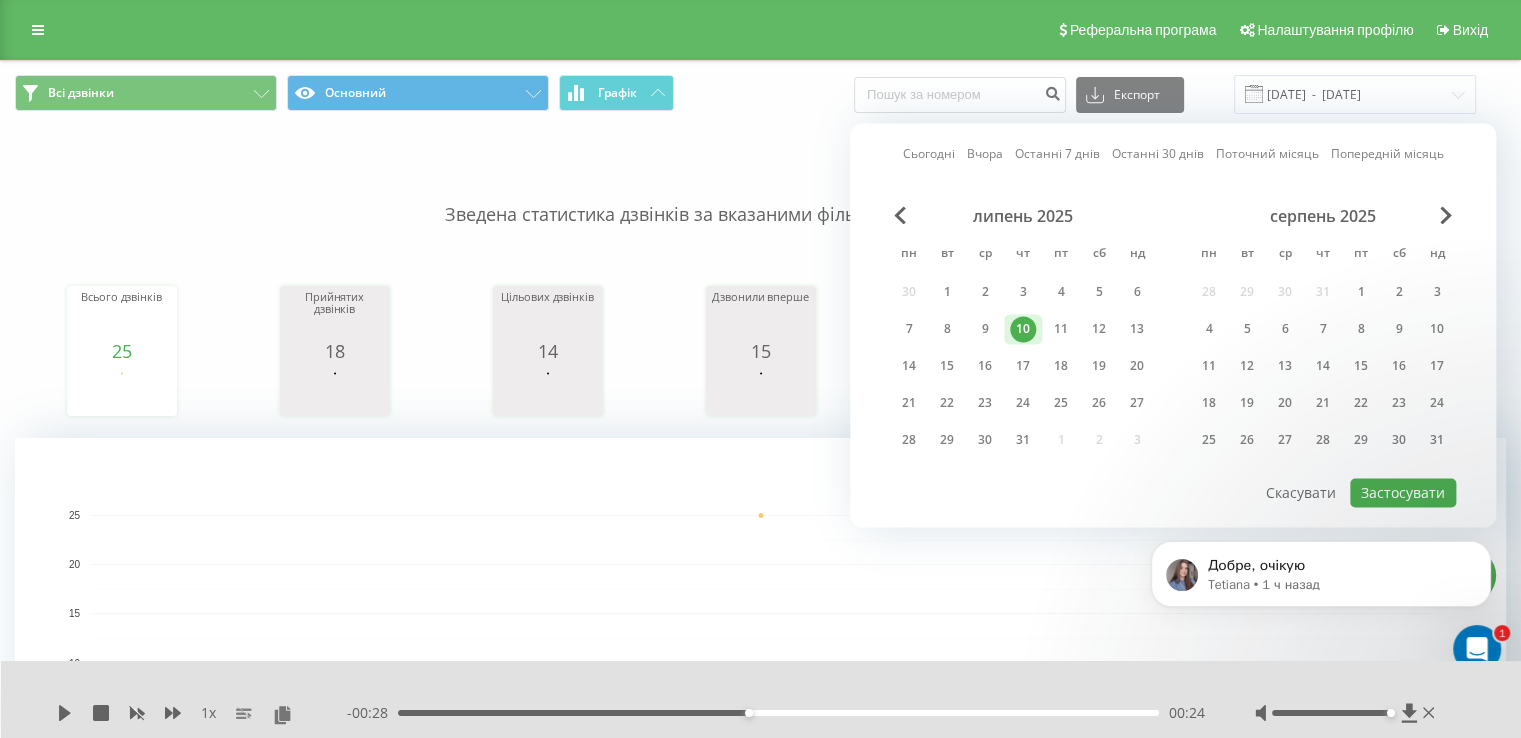 click on "Добре, очікую Tetiana • 1 ч назад" at bounding box center (1321, 482) 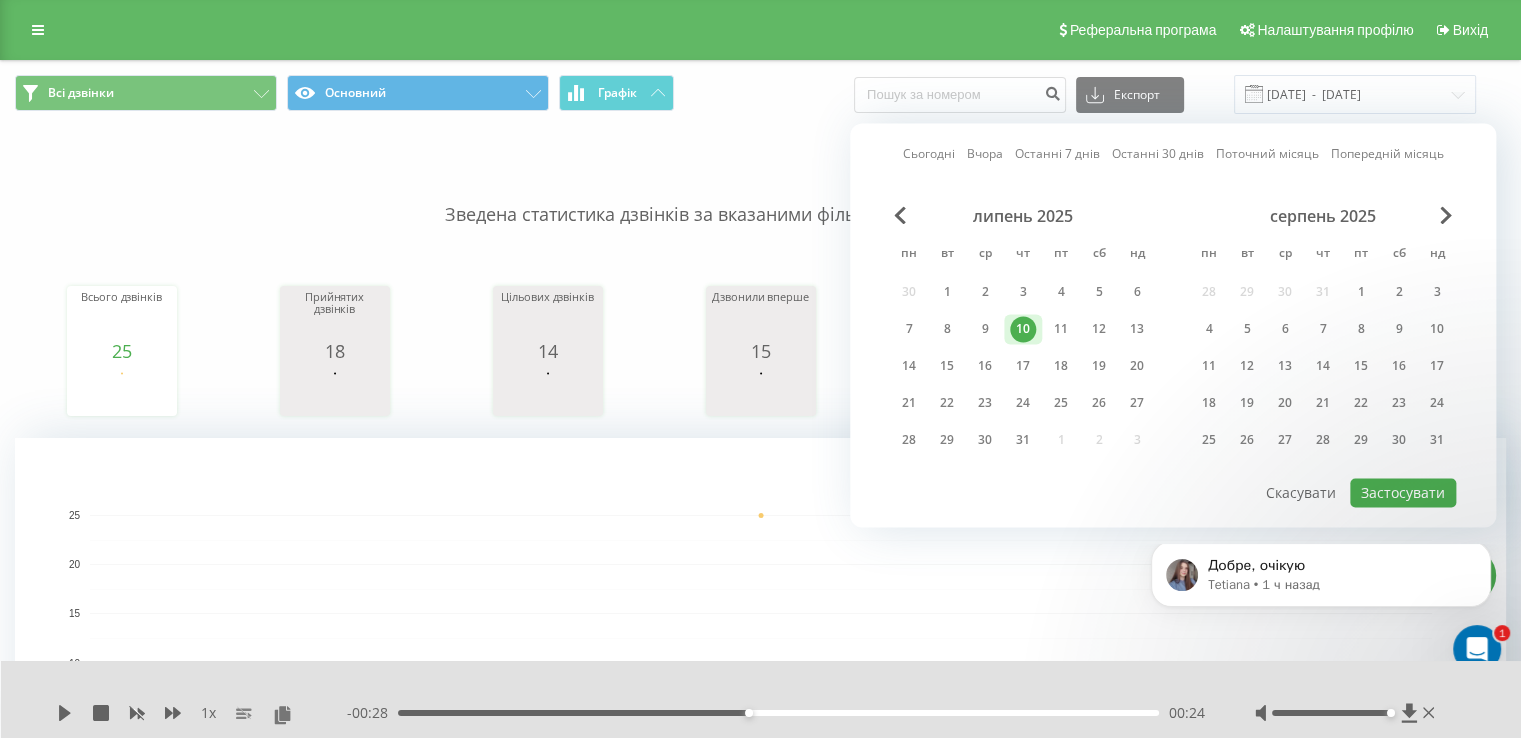 click on "10" at bounding box center [1023, 329] 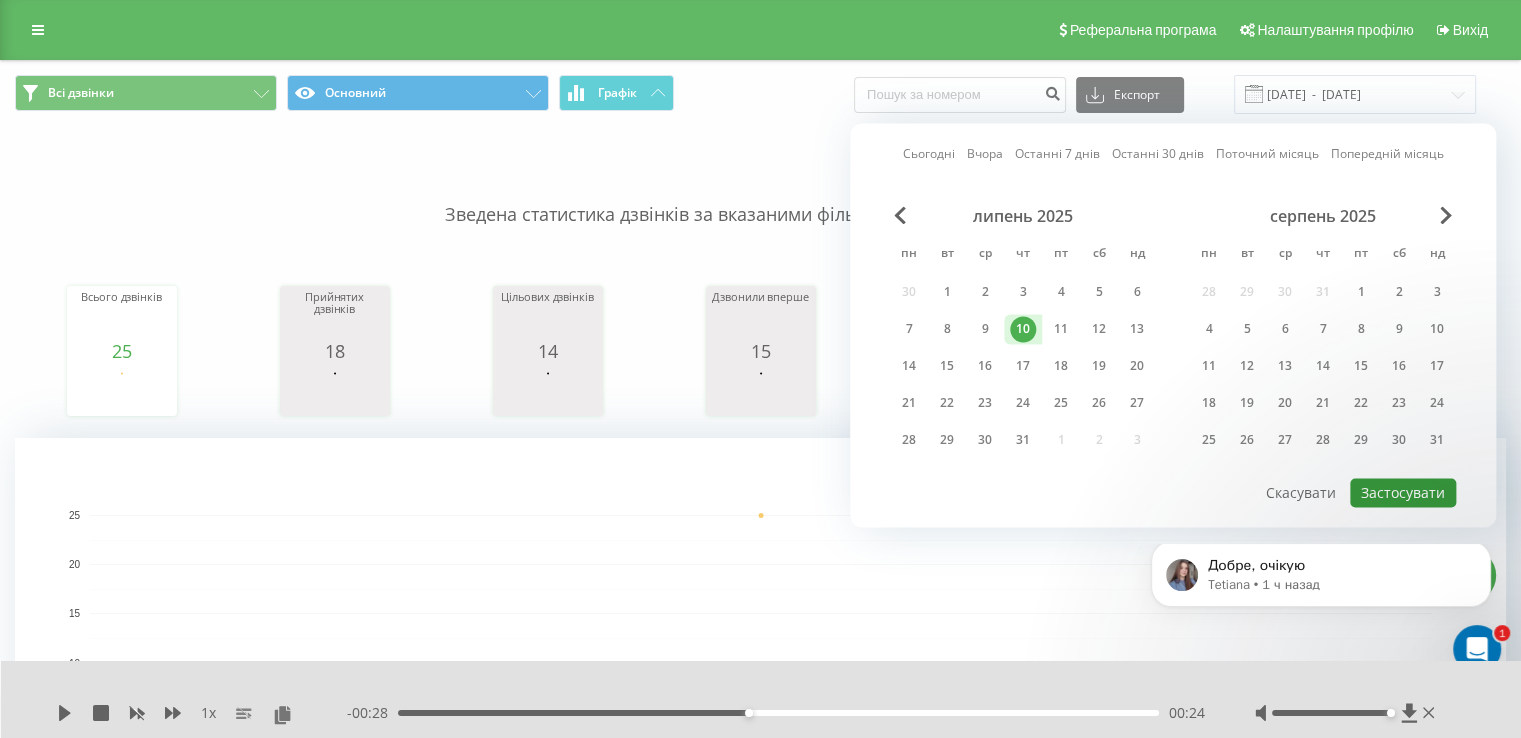 click on "Застосувати" at bounding box center (1403, 492) 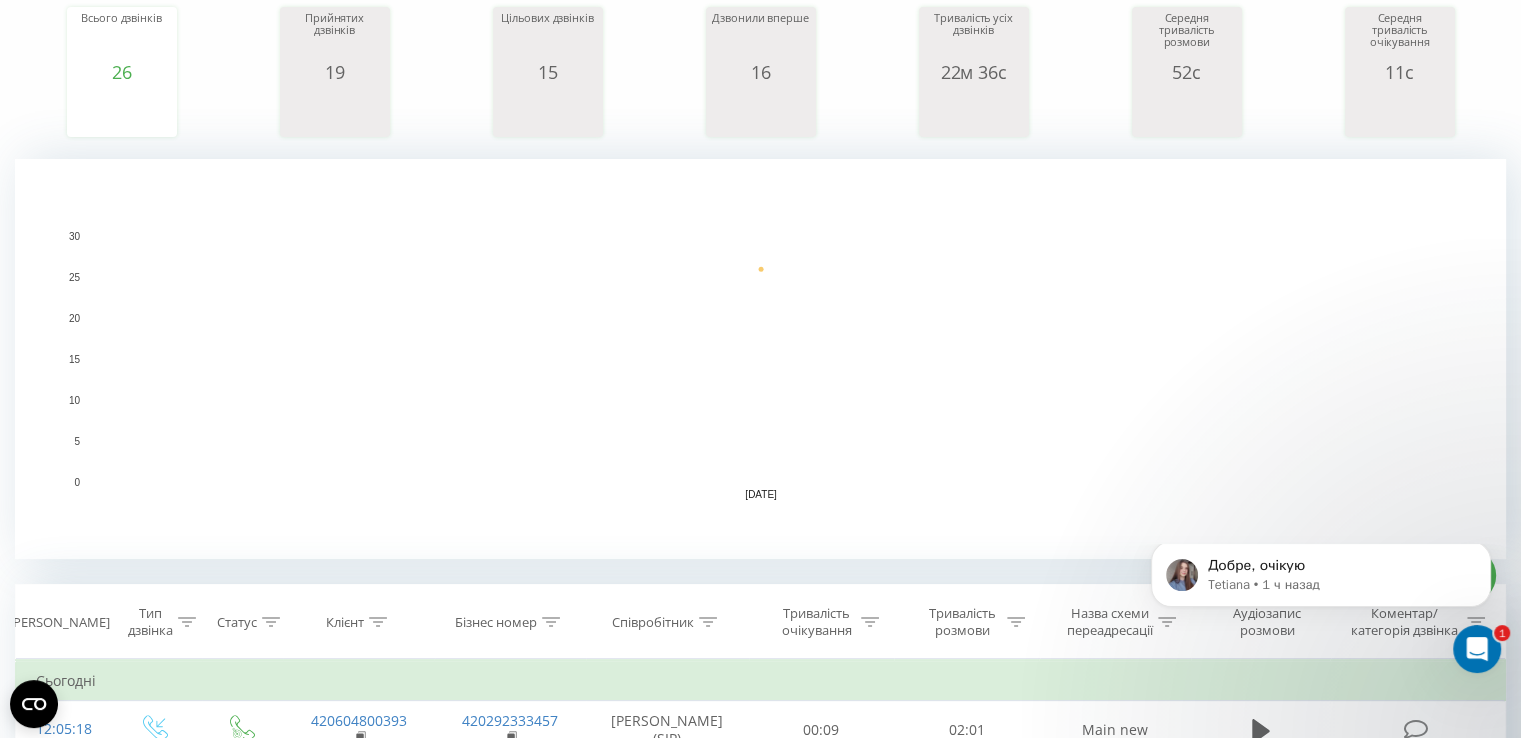 scroll, scrollTop: 600, scrollLeft: 0, axis: vertical 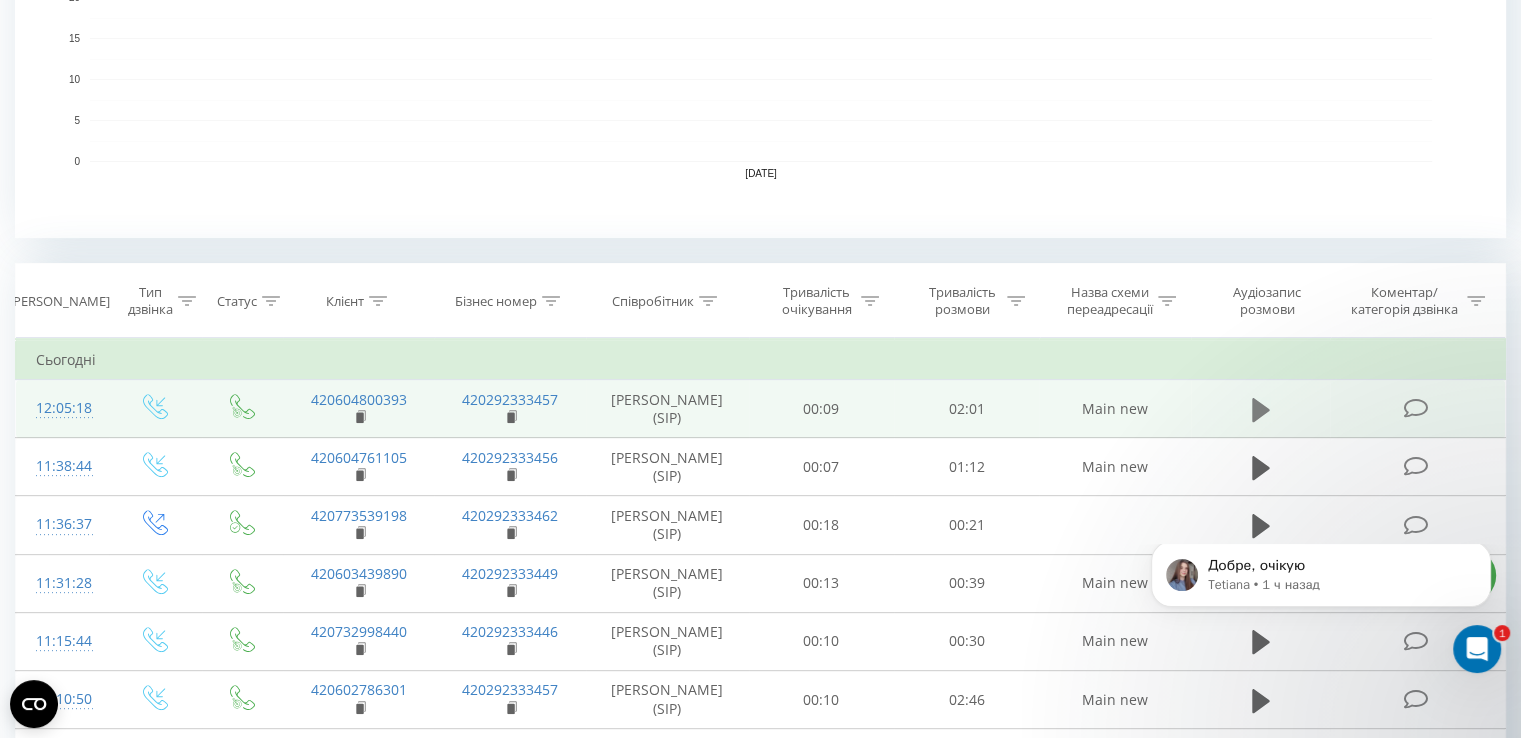click 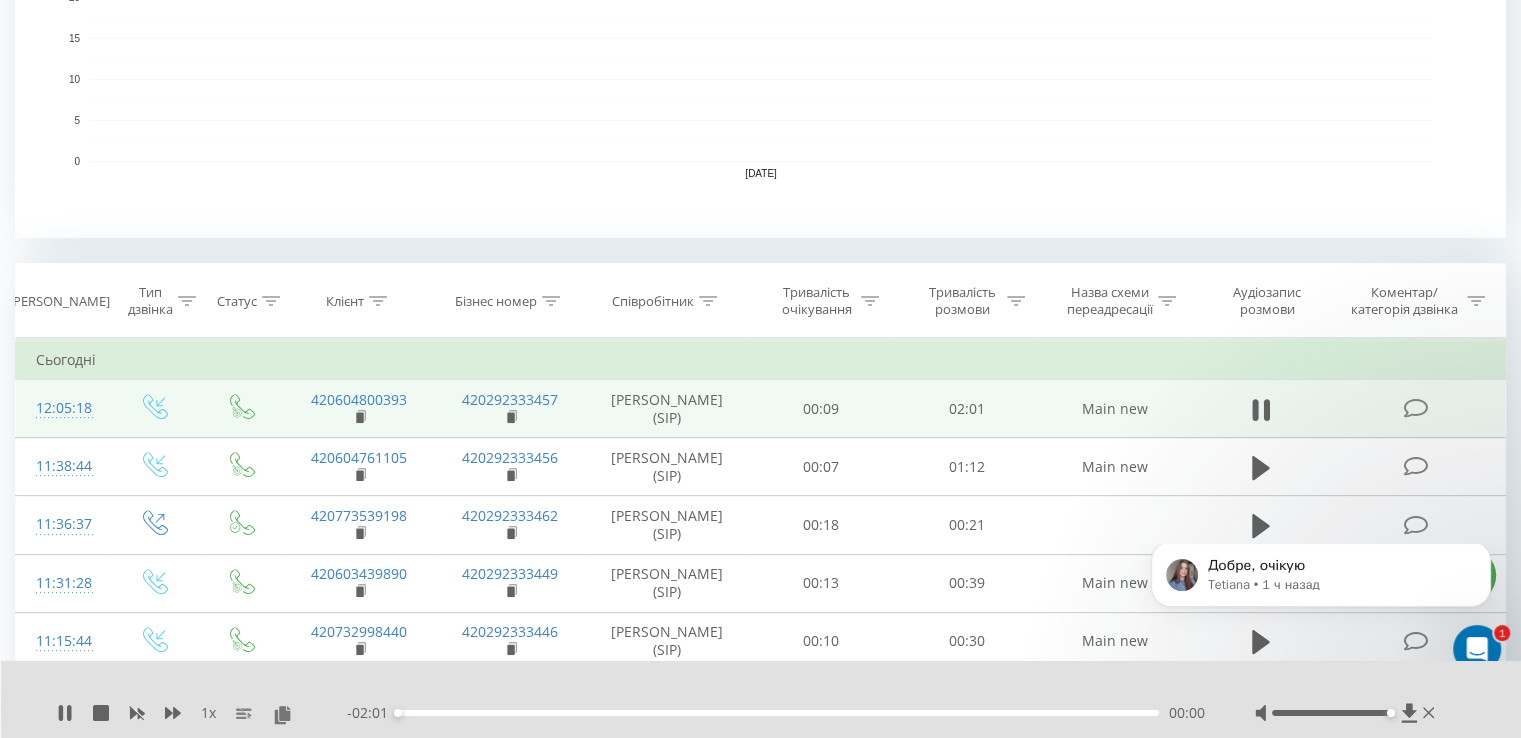 click on "- 02:01 00:00   00:00" at bounding box center [776, 713] 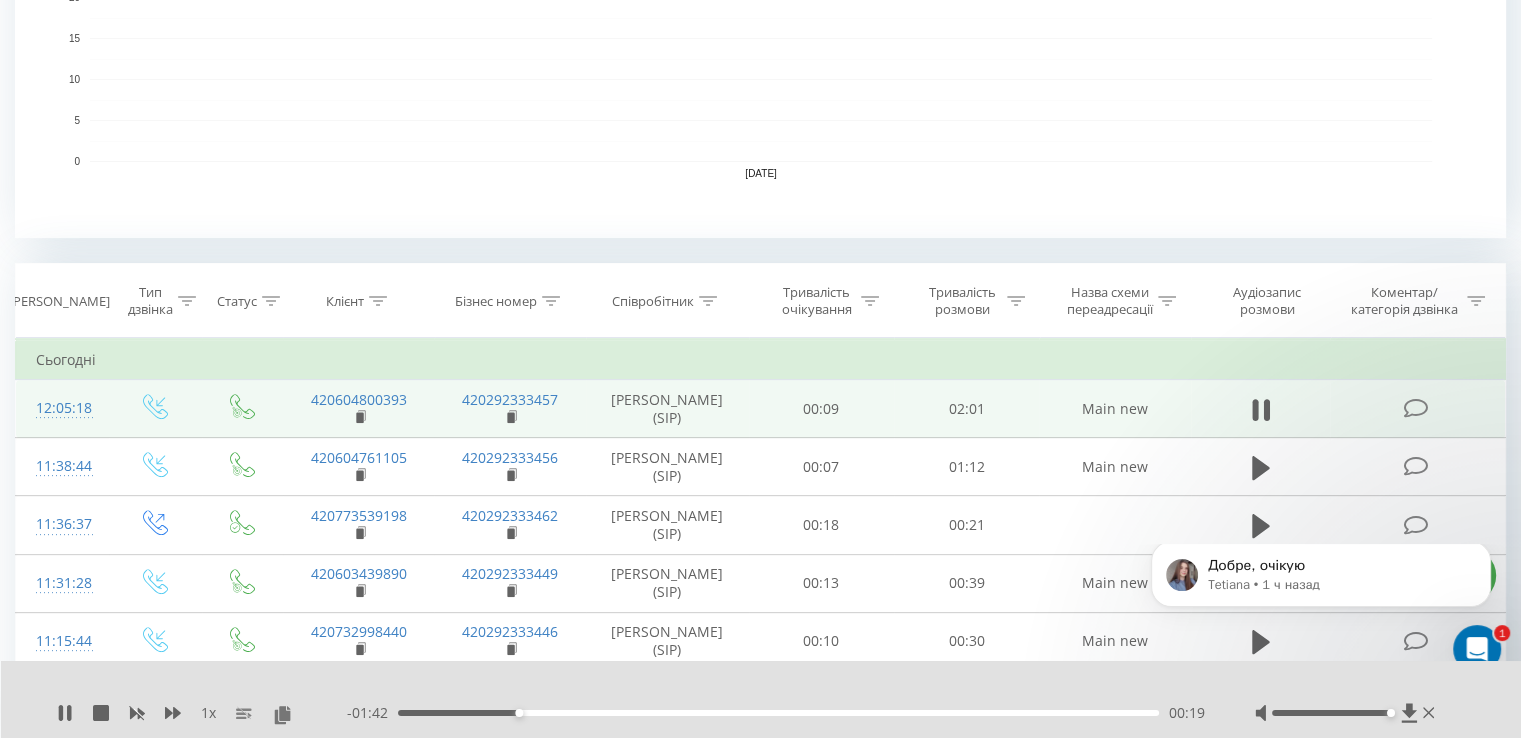 click on "00:19" at bounding box center [778, 713] 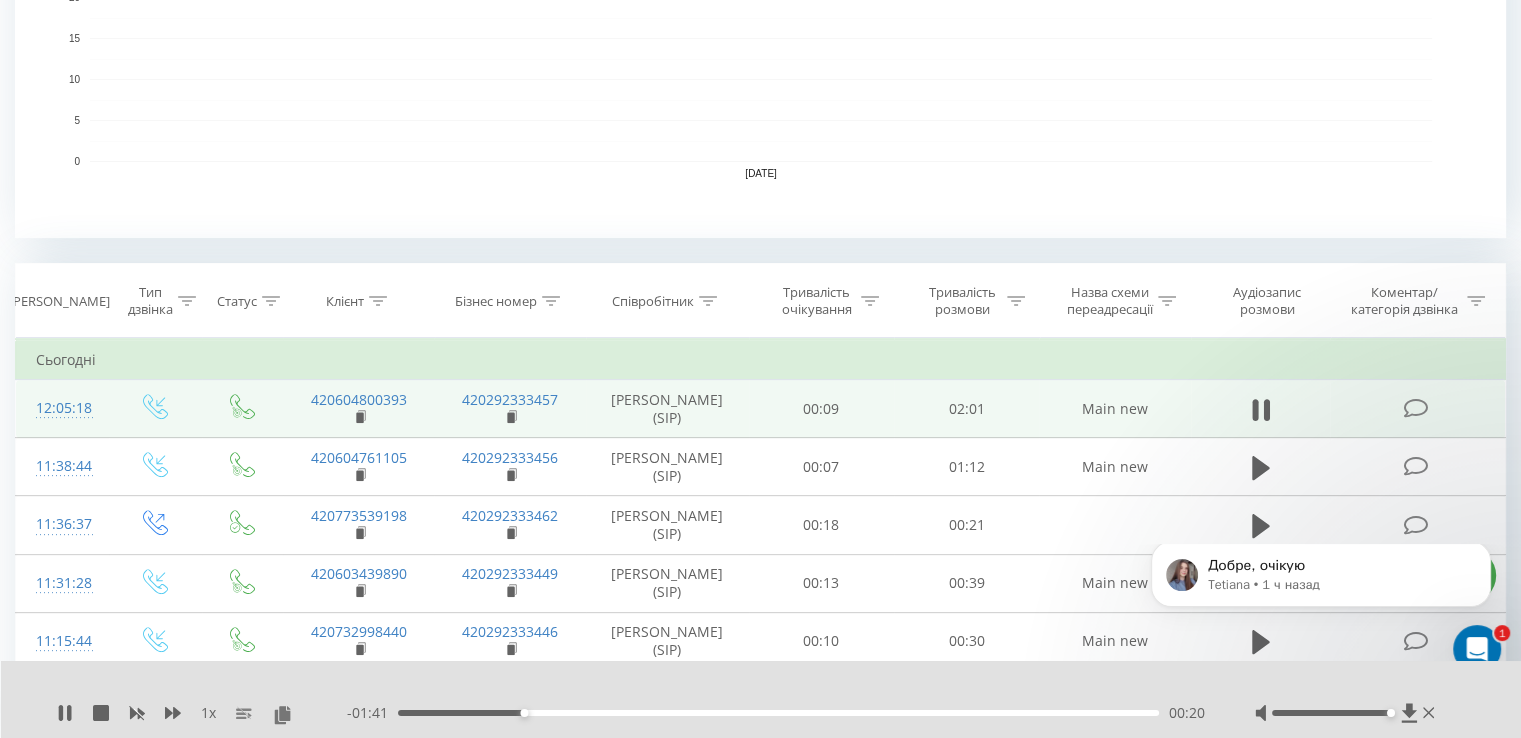 click on "00:20" at bounding box center [778, 713] 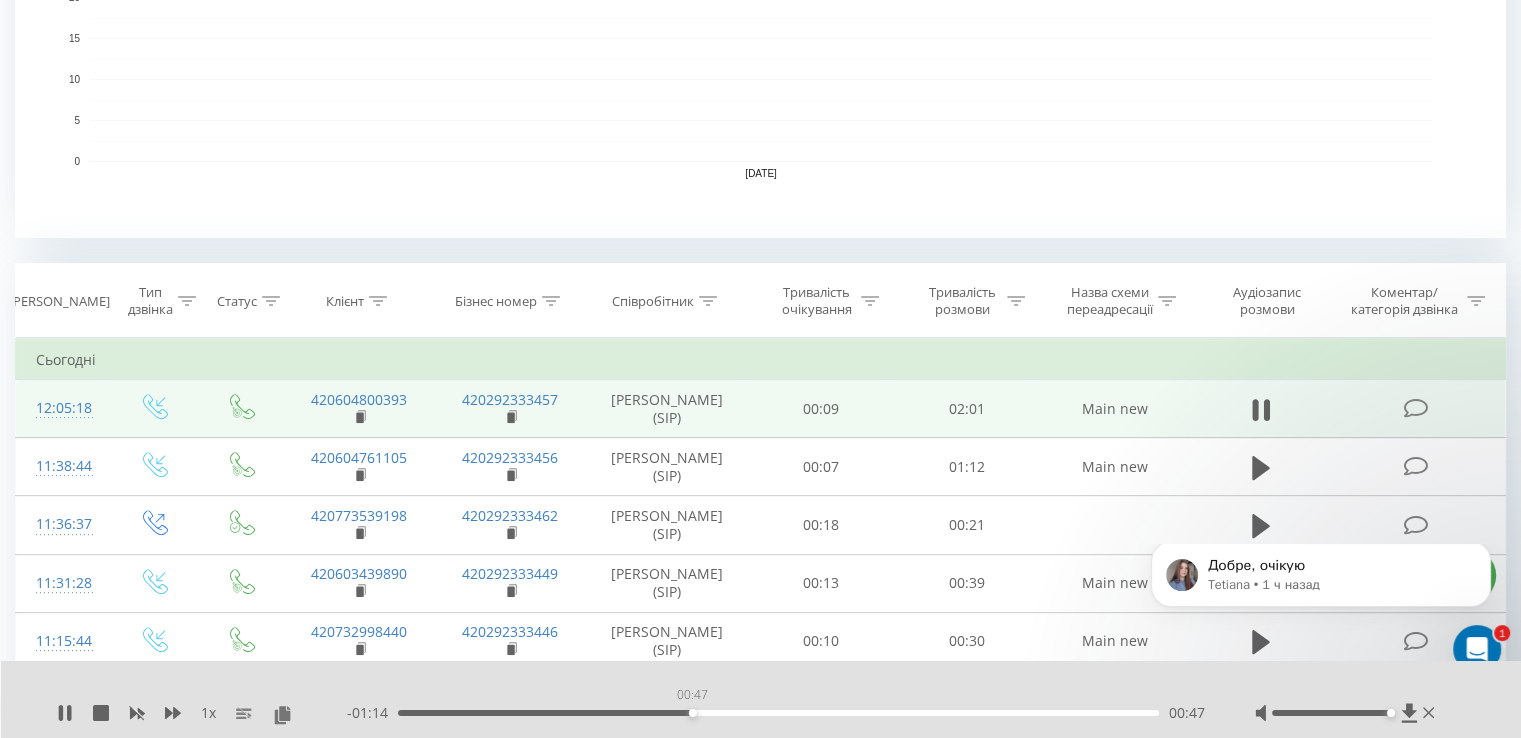 drag, startPoint x: 692, startPoint y: 711, endPoint x: 717, endPoint y: 714, distance: 25.179358 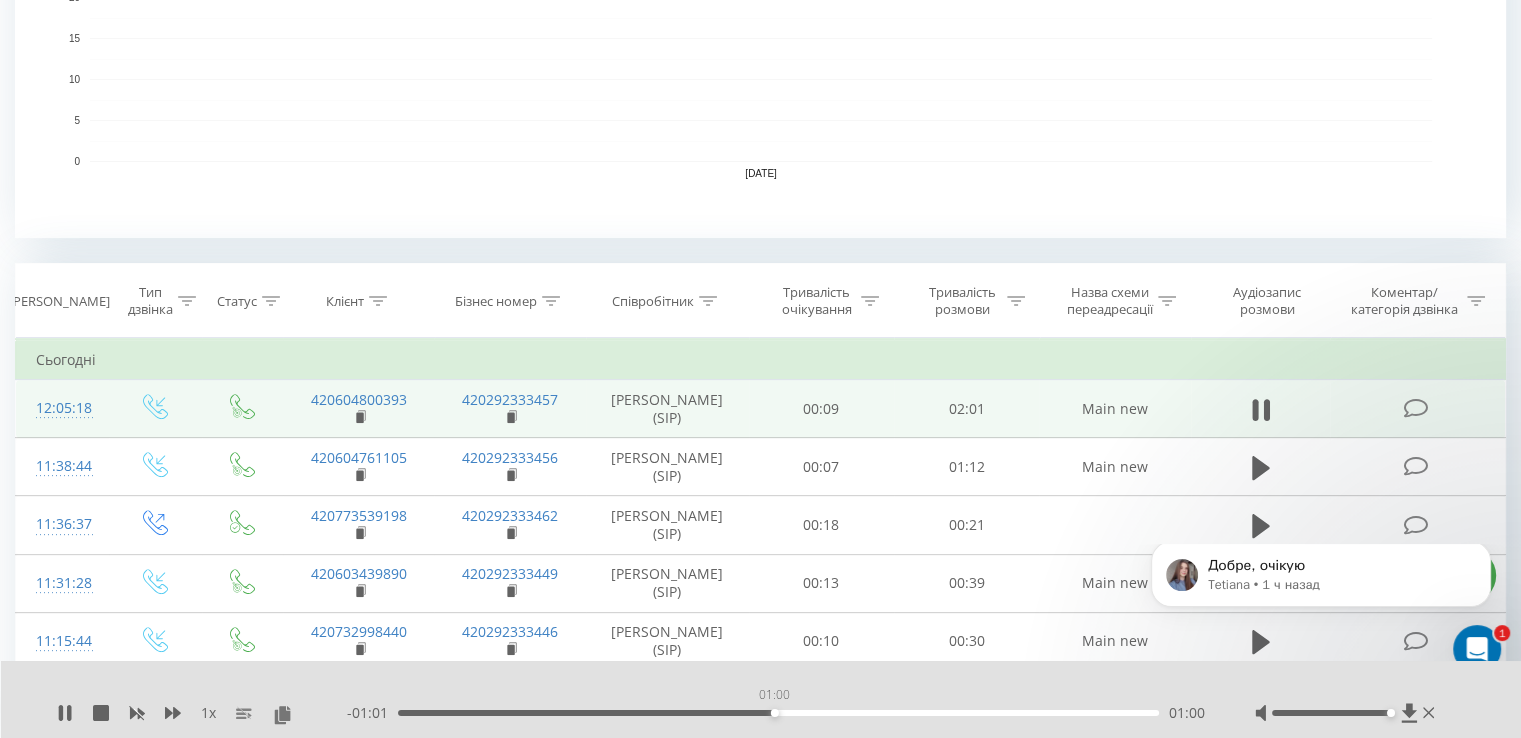 click on "01:00" at bounding box center [778, 713] 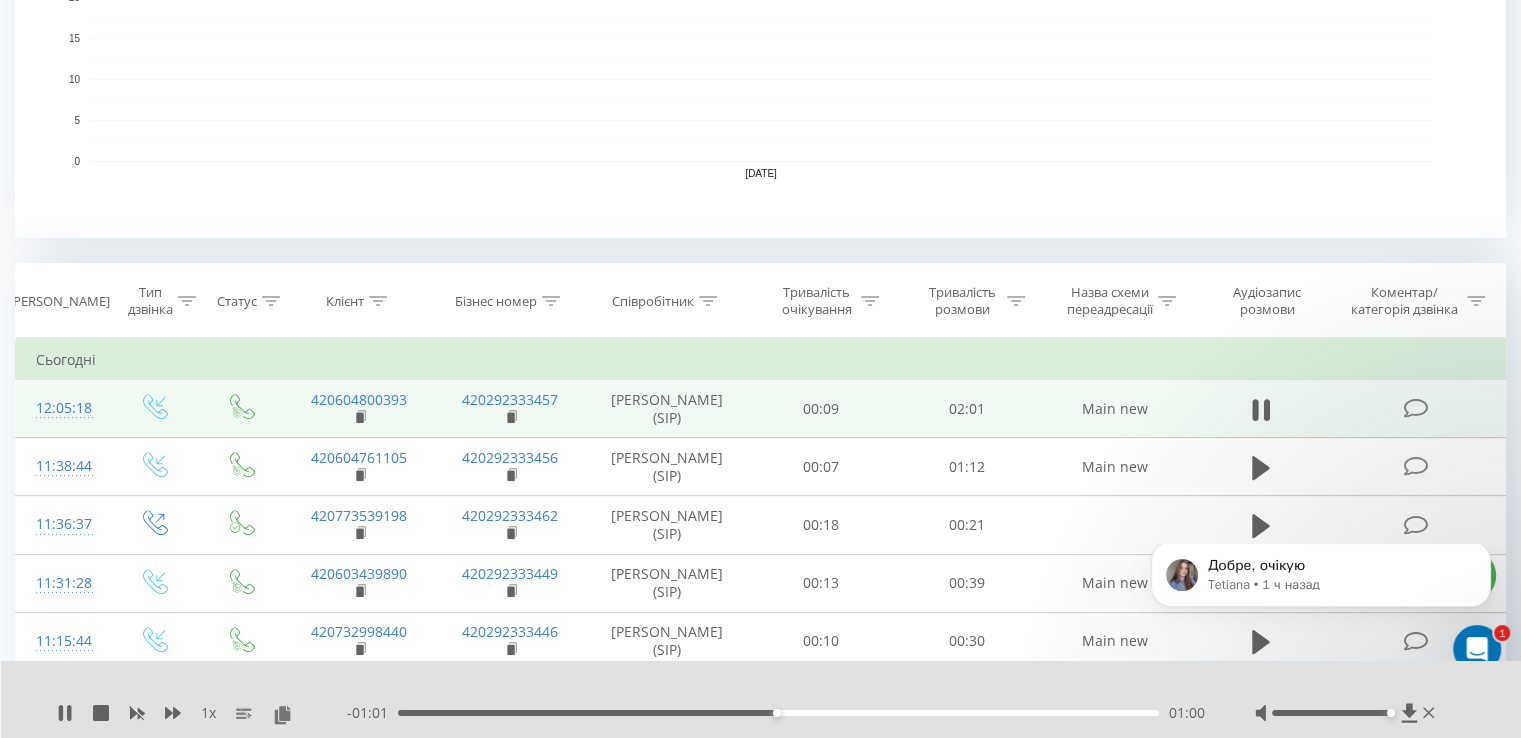 click on "01:00" at bounding box center (778, 713) 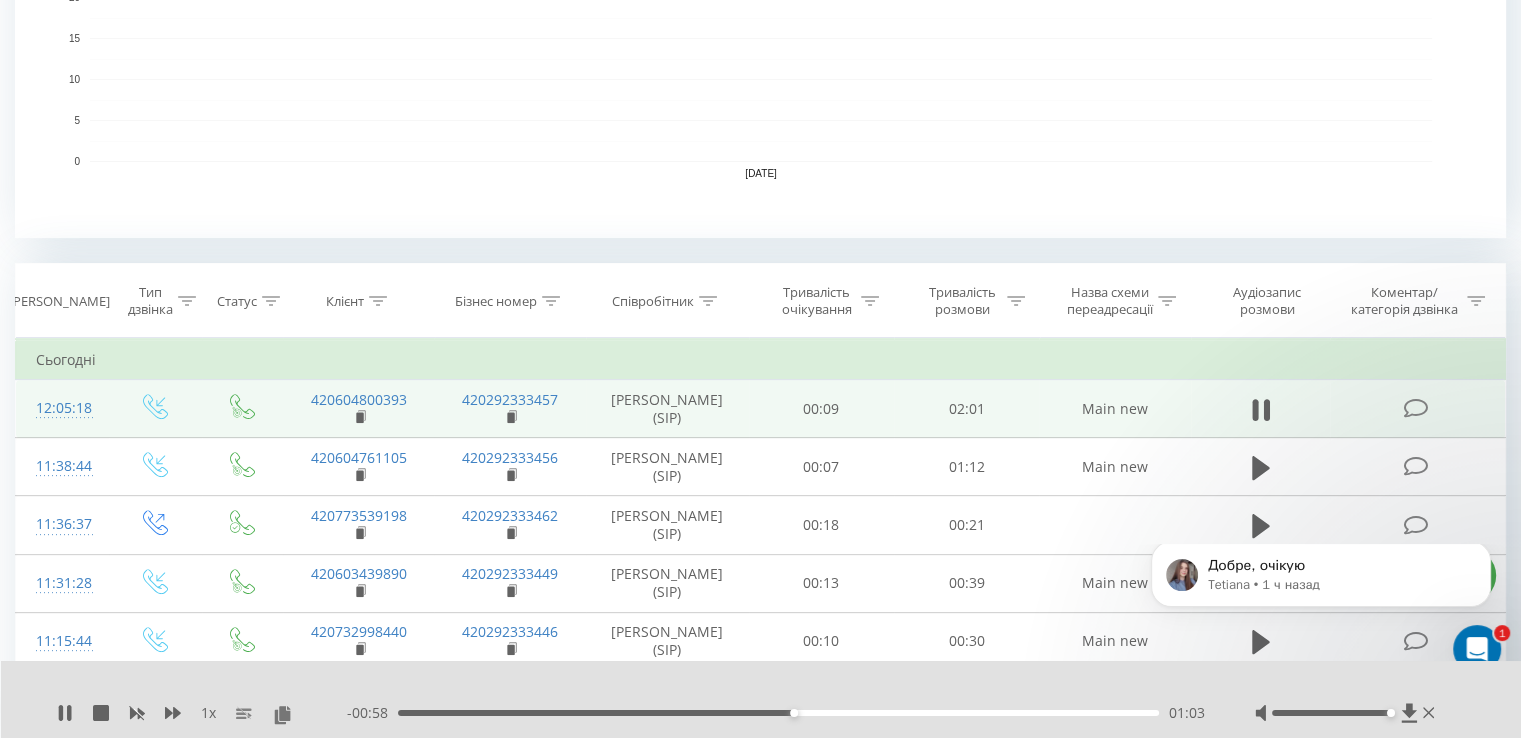 click on "01:03" at bounding box center (778, 713) 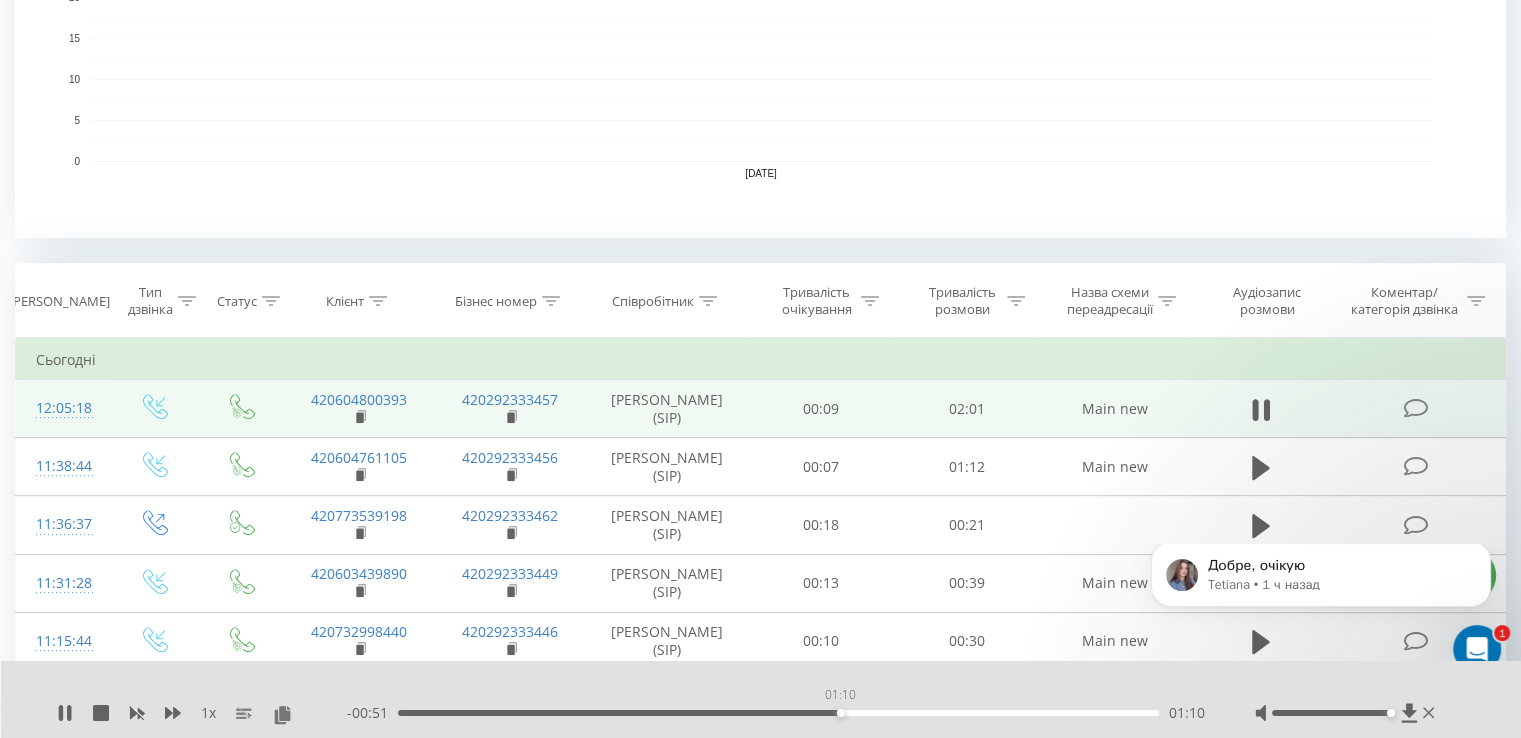 click on "01:10" at bounding box center (778, 713) 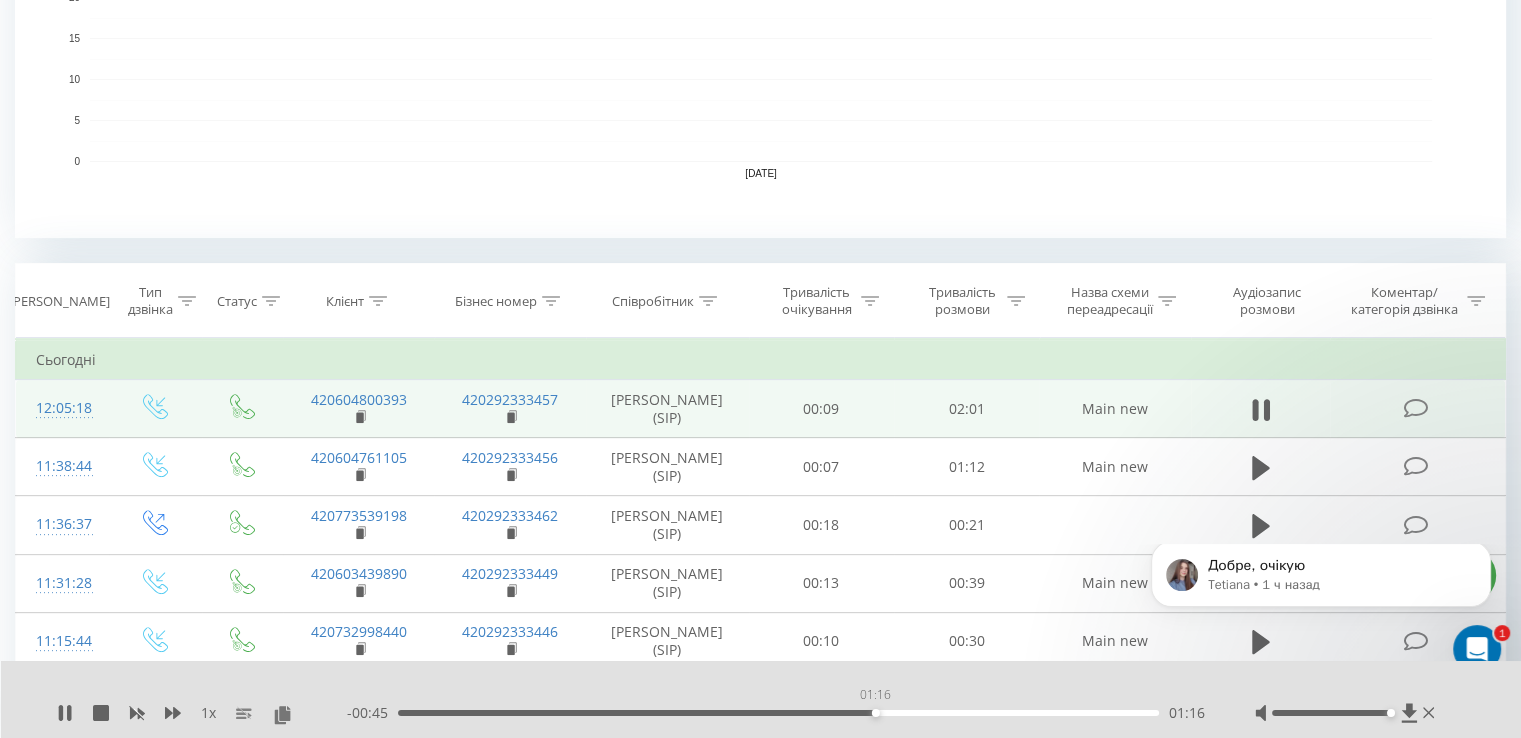click on "01:16" at bounding box center [778, 713] 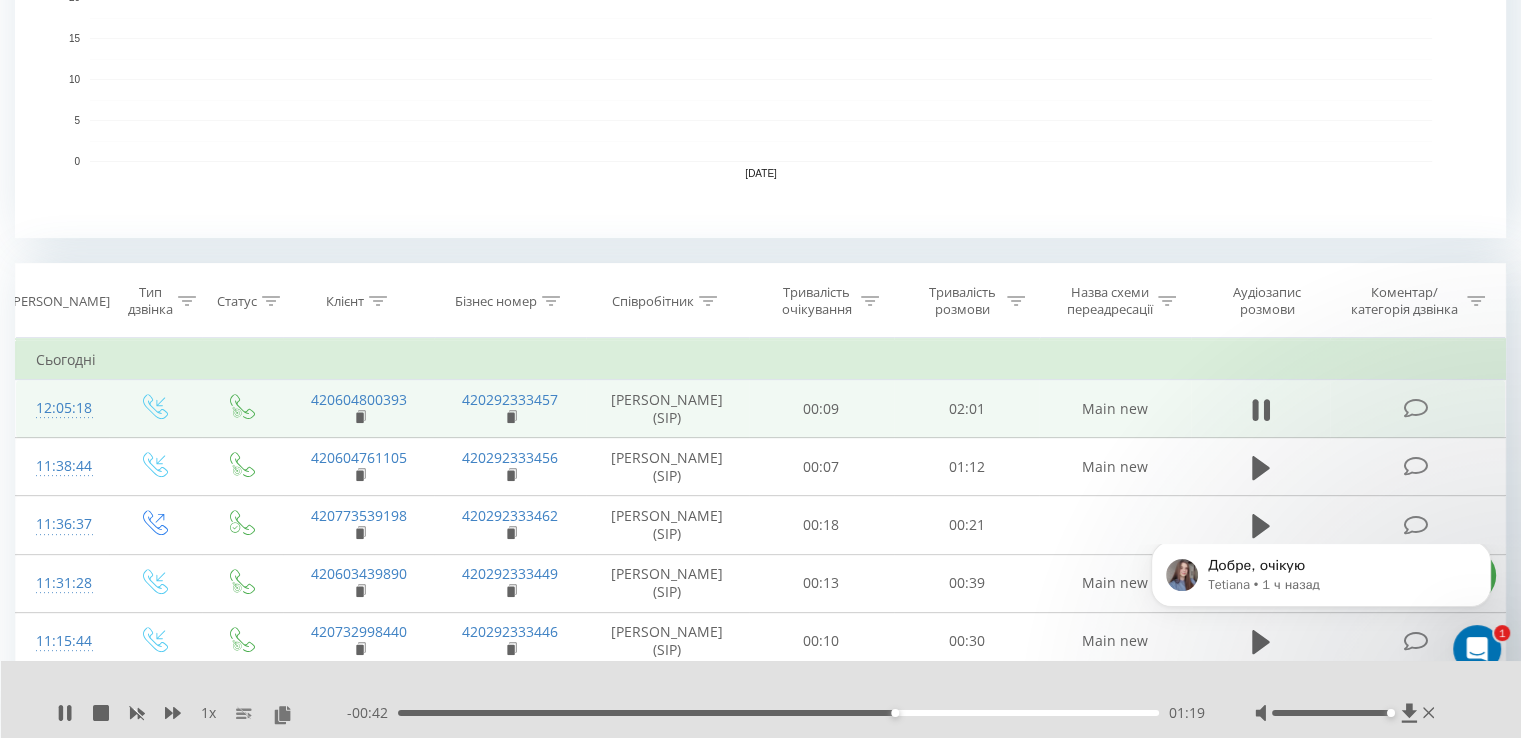 click on "01:19" at bounding box center (778, 713) 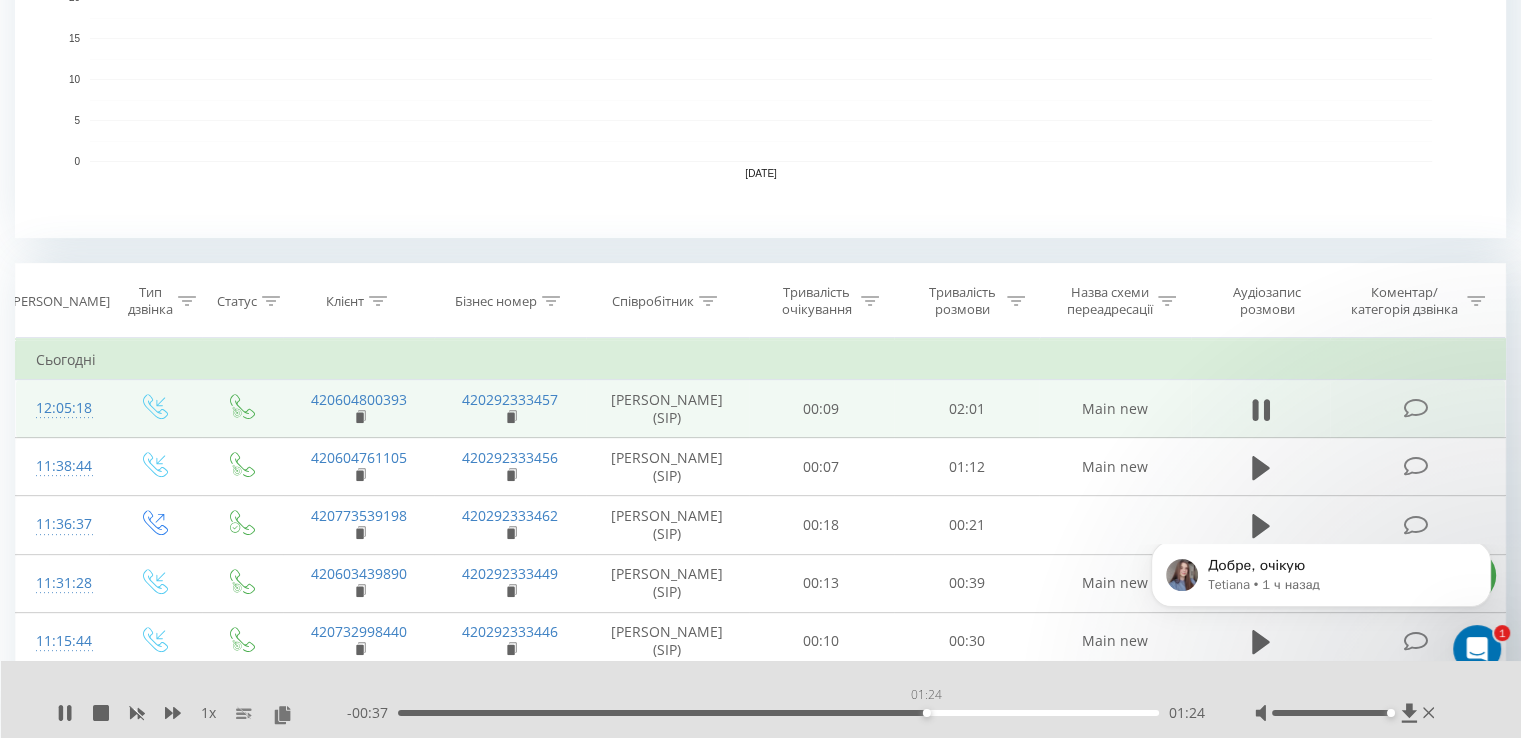 click on "01:24" at bounding box center [778, 713] 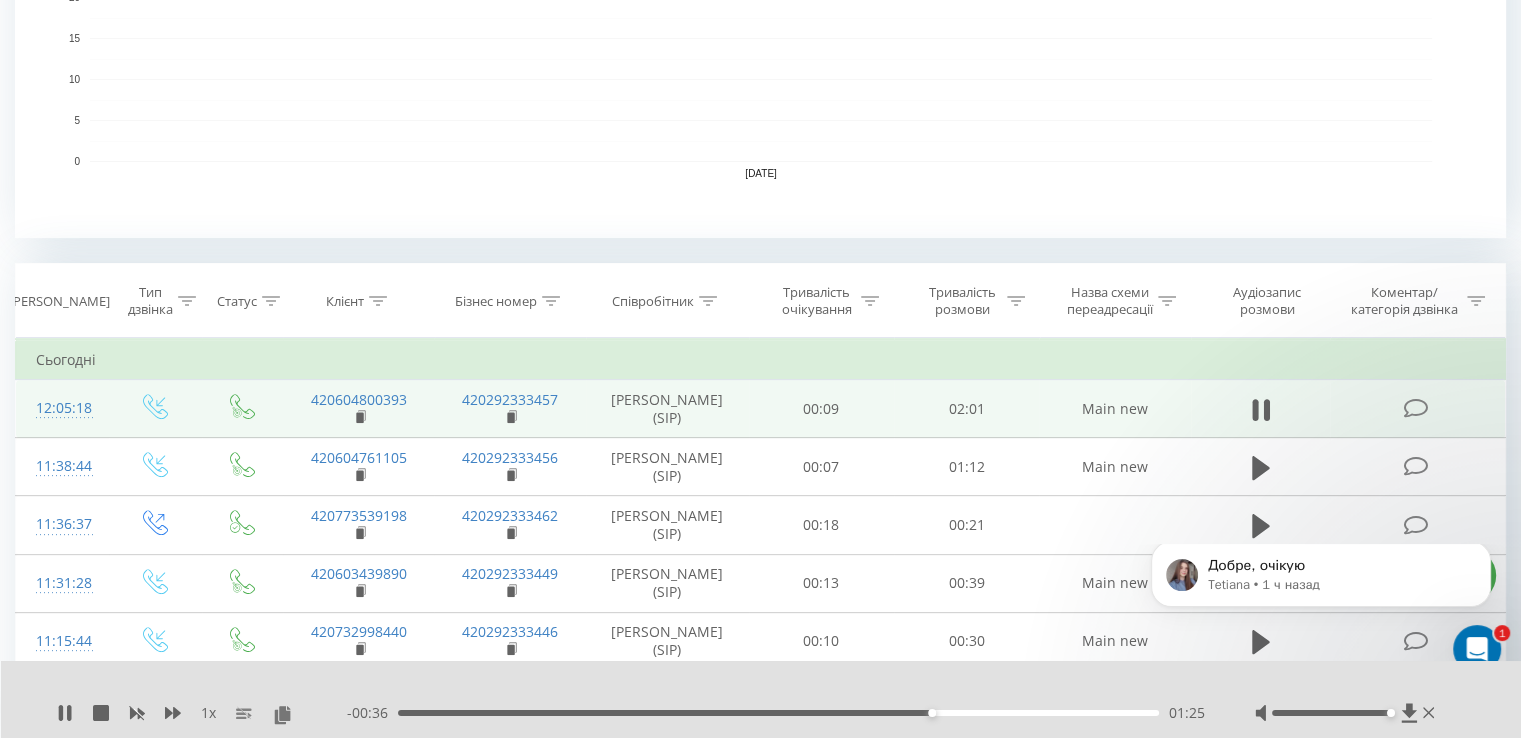 click on "01:25" at bounding box center [778, 713] 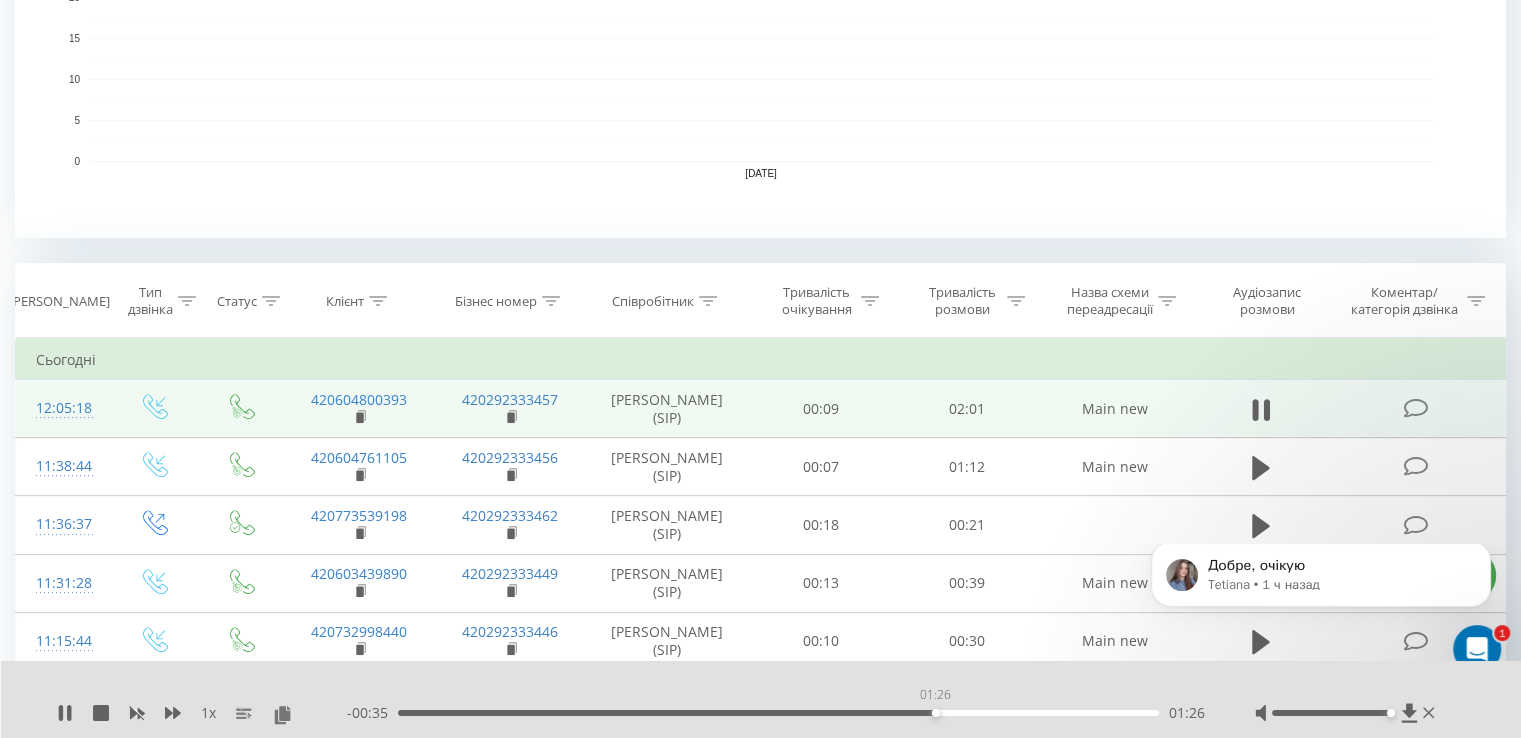 click on "01:26" at bounding box center [778, 713] 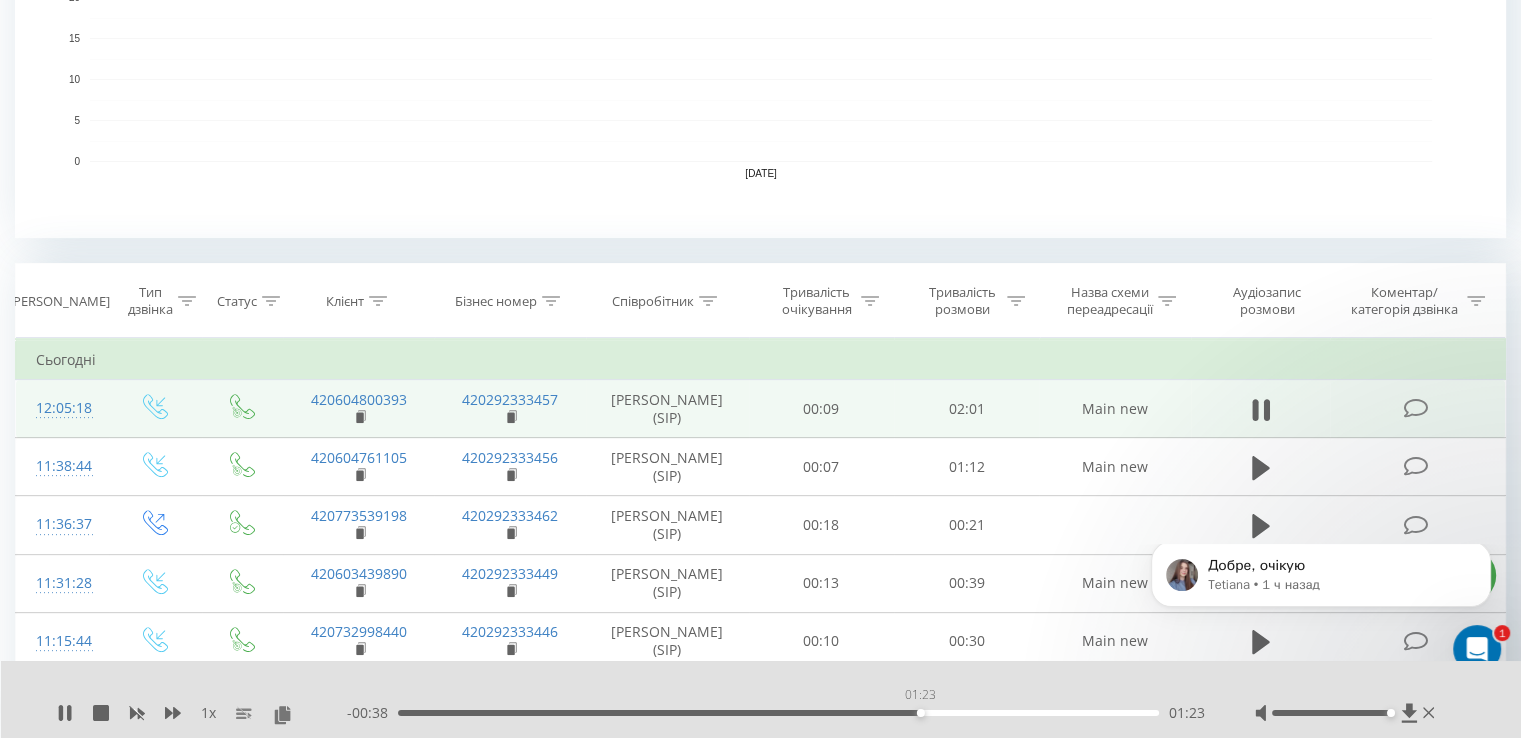 click on "01:23" at bounding box center (778, 713) 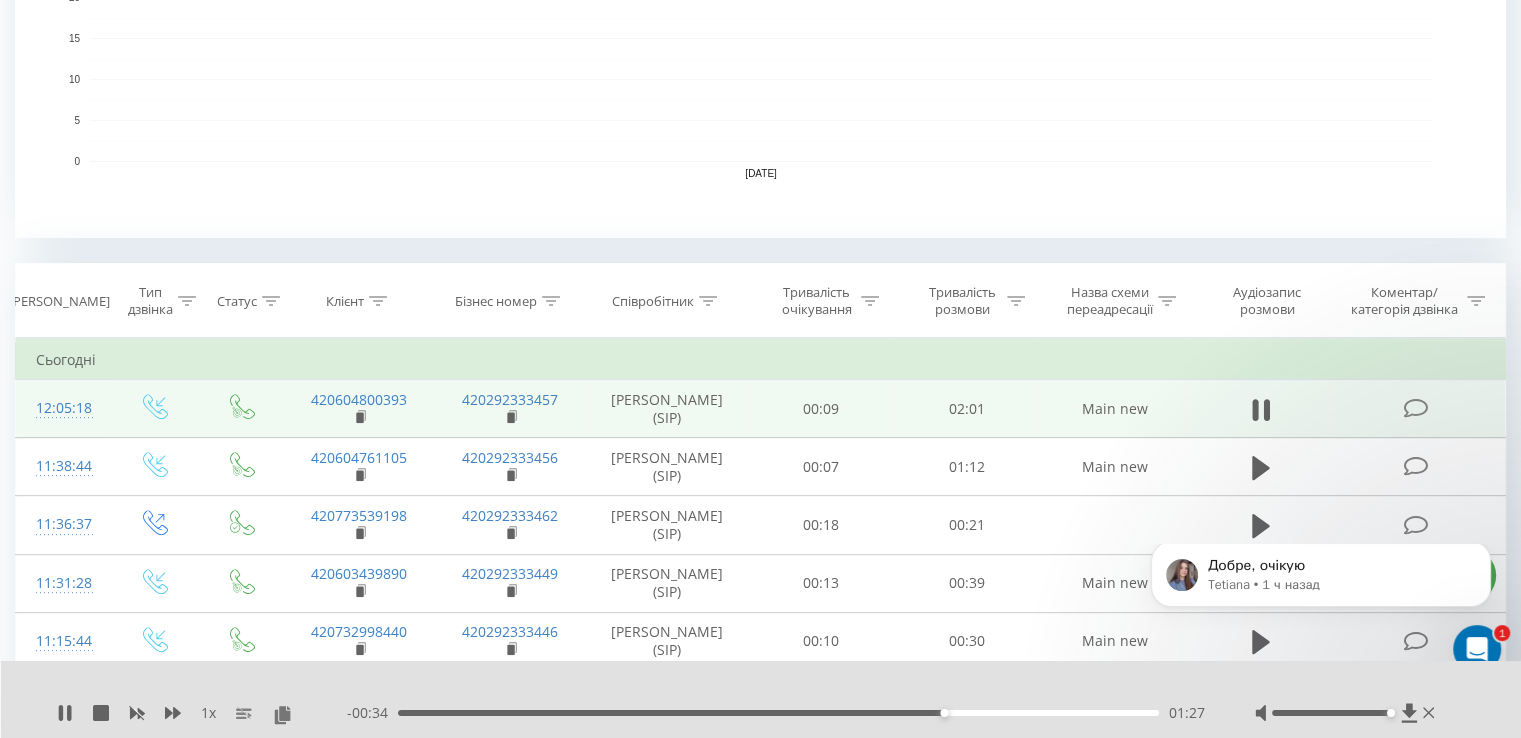 click on "01:27" at bounding box center (778, 713) 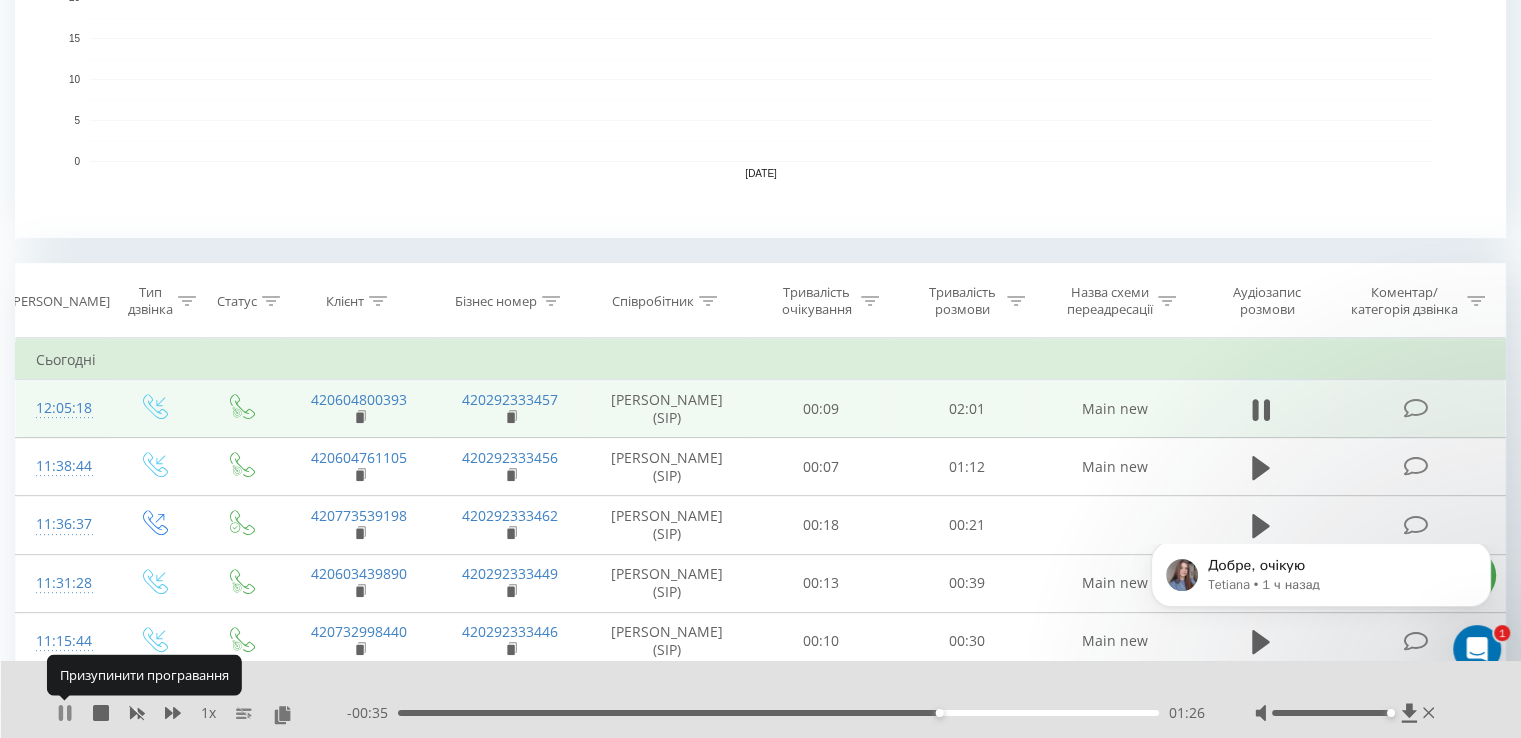 click 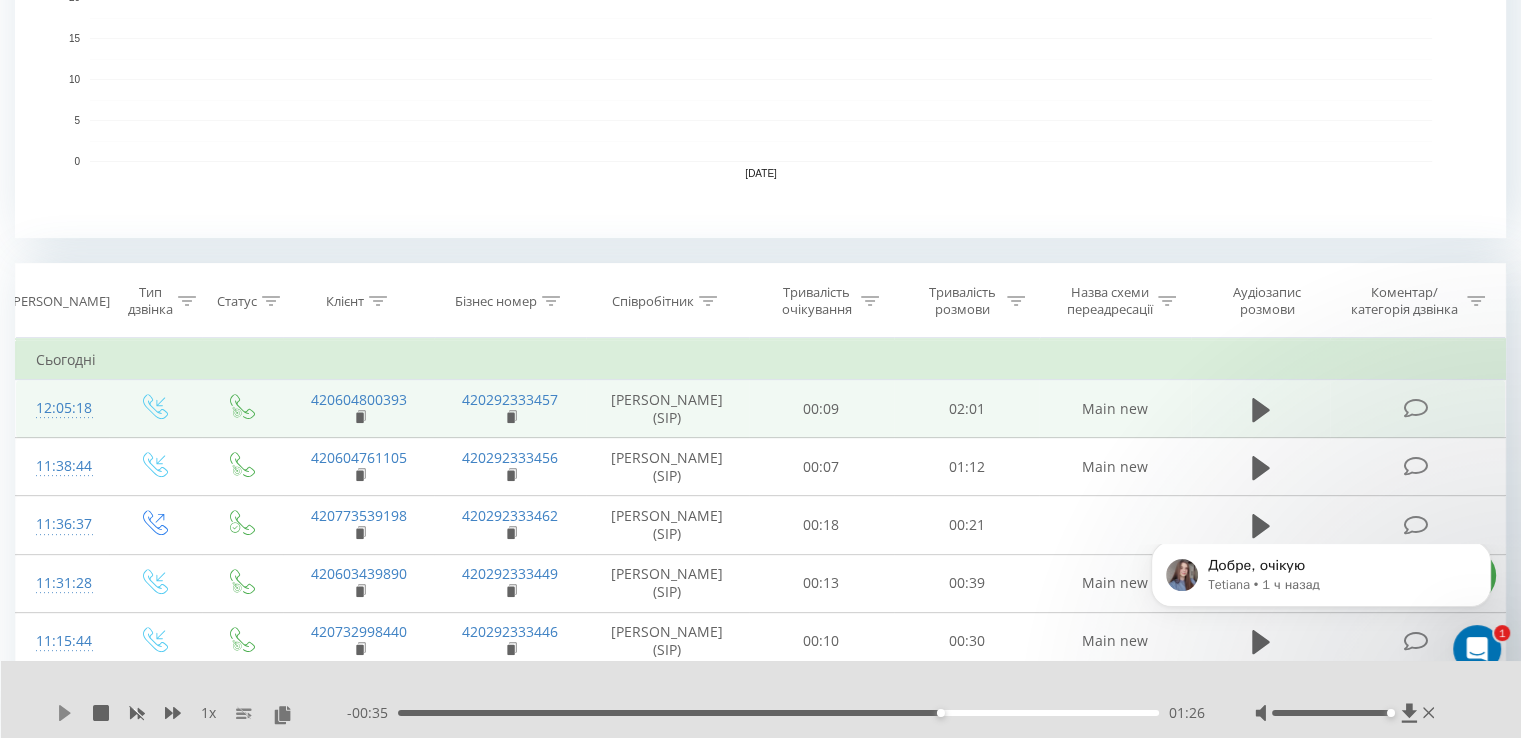 click 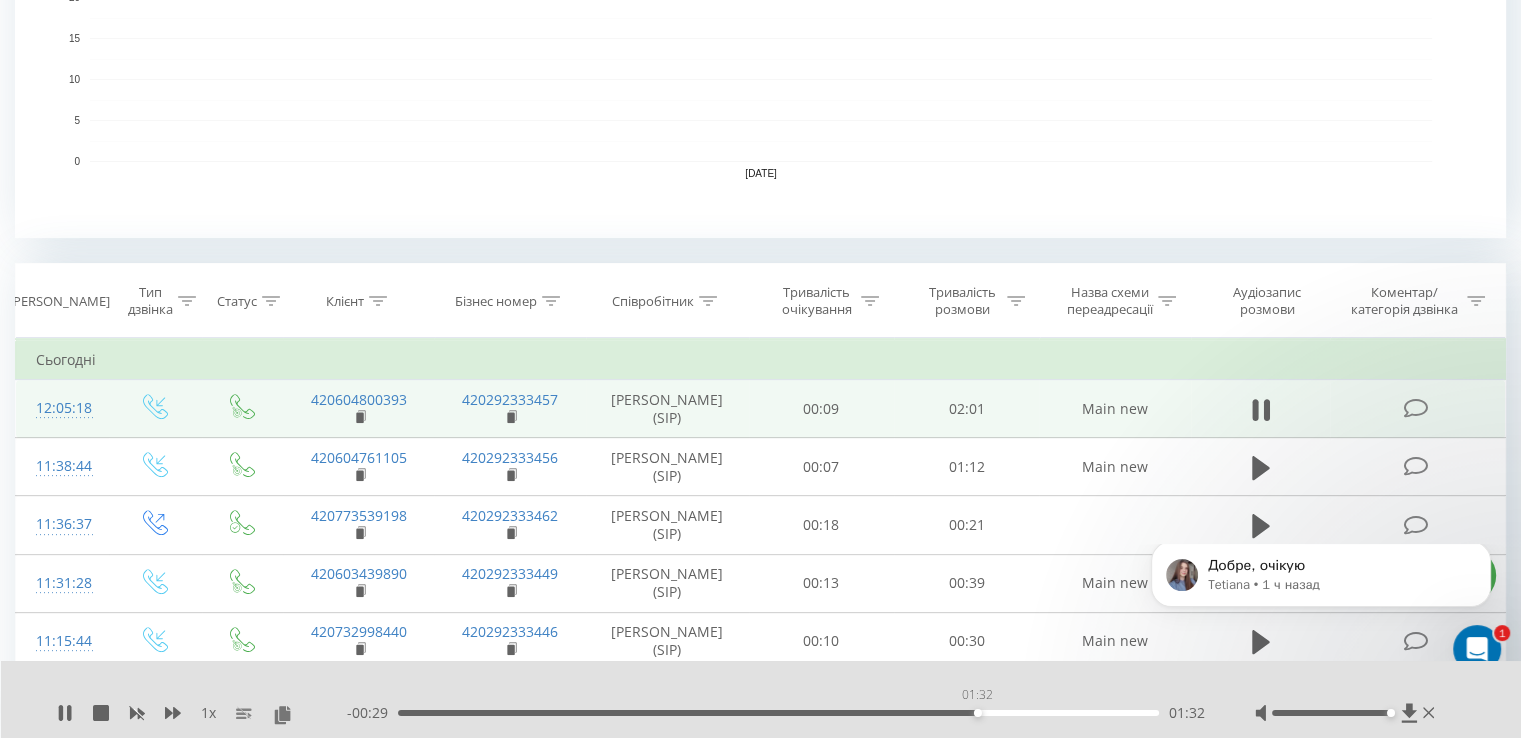 click on "01:32" at bounding box center [778, 713] 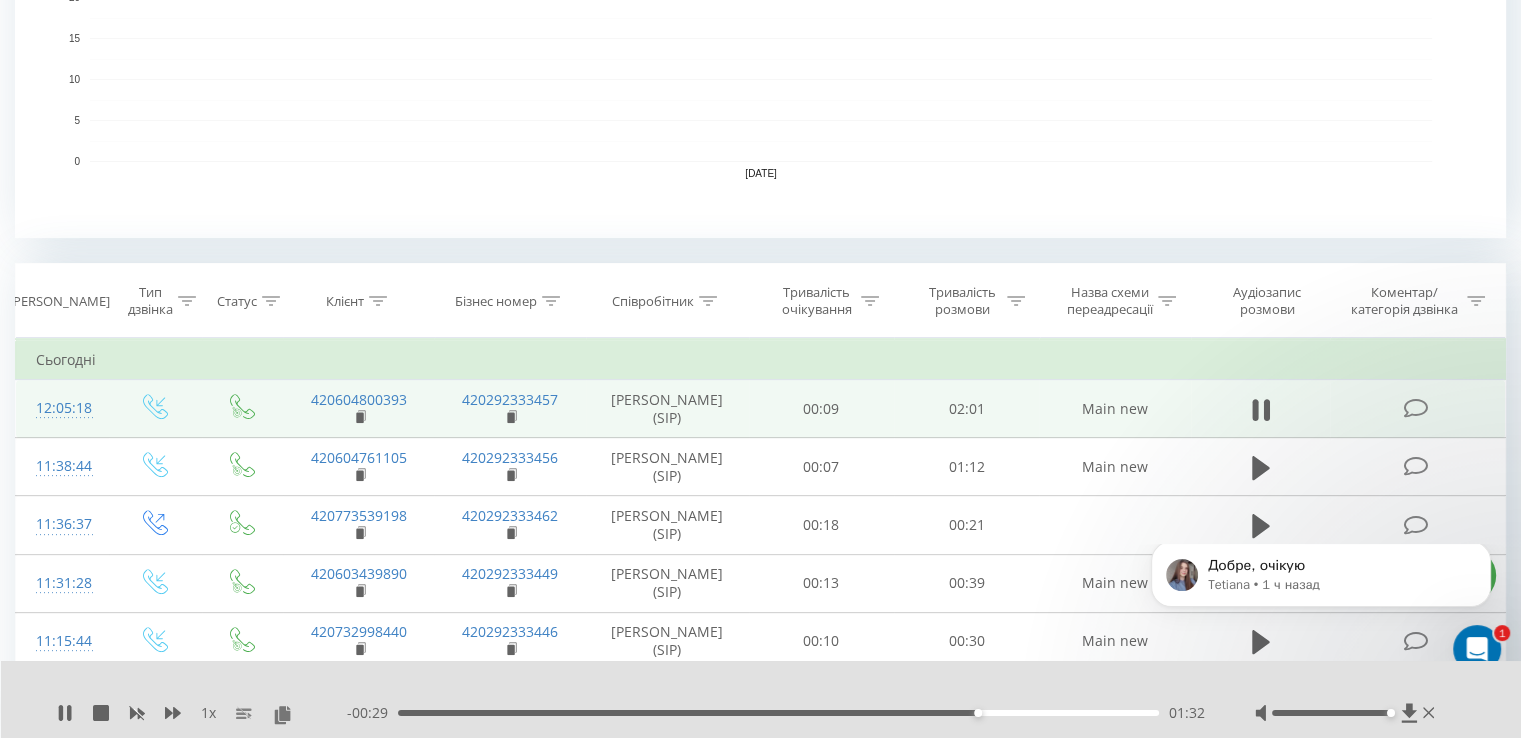 click on "01:32" at bounding box center (778, 713) 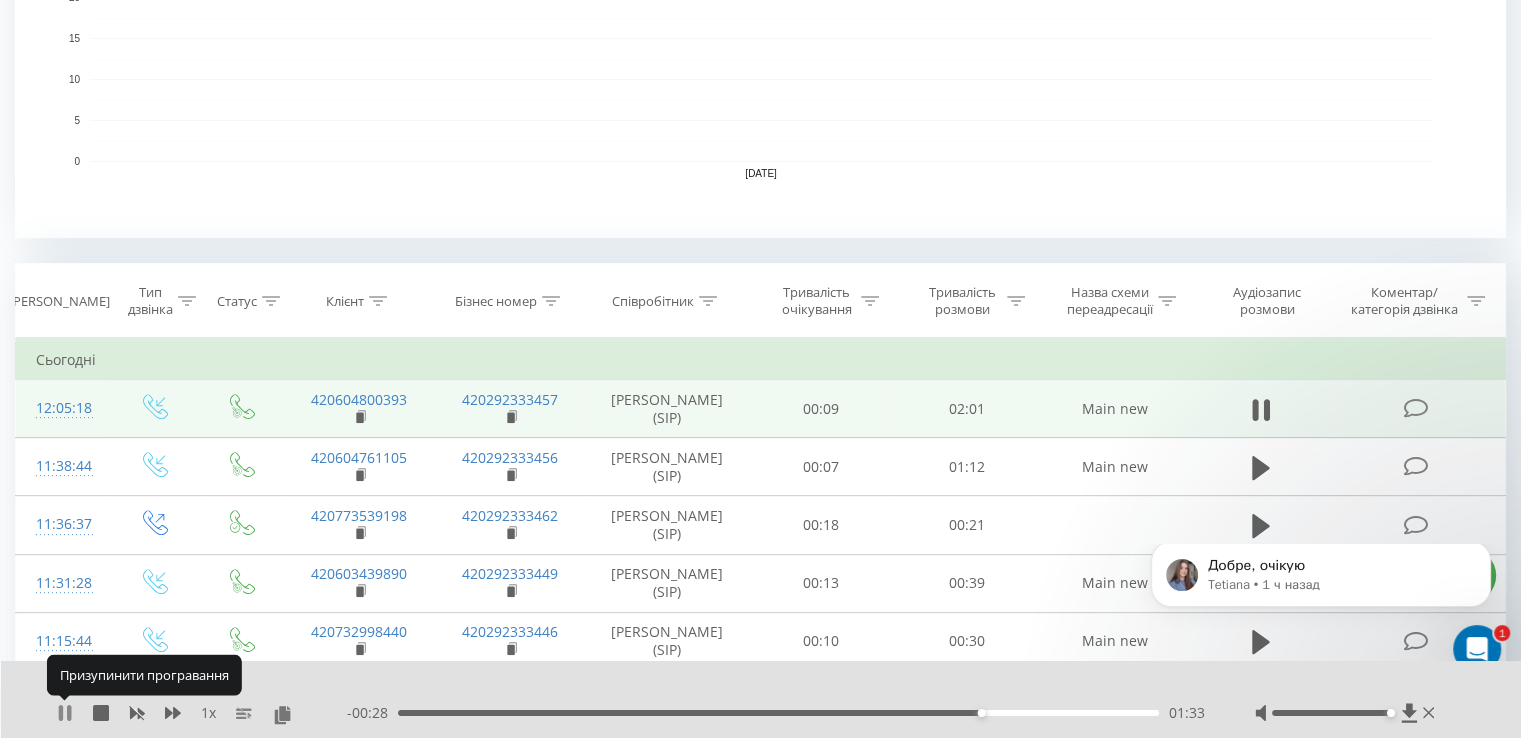 click 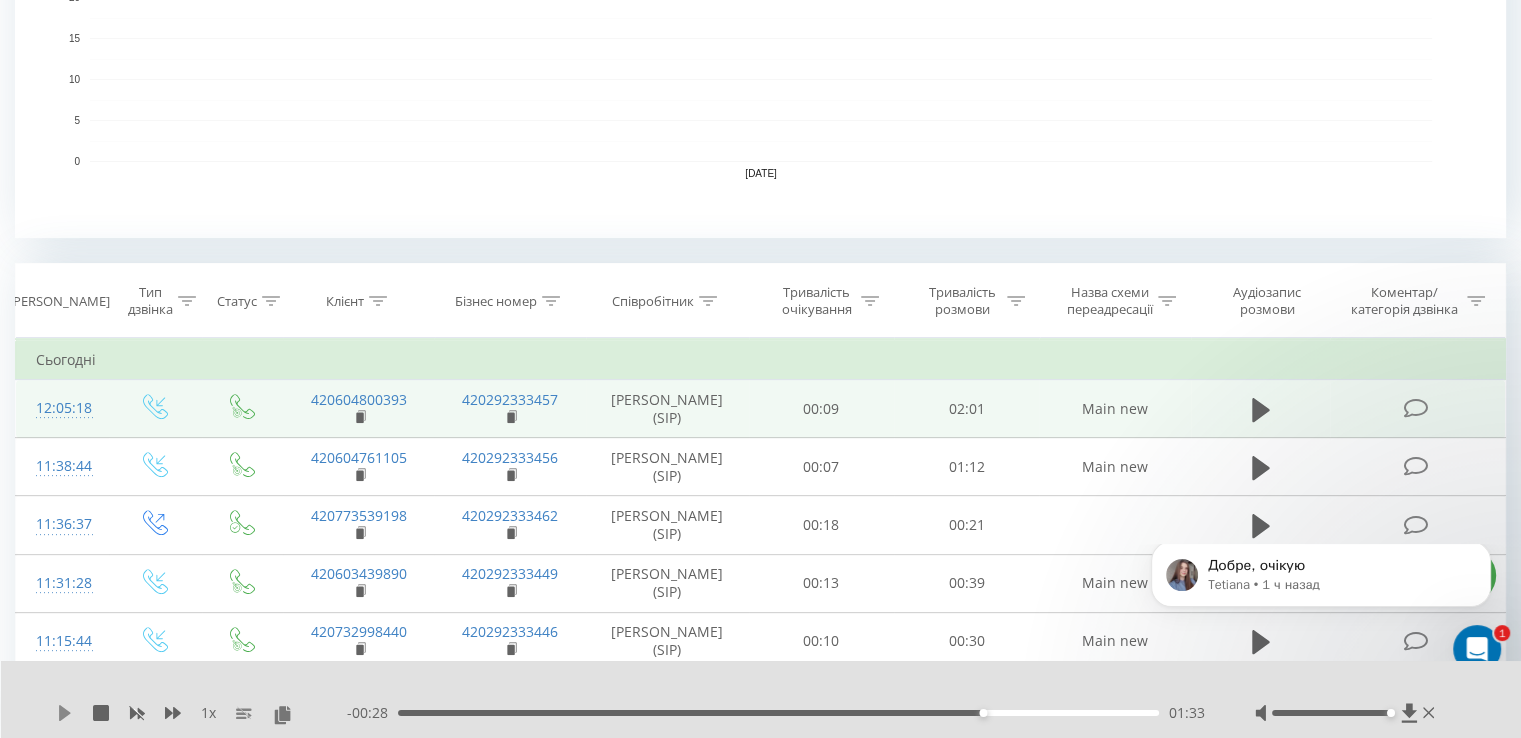 click 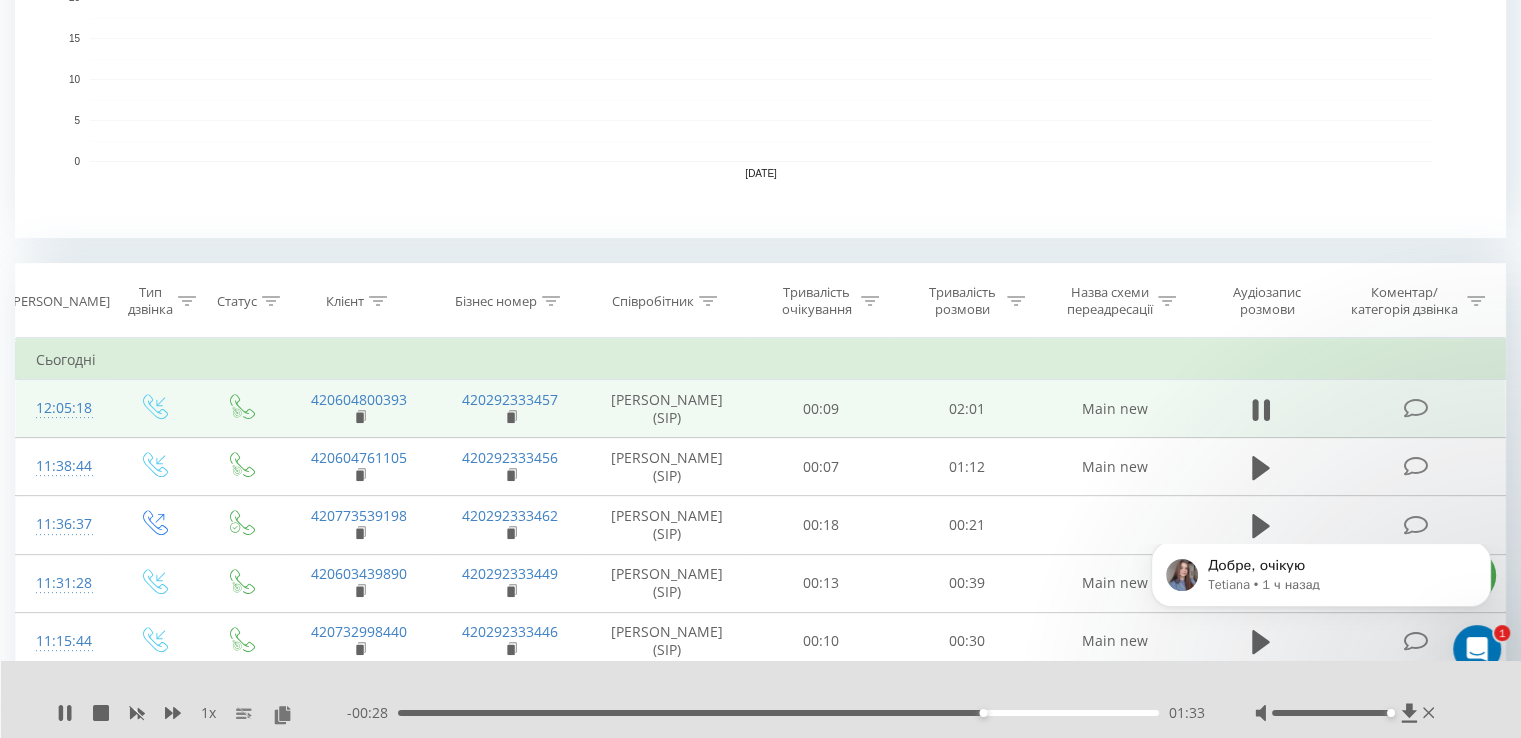 click on "- 00:28 01:33   01:33" at bounding box center (776, 713) 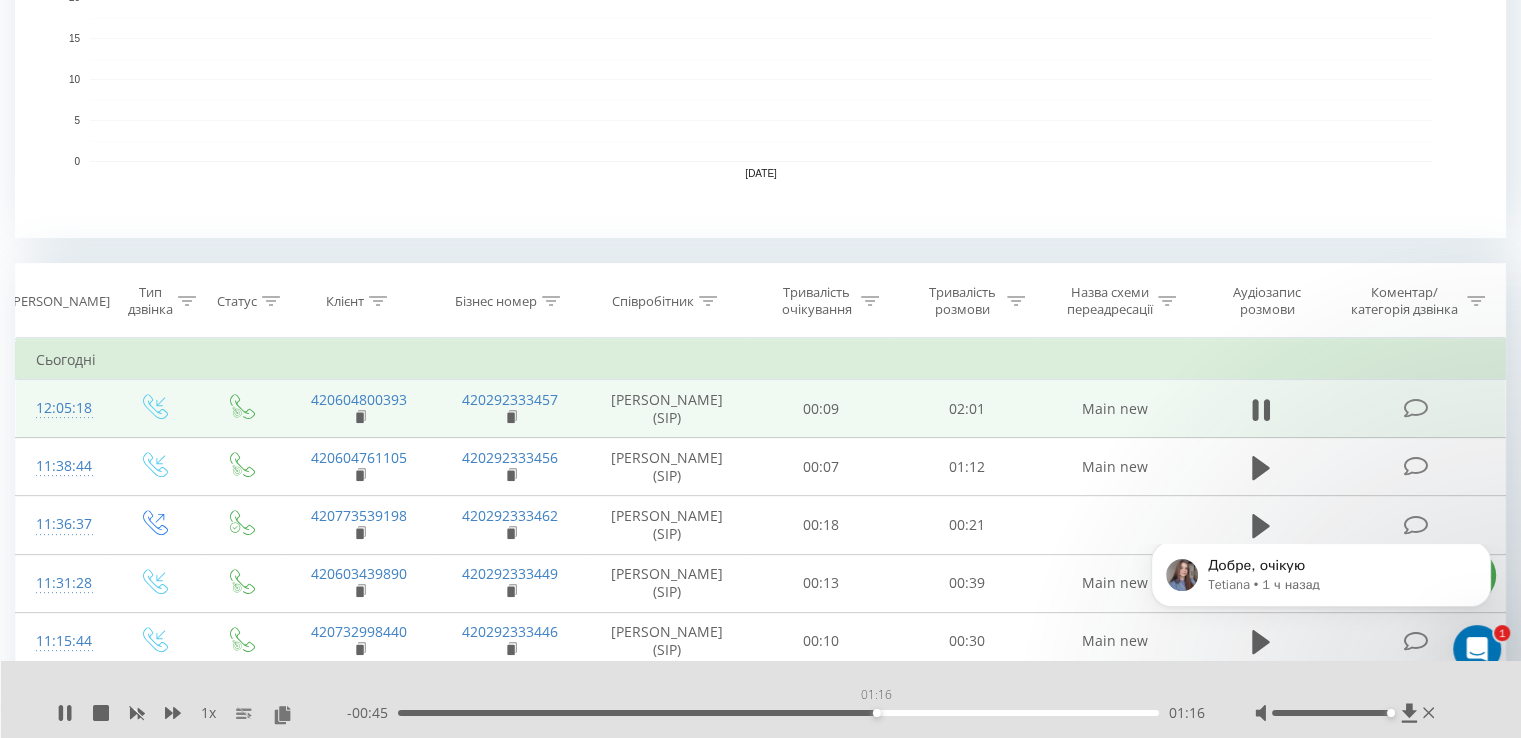 click on "01:16" at bounding box center [778, 713] 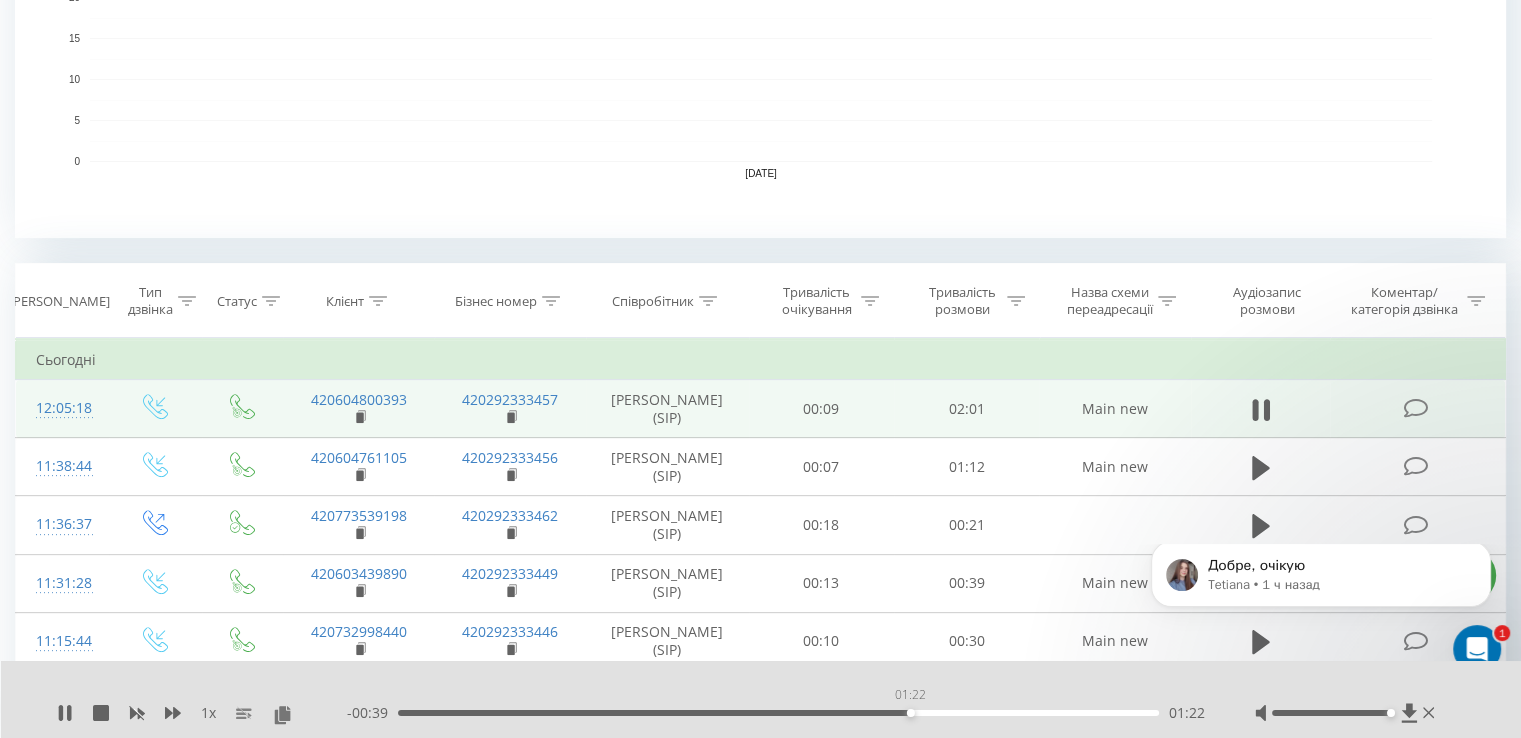click on "01:22" at bounding box center [778, 713] 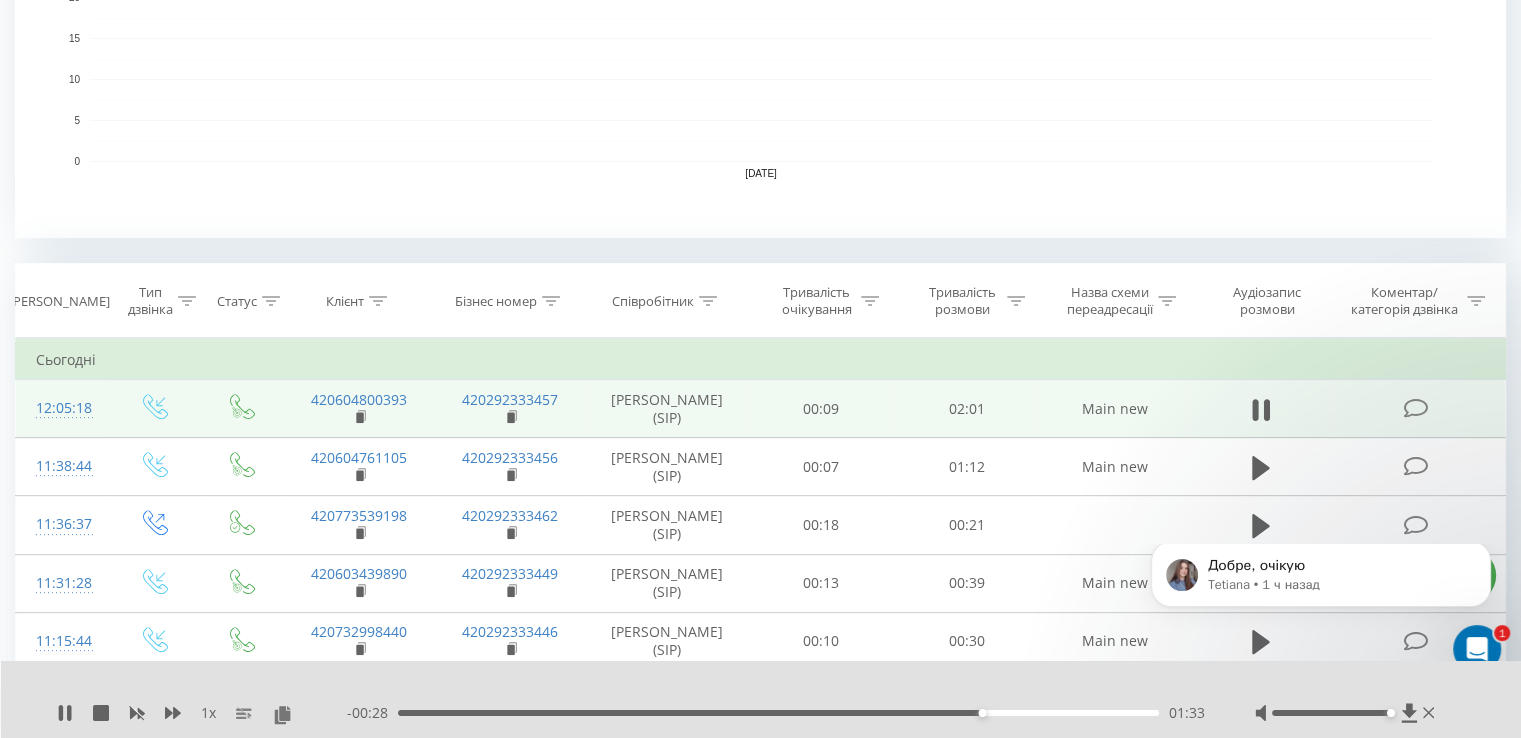click on "01:33" at bounding box center [778, 713] 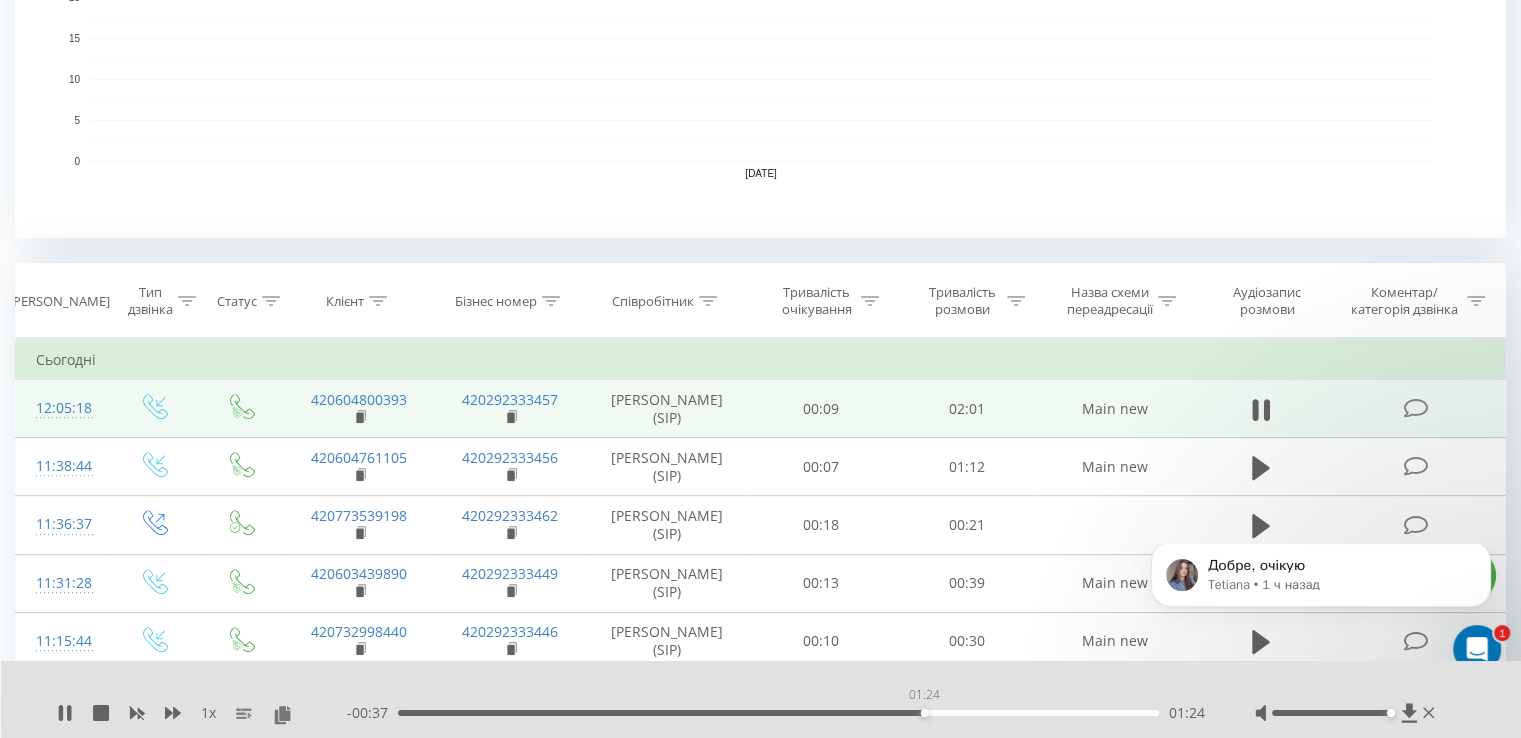click on "01:24" at bounding box center [778, 713] 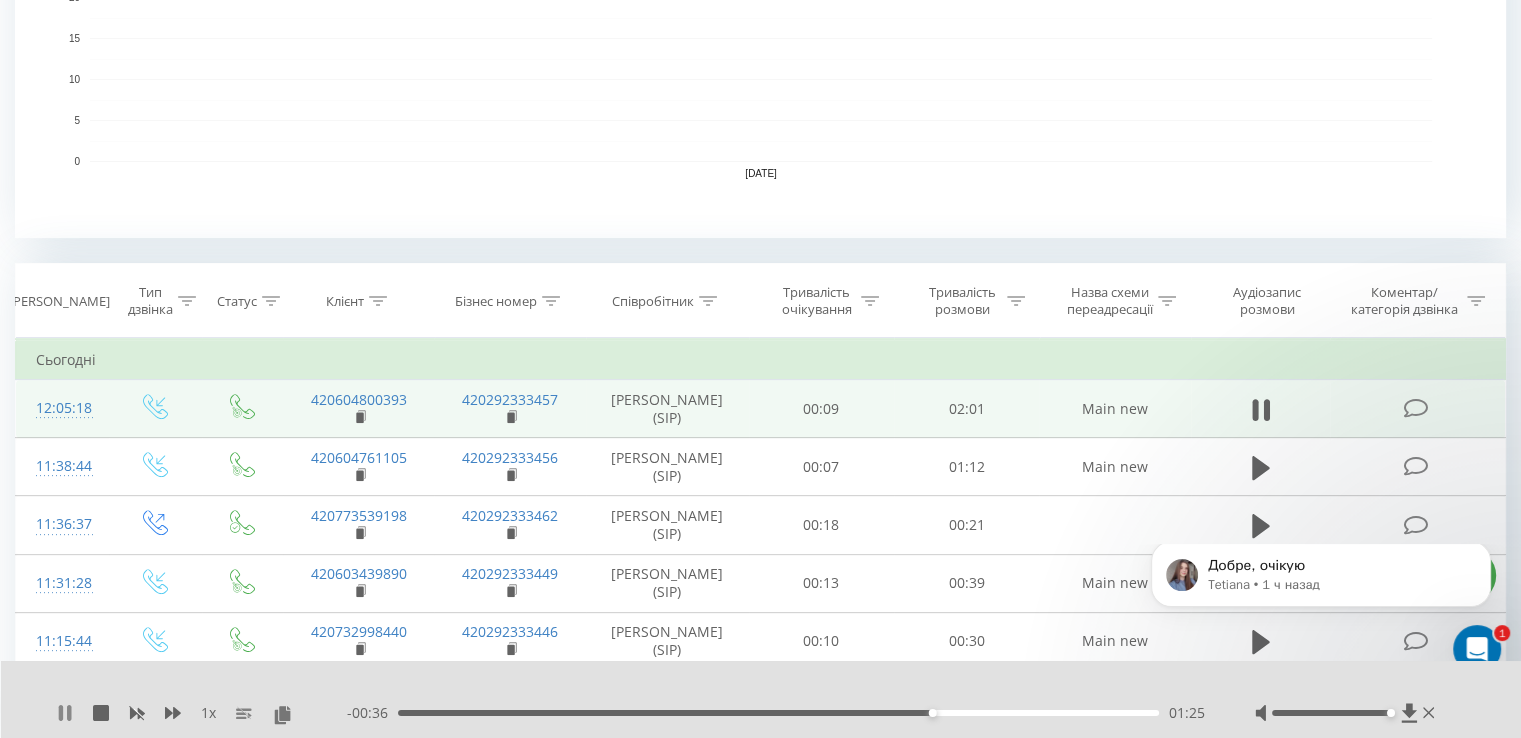 click 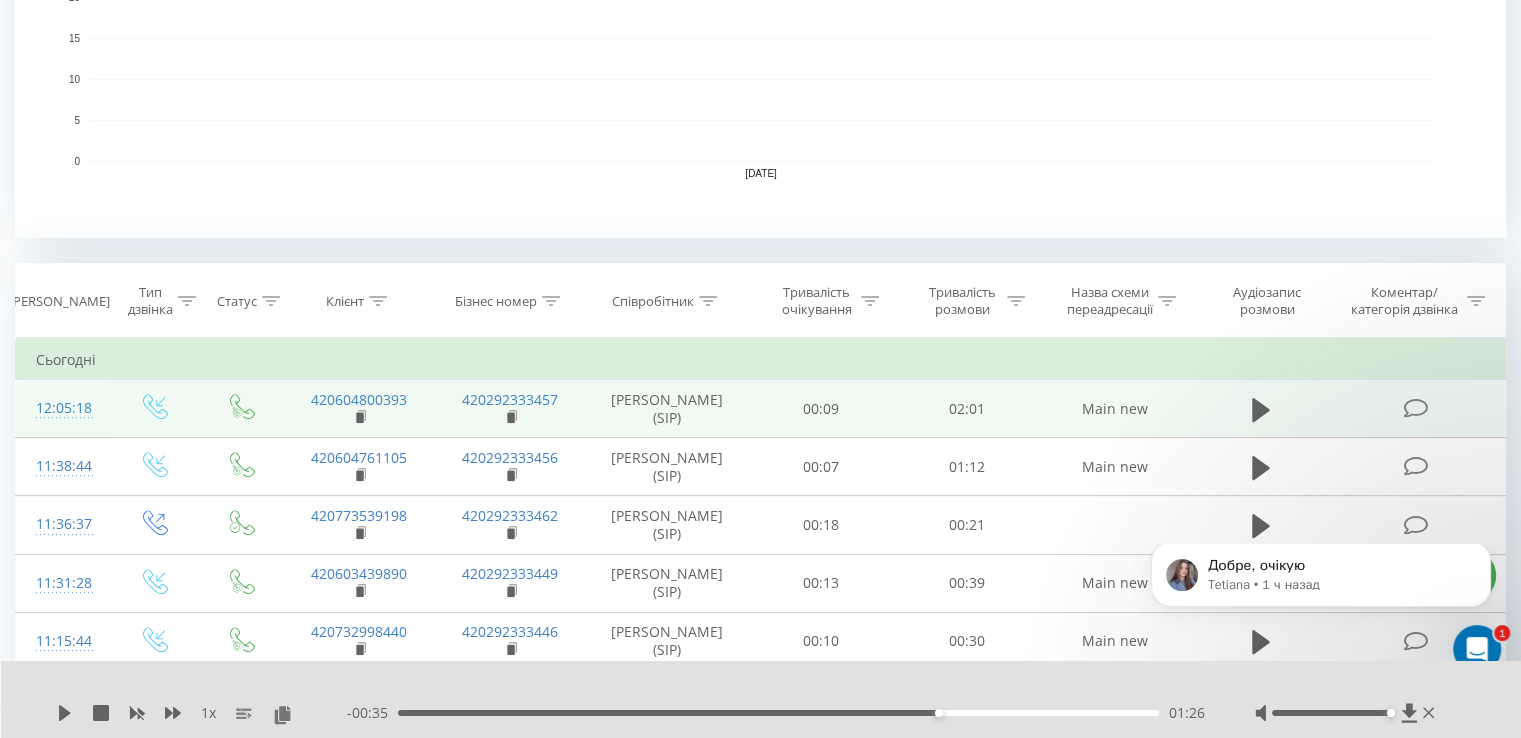 click on "1 x  - 00:35 01:26   01:26" at bounding box center (761, 699) 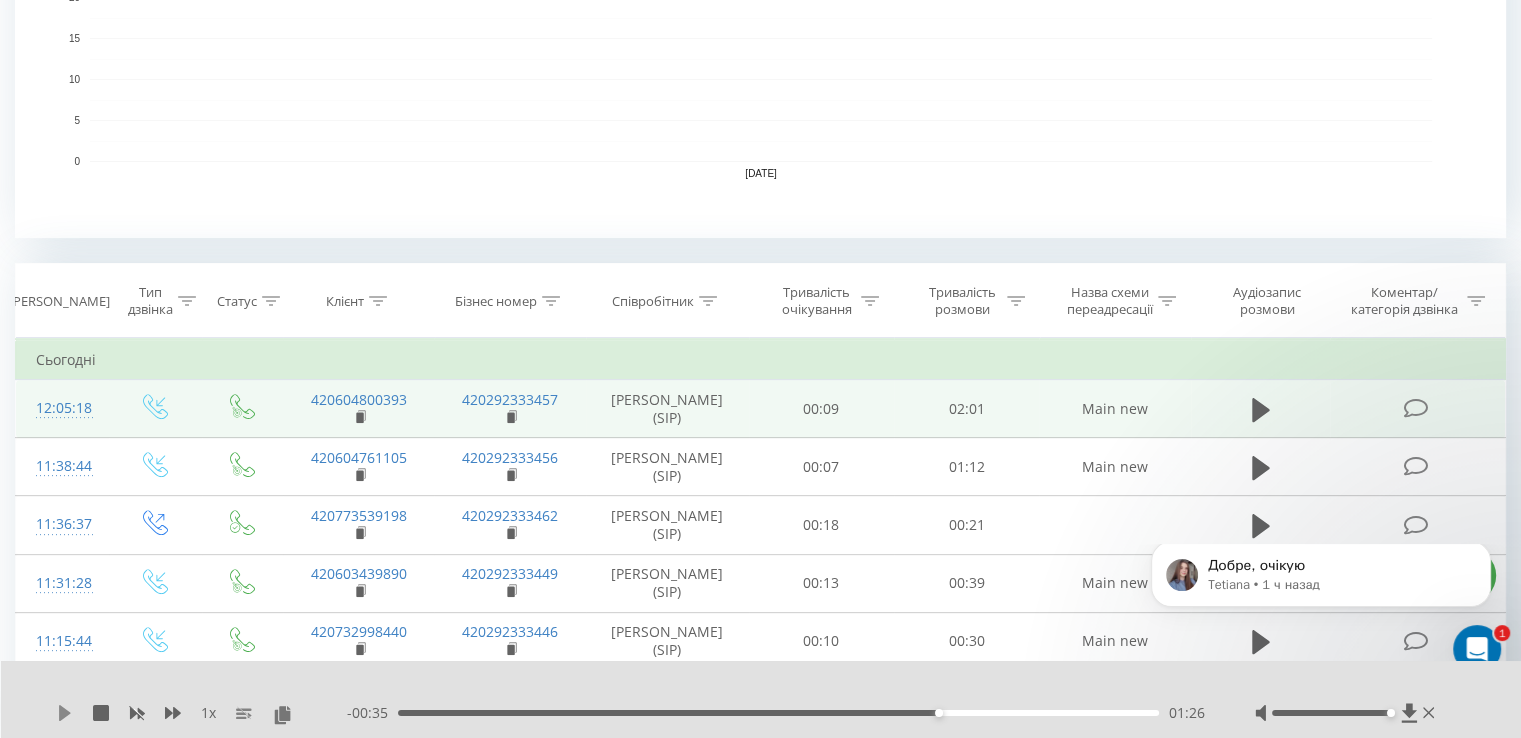 click 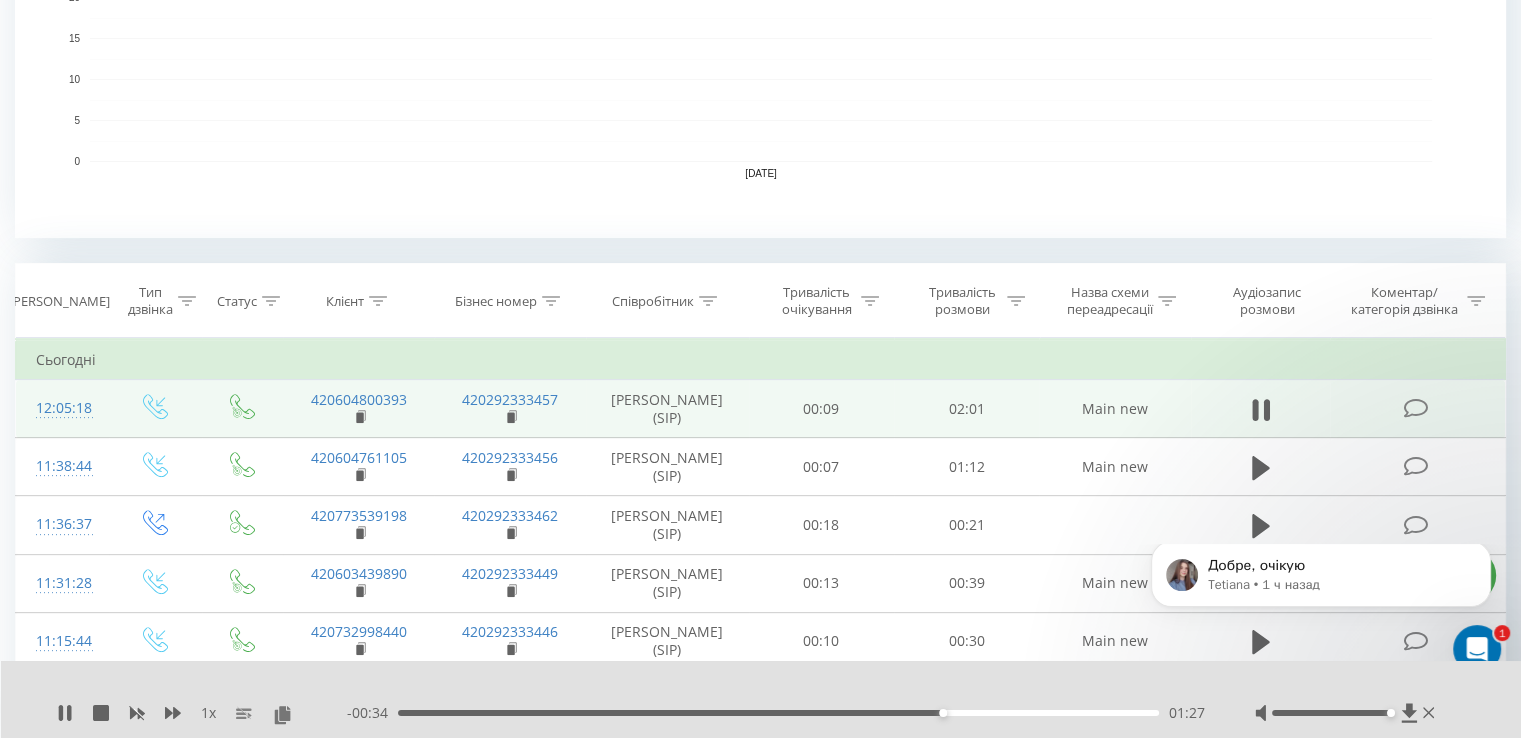 click on "- 00:34 01:27   01:27" at bounding box center [776, 713] 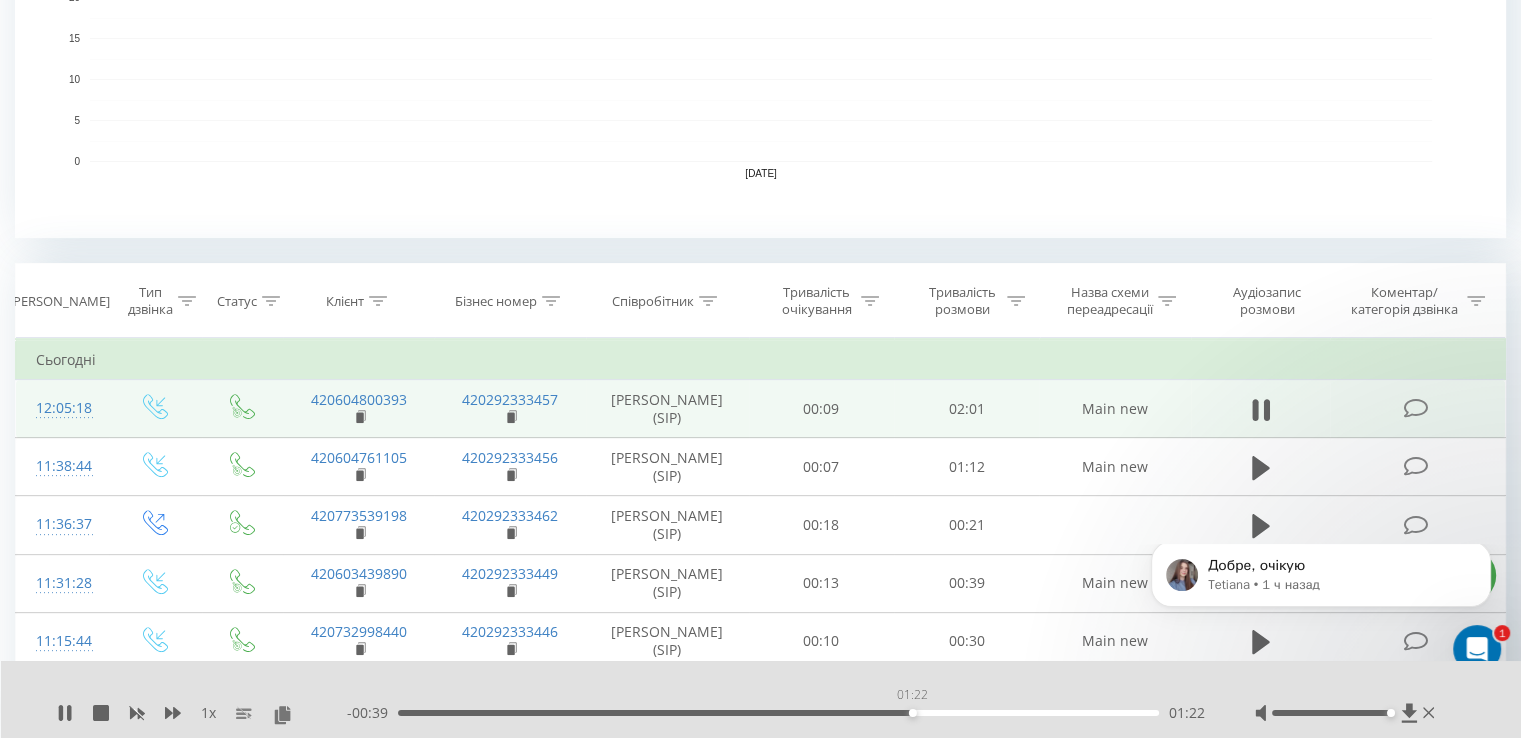 click on "01:22" at bounding box center [778, 713] 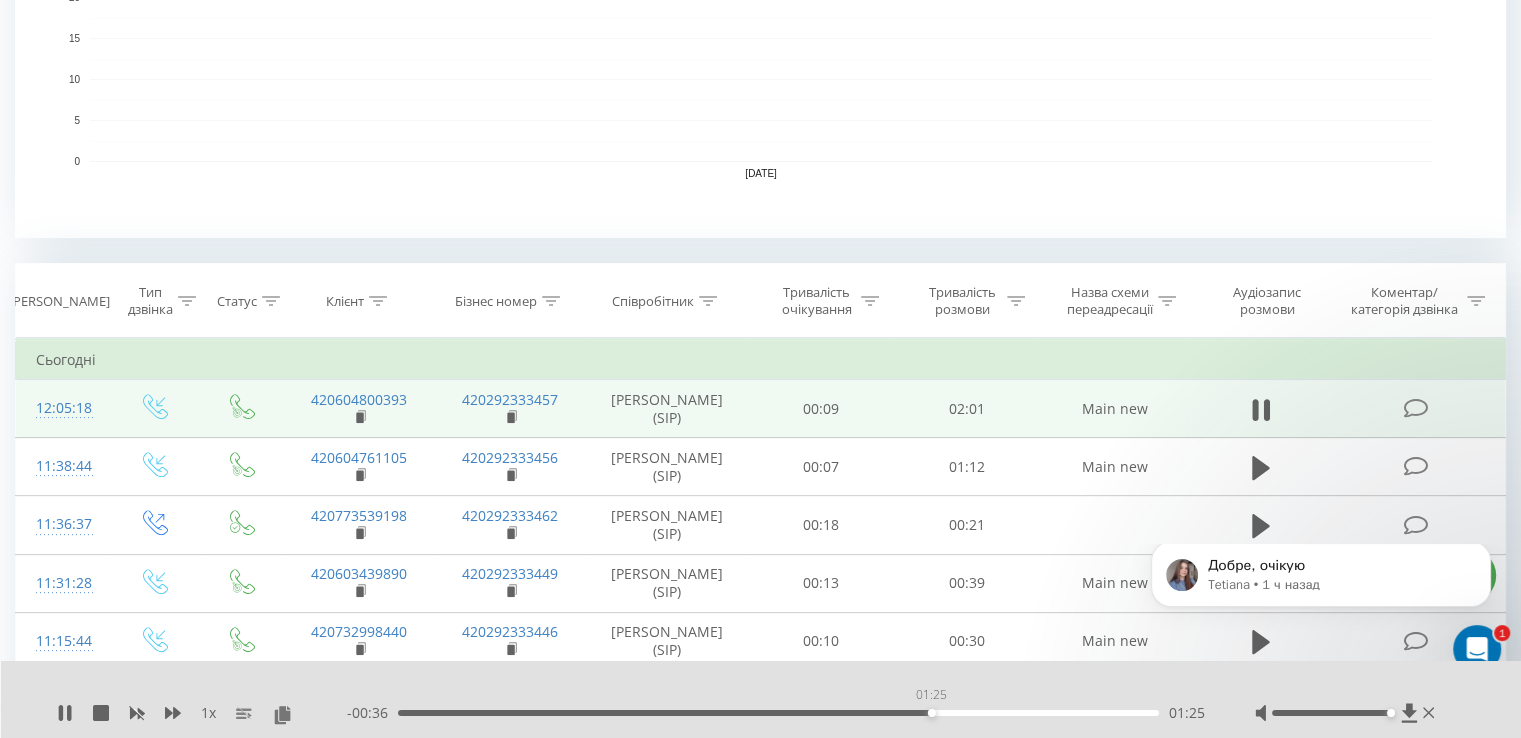 click on "01:25" at bounding box center [778, 713] 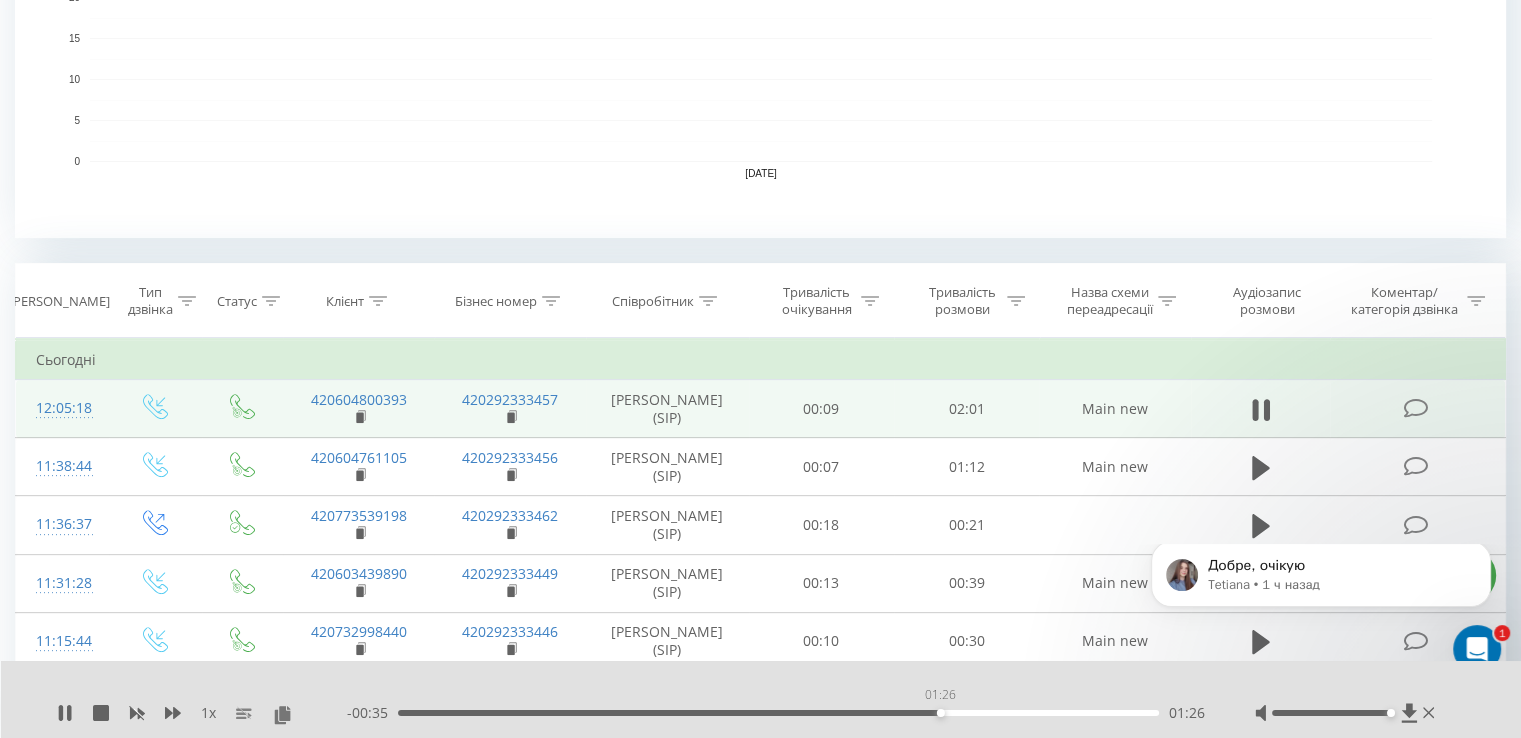 click on "01:26" at bounding box center [941, 713] 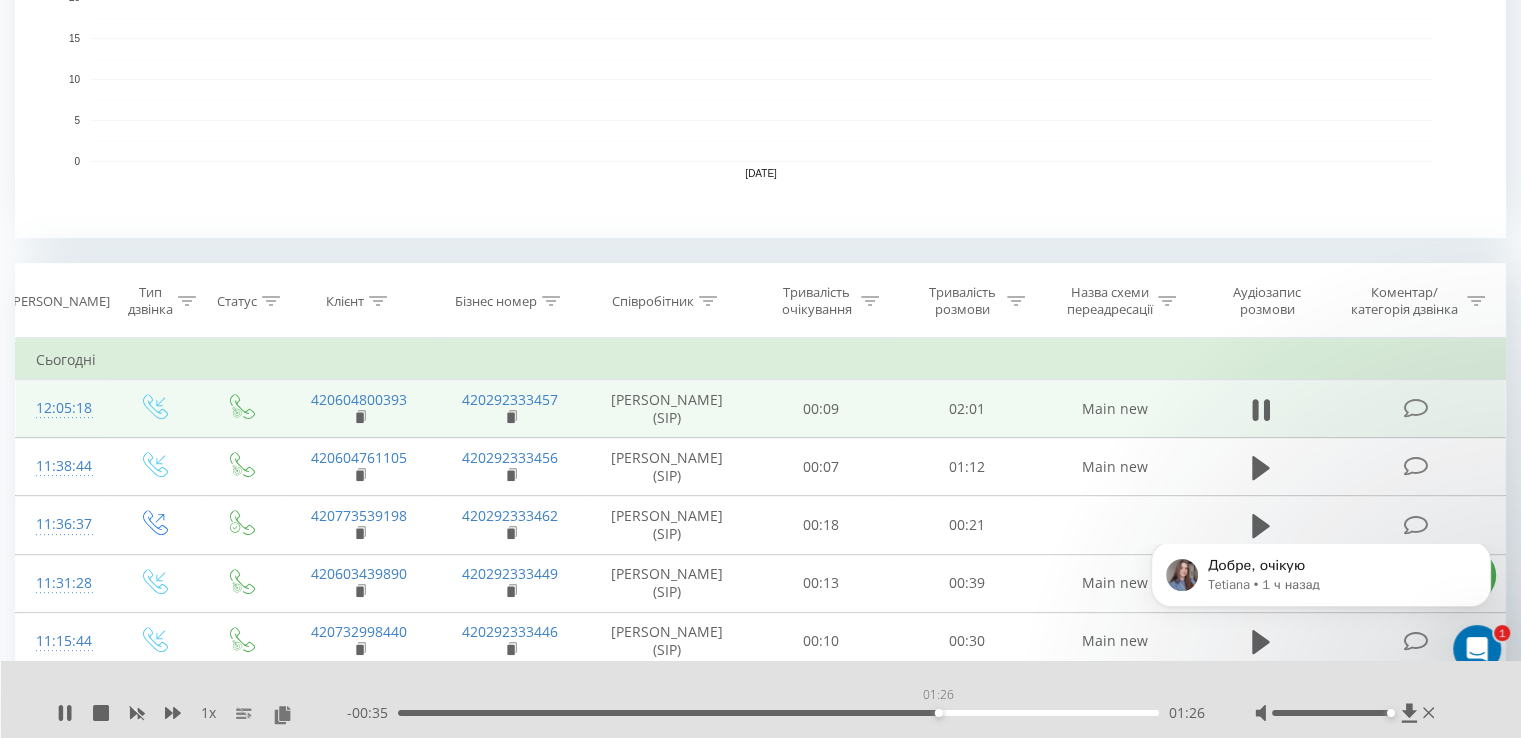 click on "01:26" at bounding box center (778, 713) 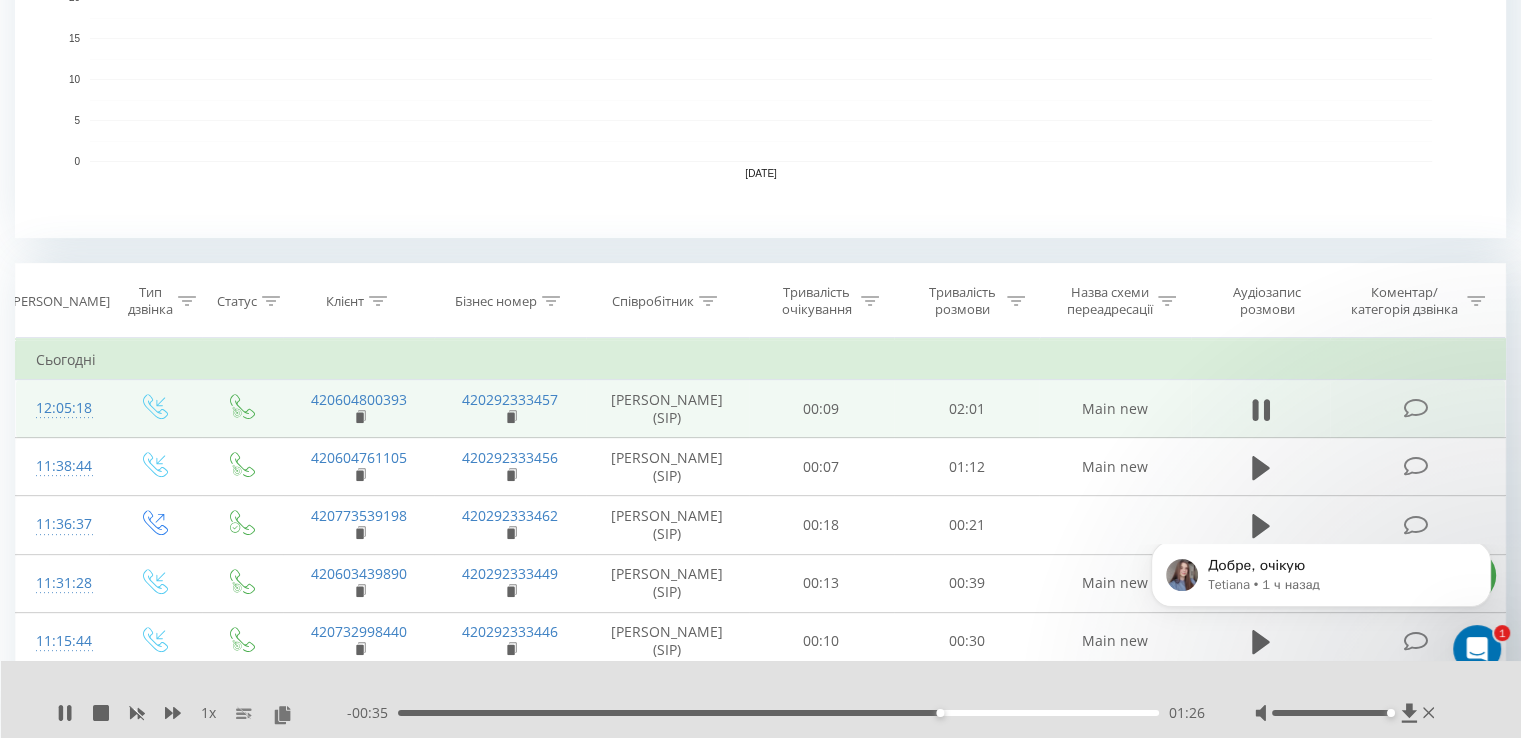click on "01:26" at bounding box center [940, 713] 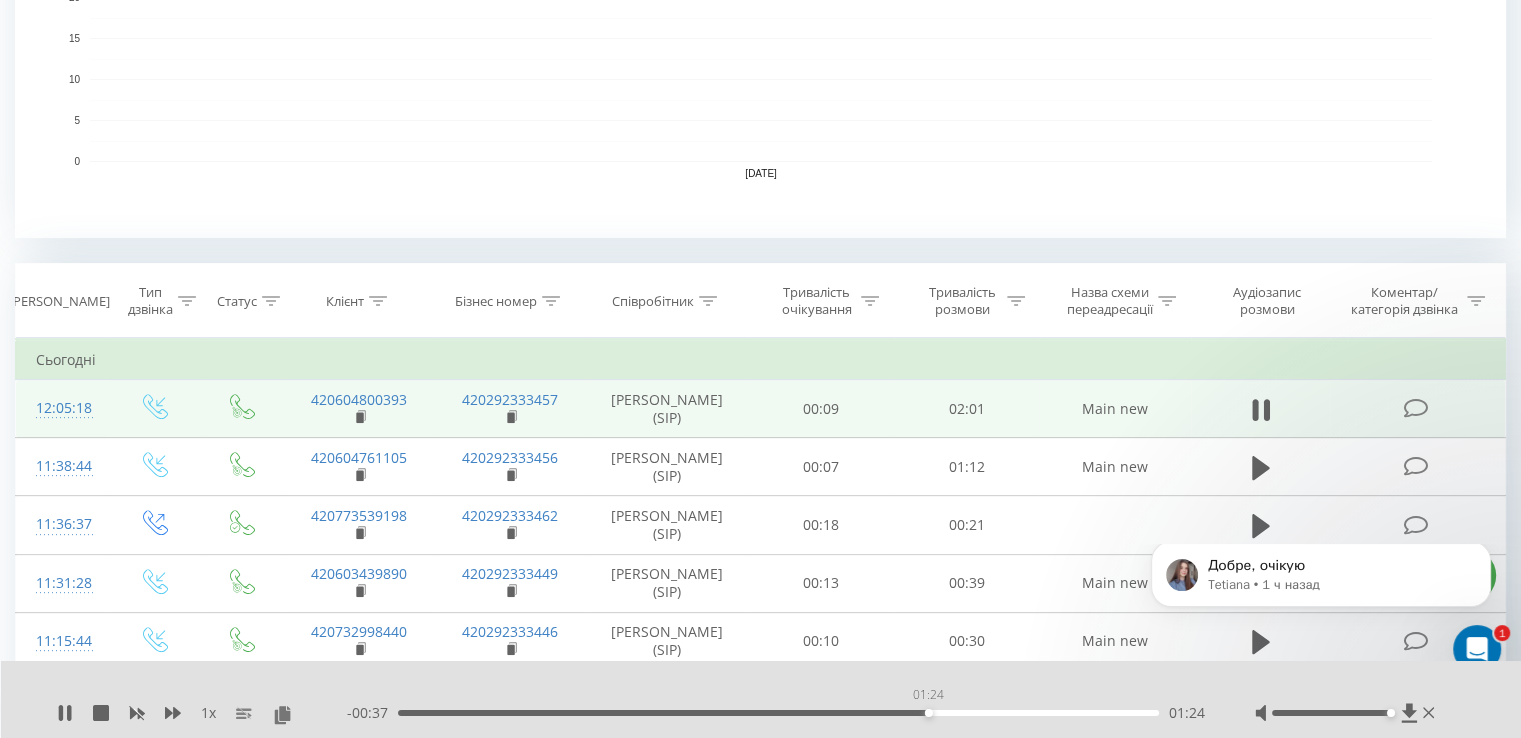 click on "01:24" at bounding box center (778, 713) 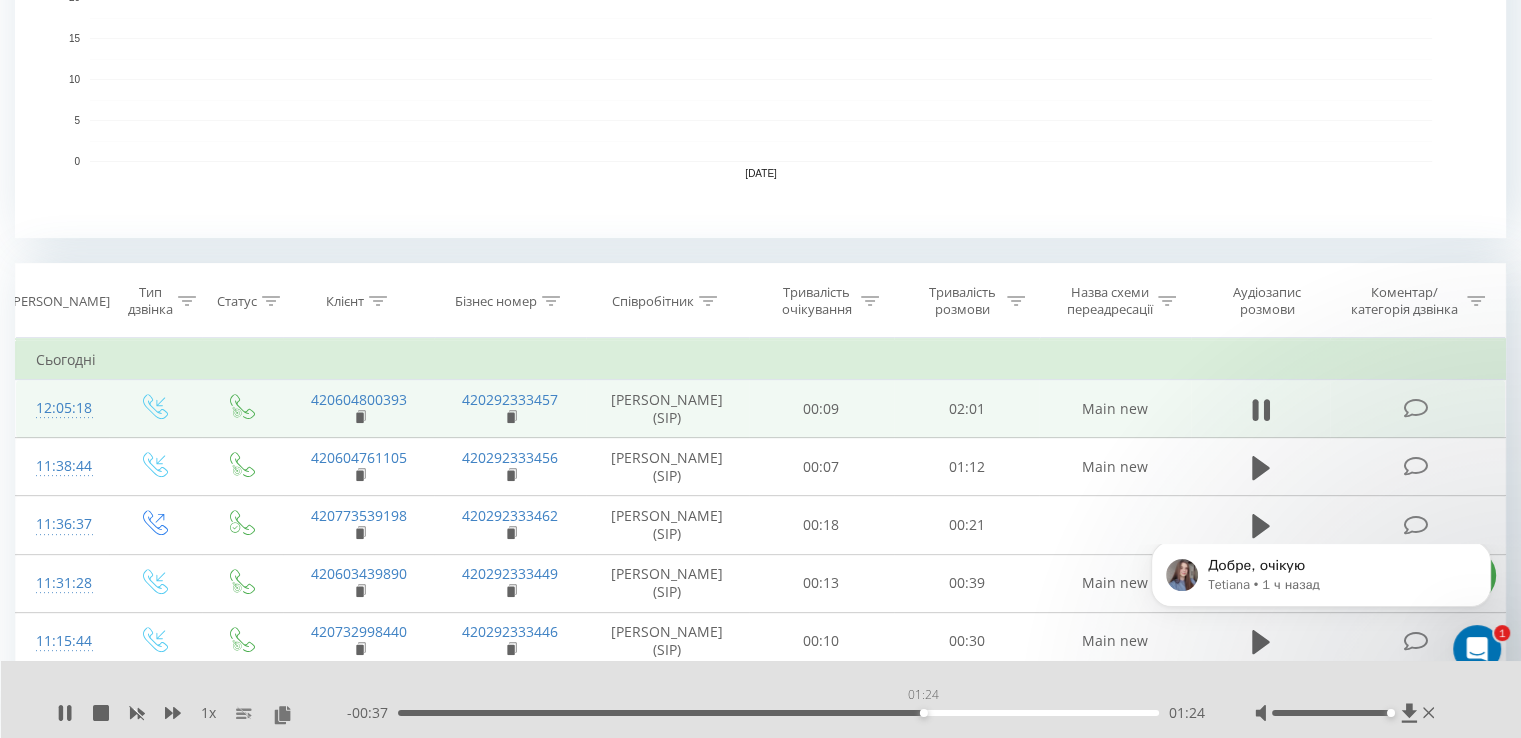 click on "01:24" at bounding box center [778, 713] 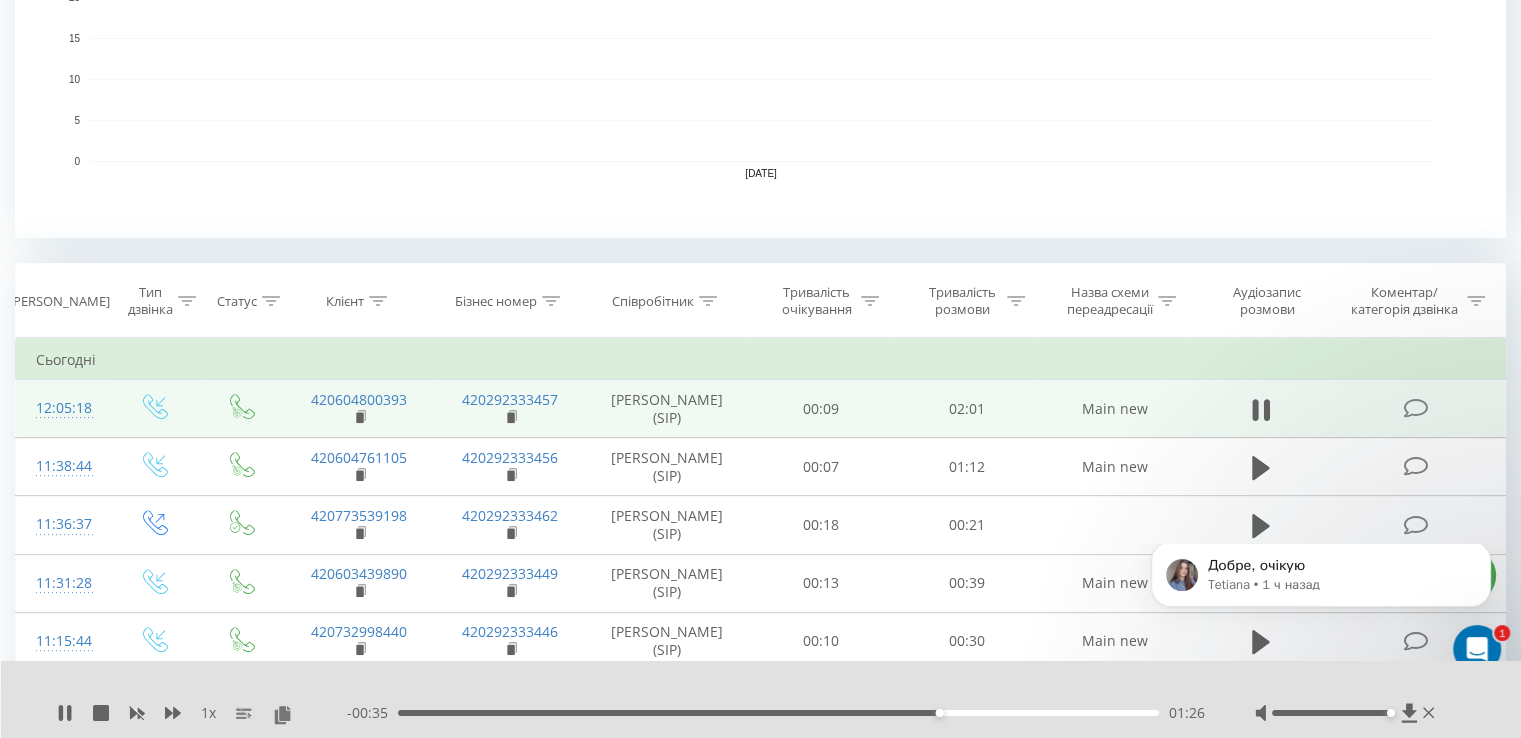 click on "01:26" at bounding box center (778, 713) 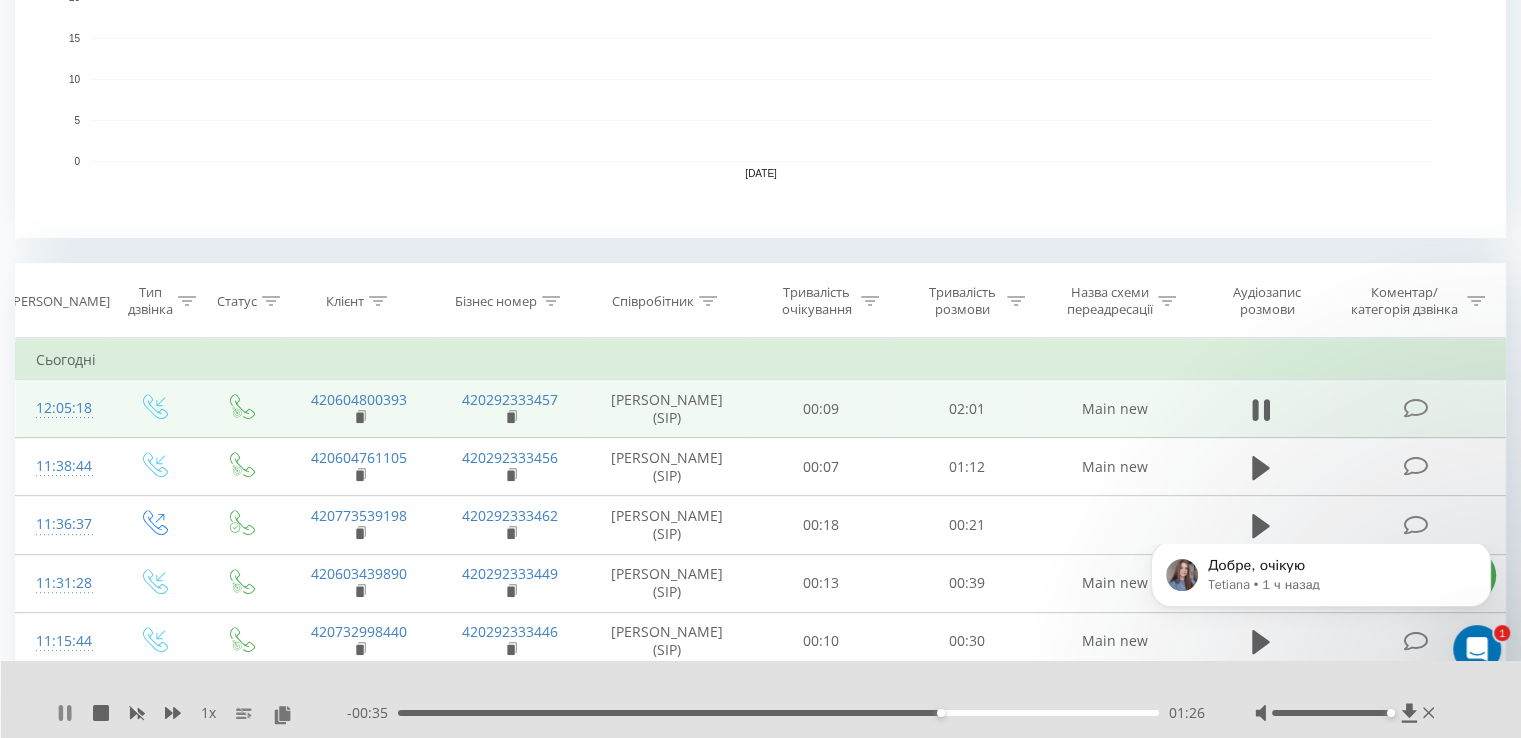 click 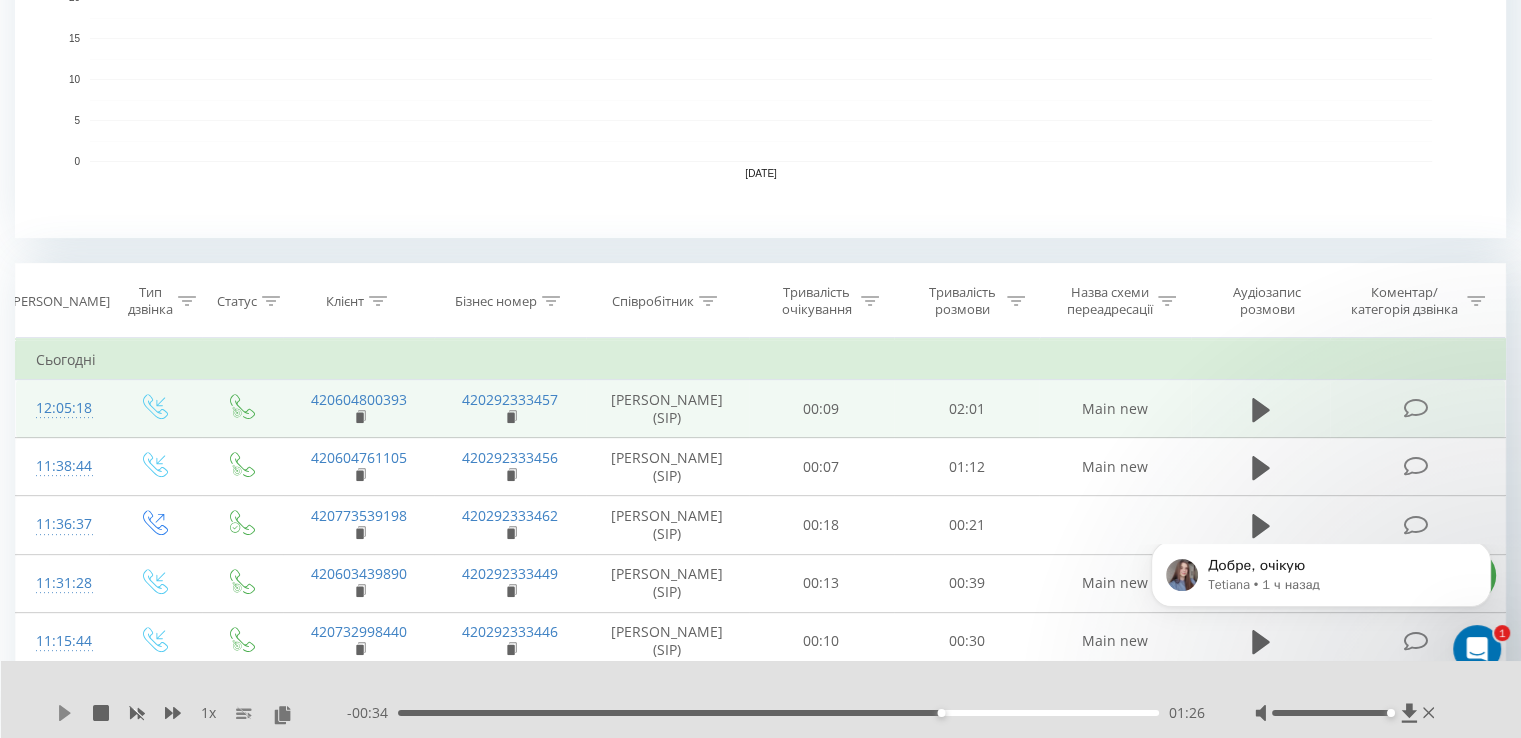 click 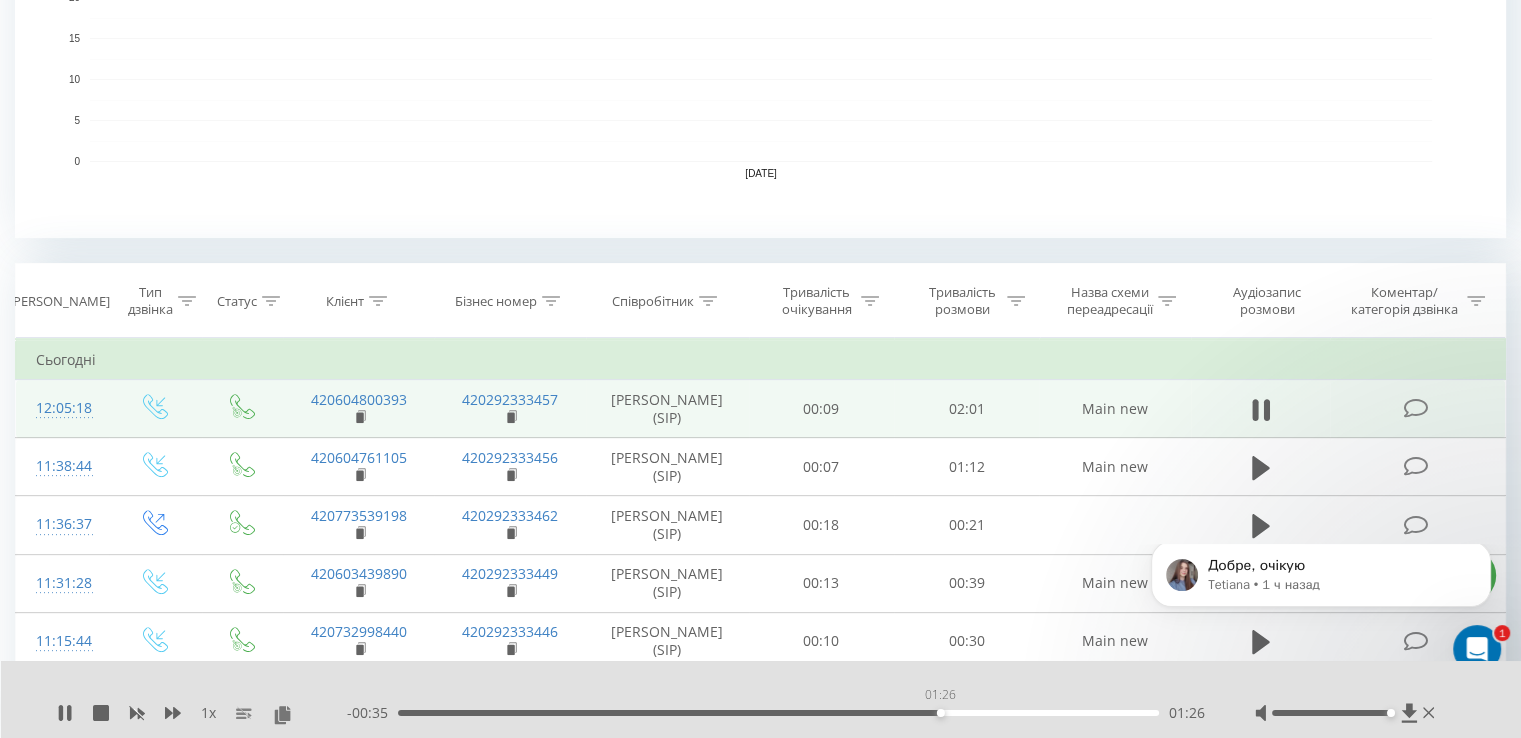 click on "01:26" at bounding box center [778, 713] 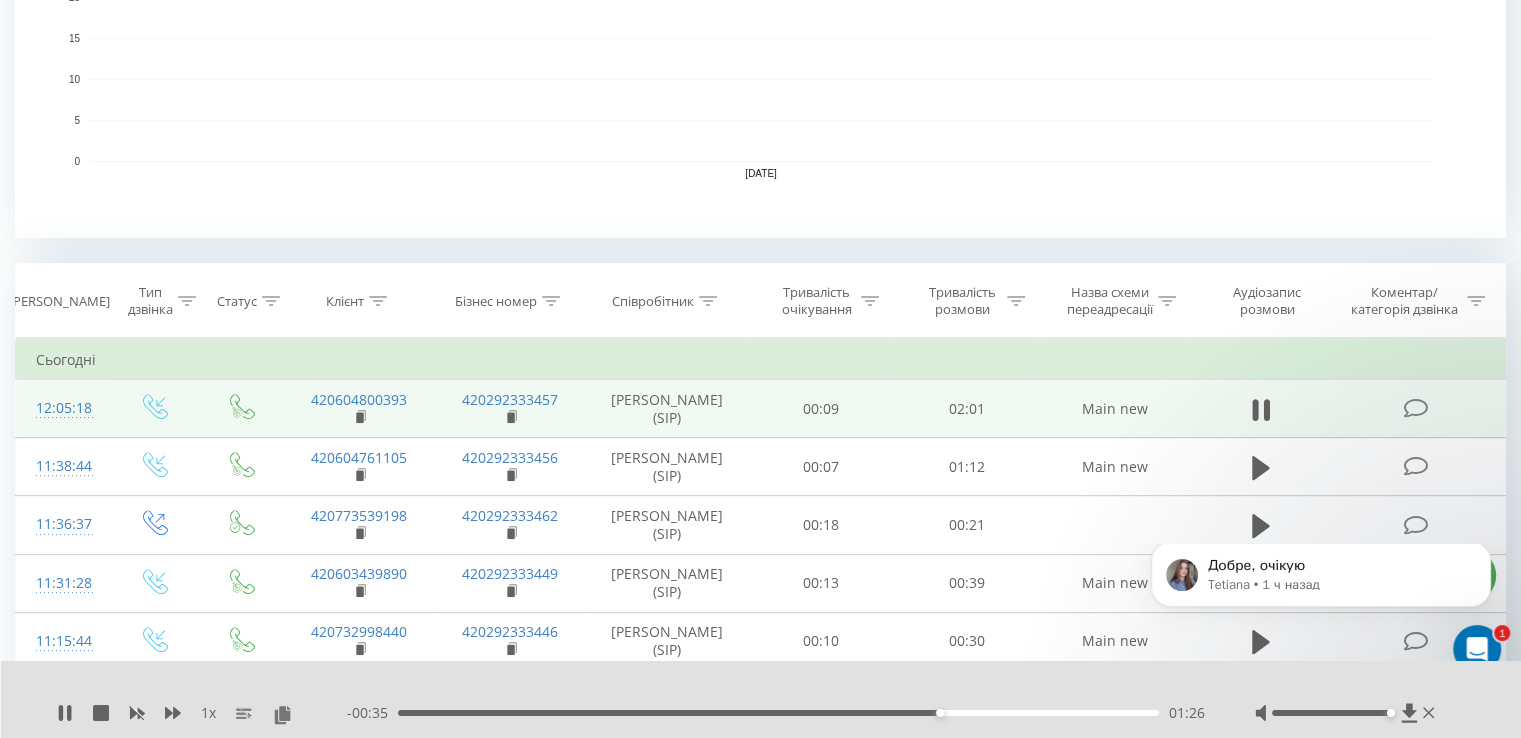 click on "01:26" at bounding box center (778, 713) 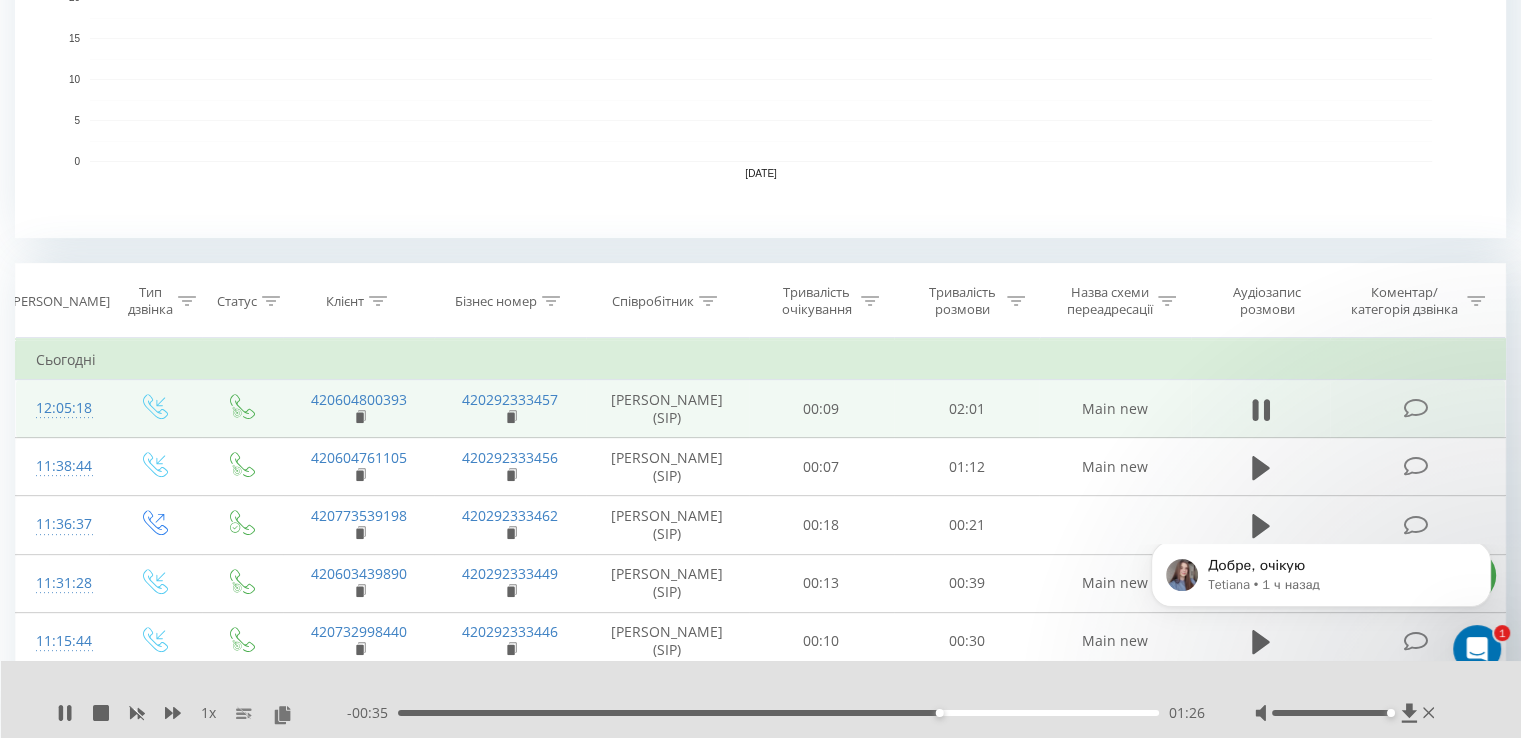 click on "01:26" at bounding box center [778, 713] 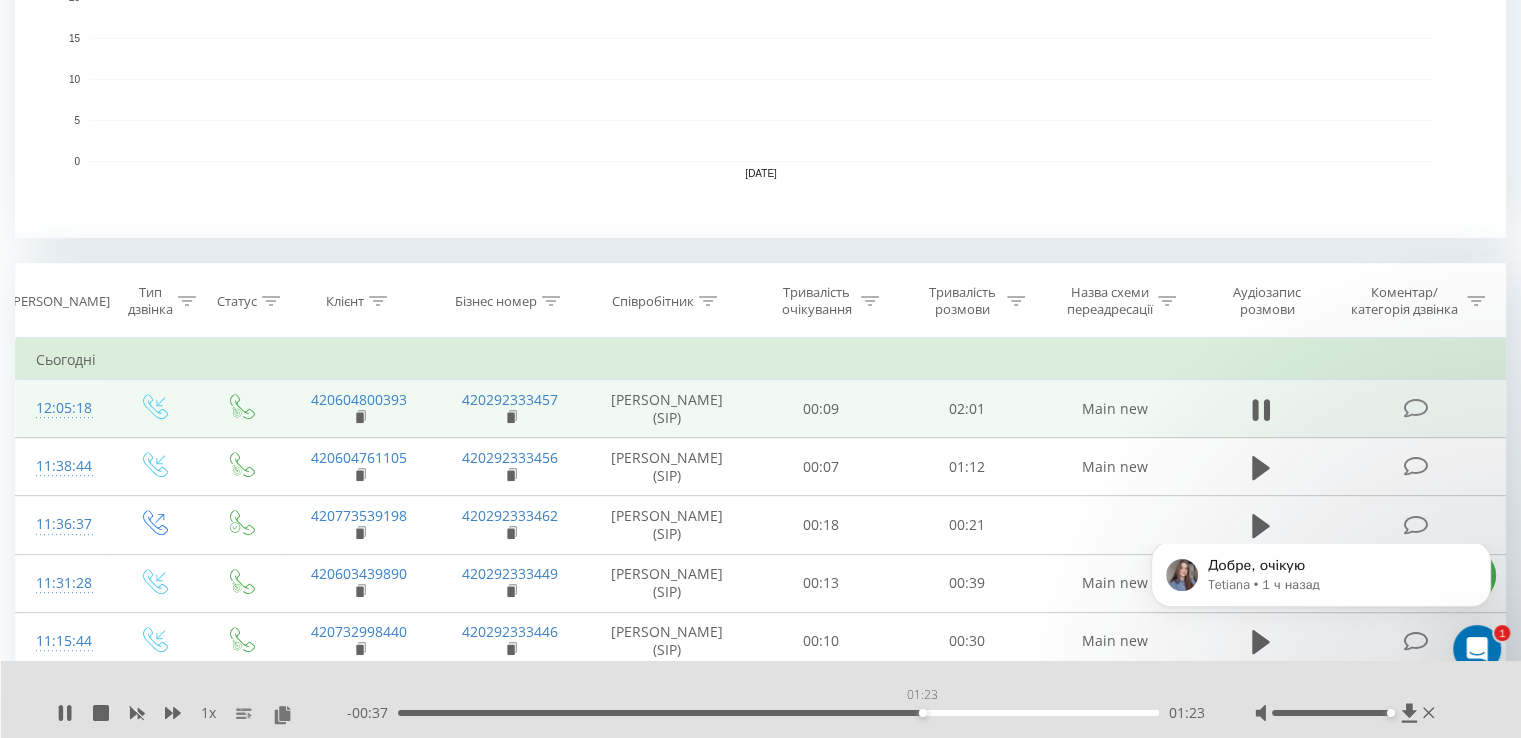 click on "01:23" at bounding box center (778, 713) 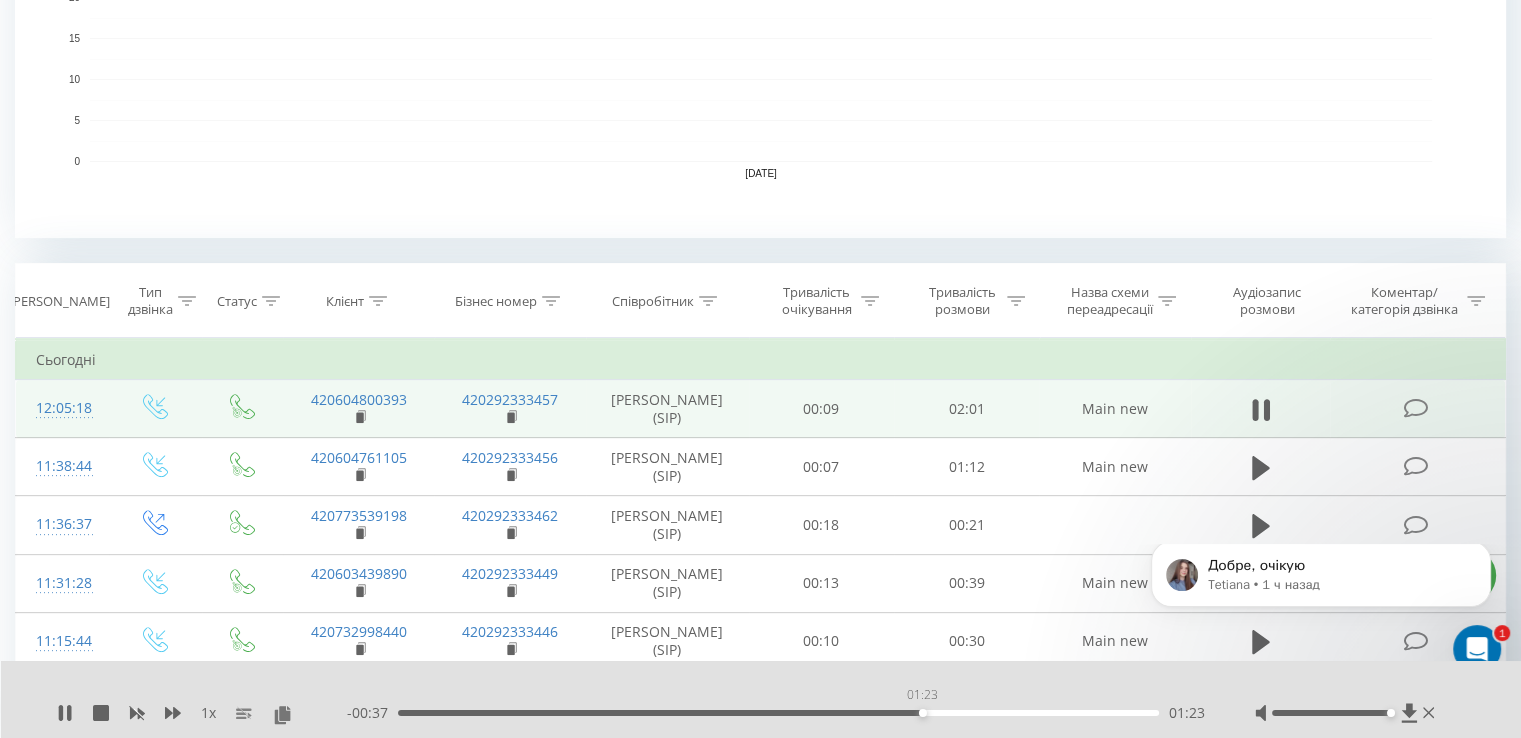 click on "01:23" at bounding box center (778, 713) 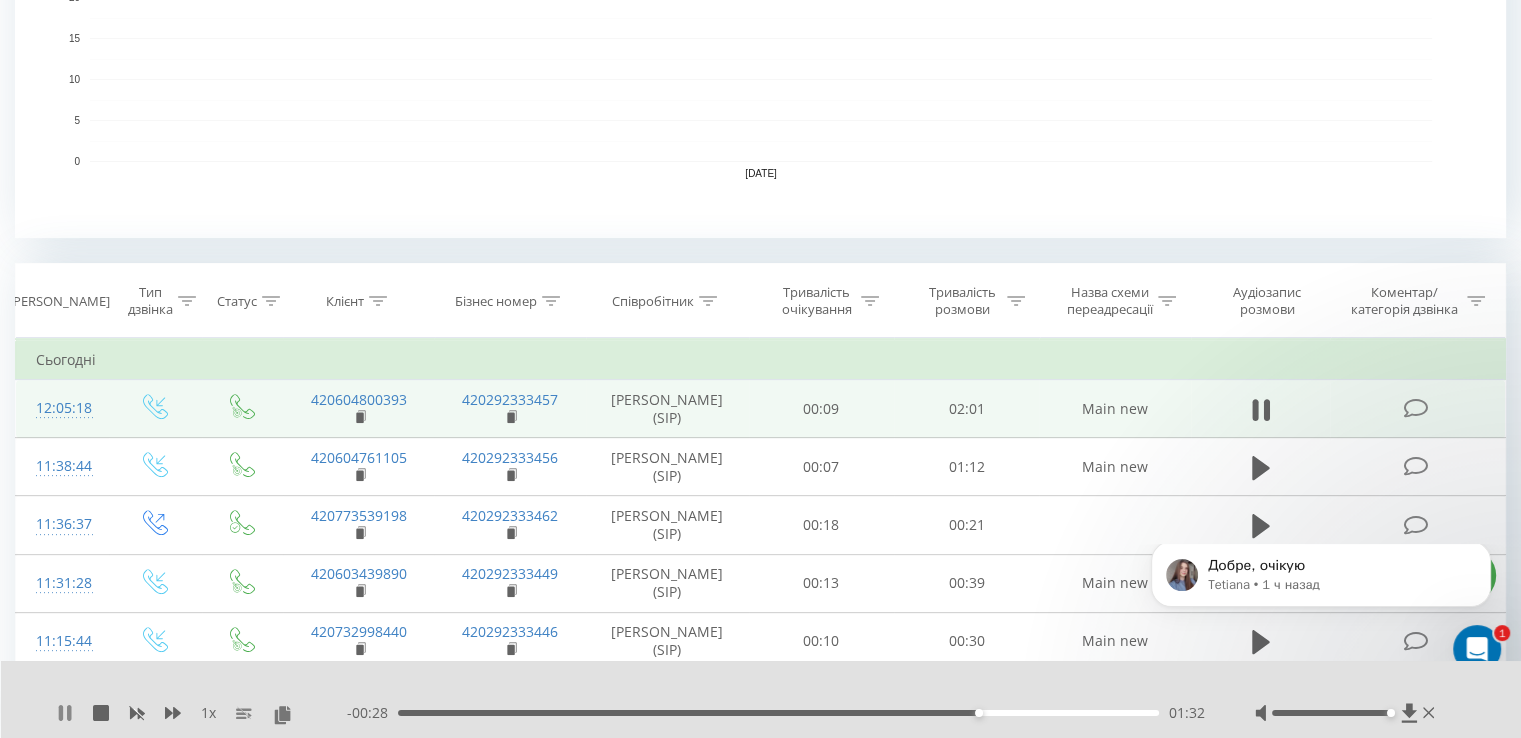 click 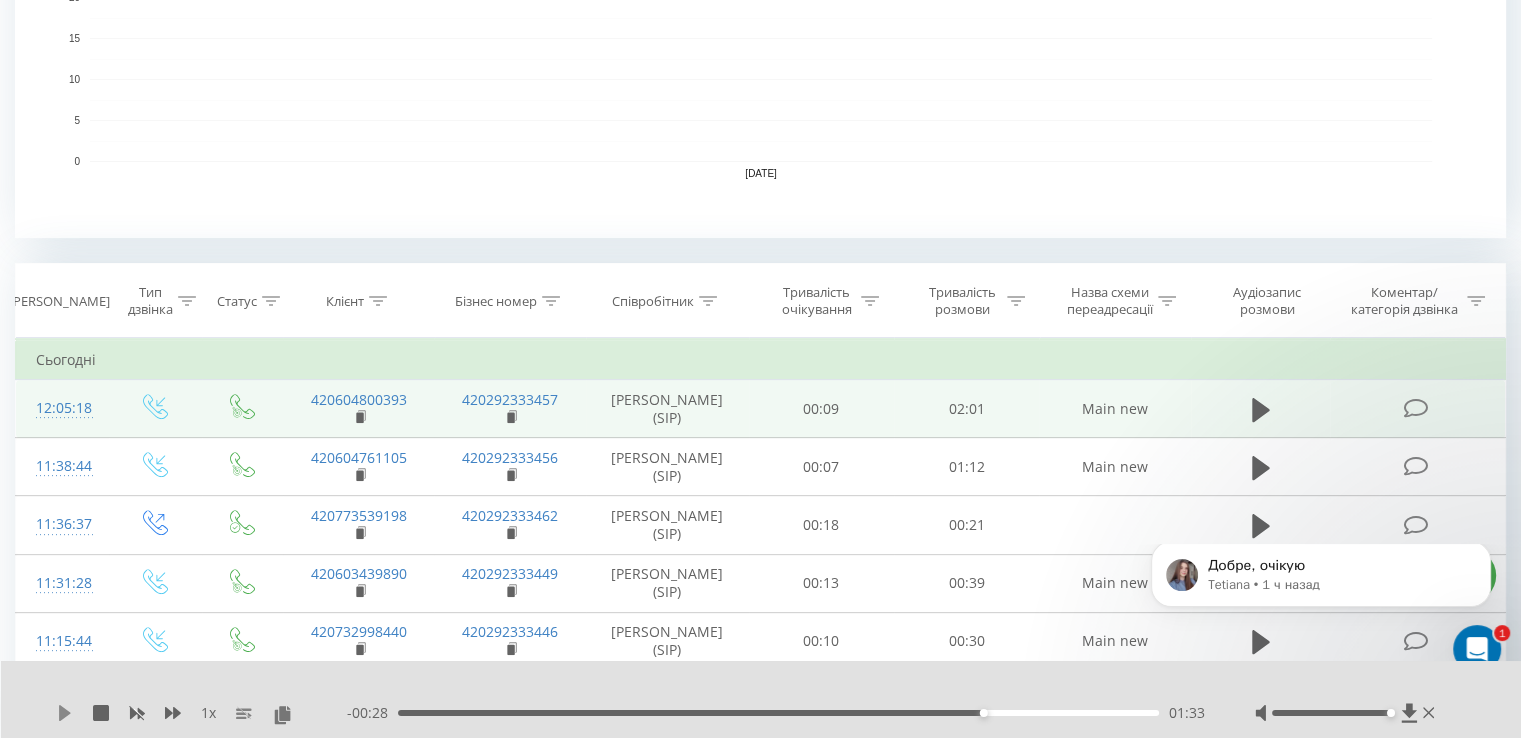 click 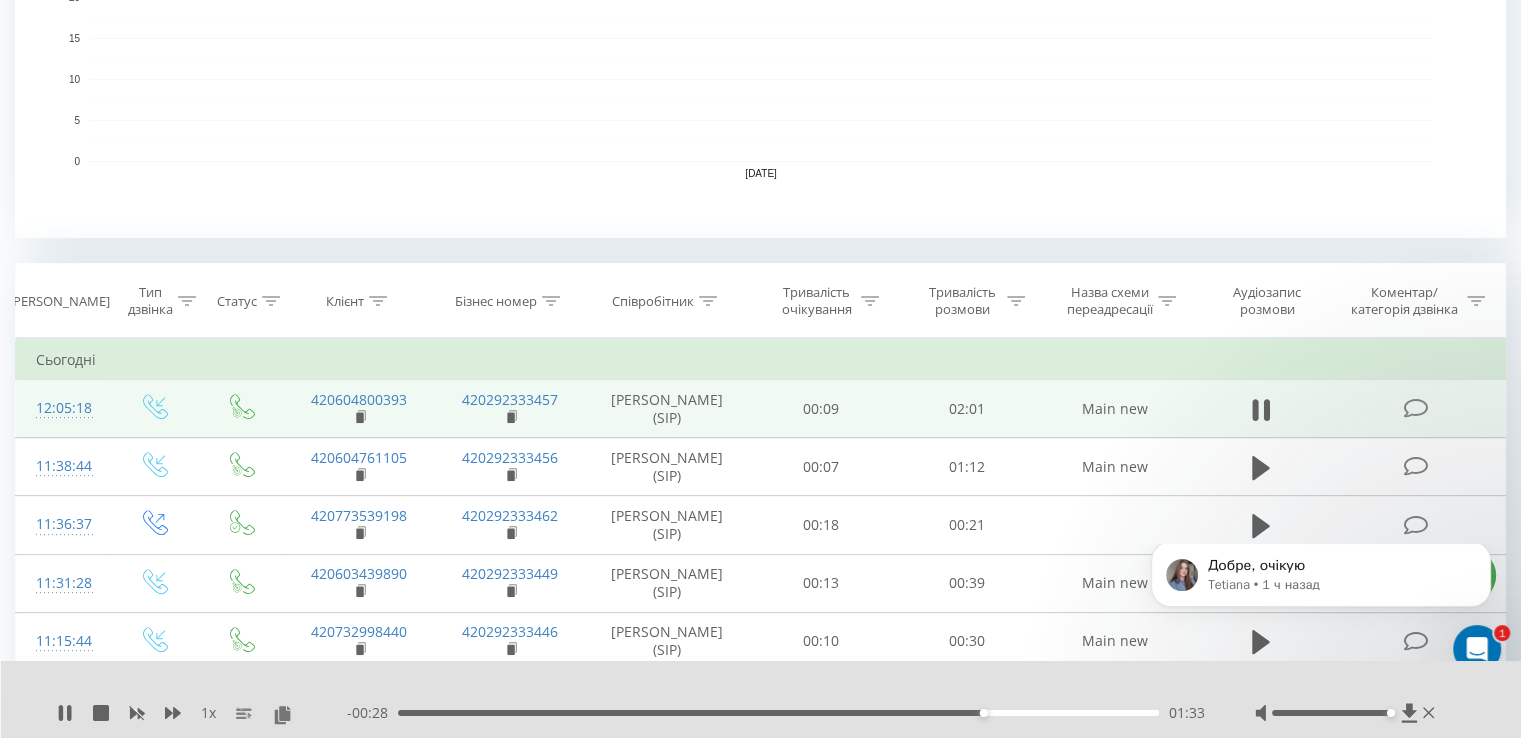 click on "01:33" at bounding box center (778, 713) 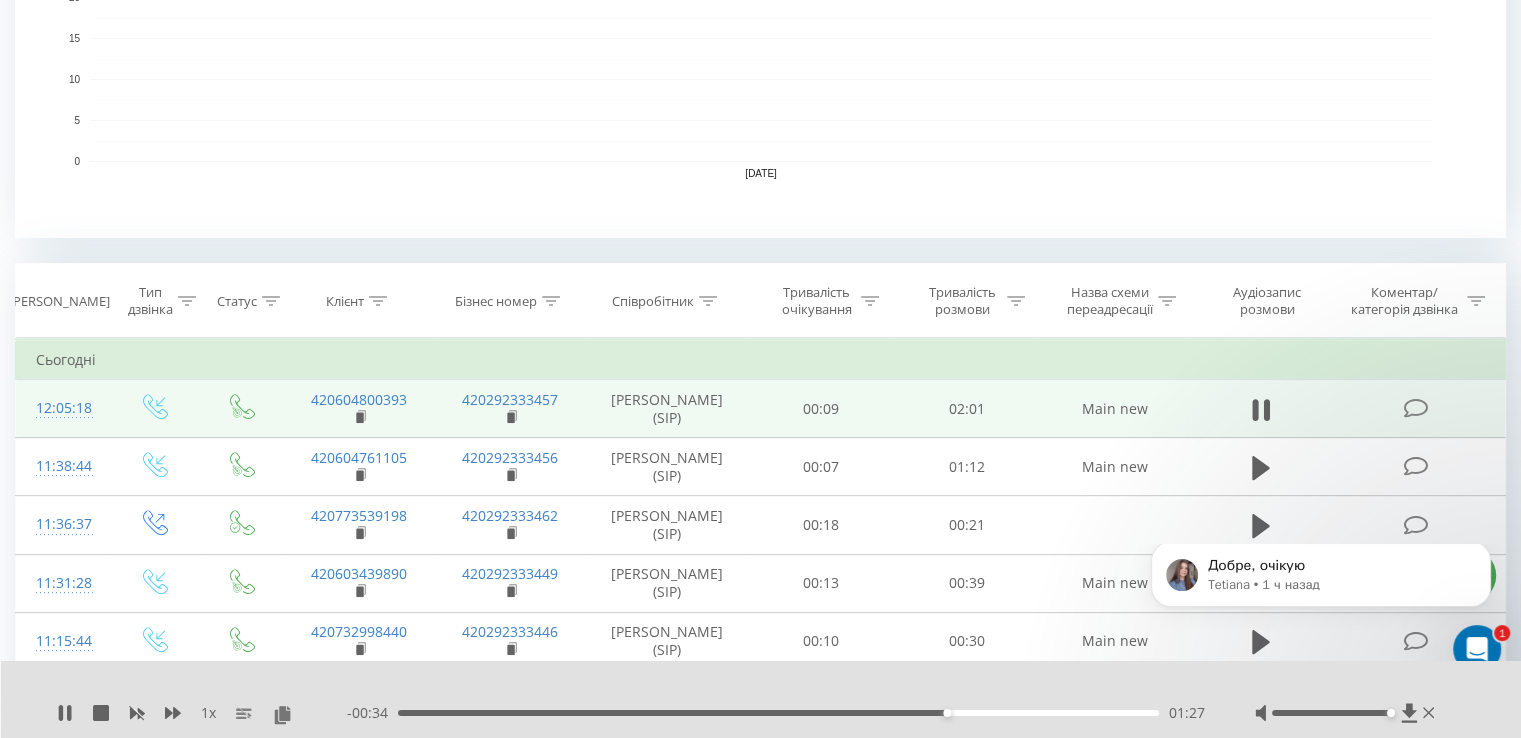click on "- 00:34 01:27   01:27" at bounding box center [776, 713] 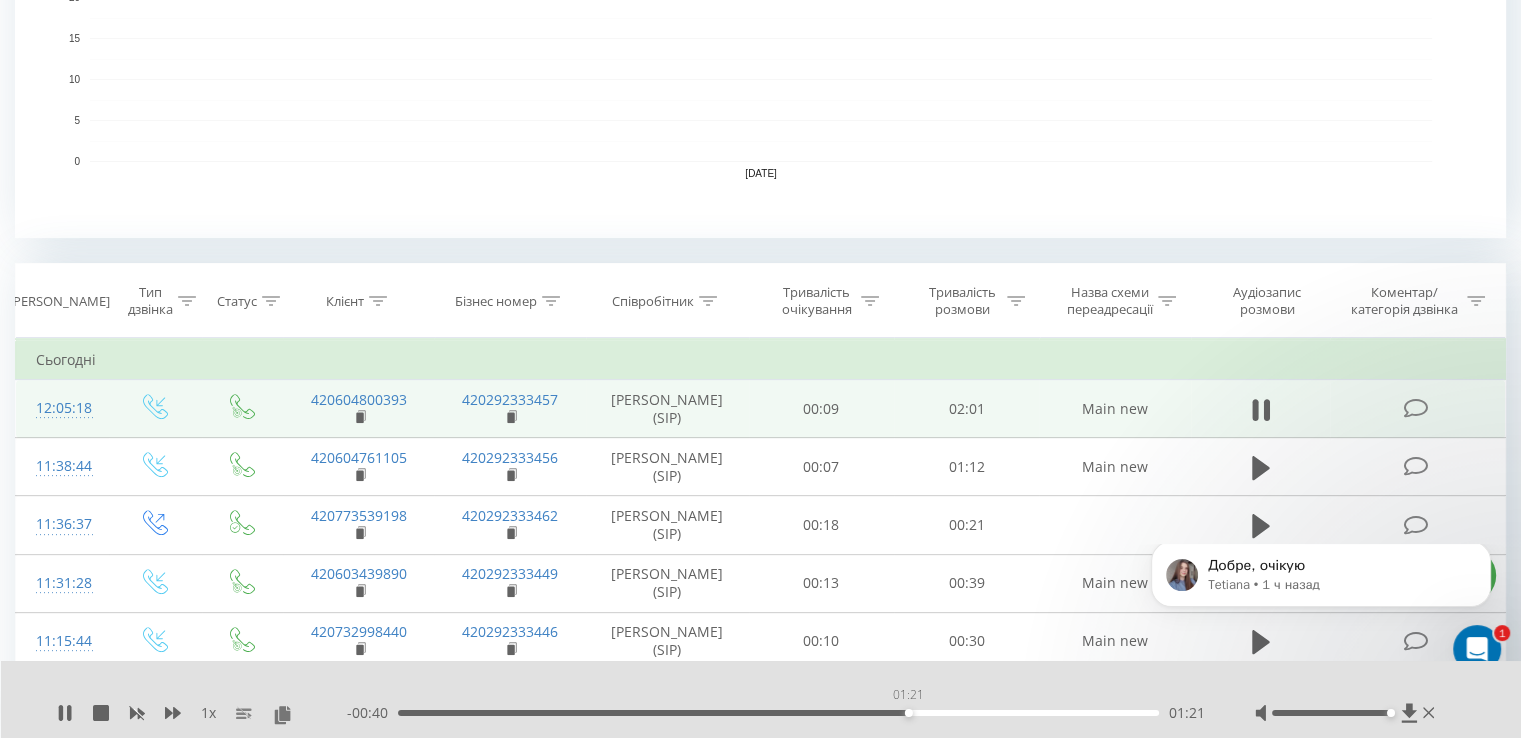 click on "01:21" at bounding box center (778, 713) 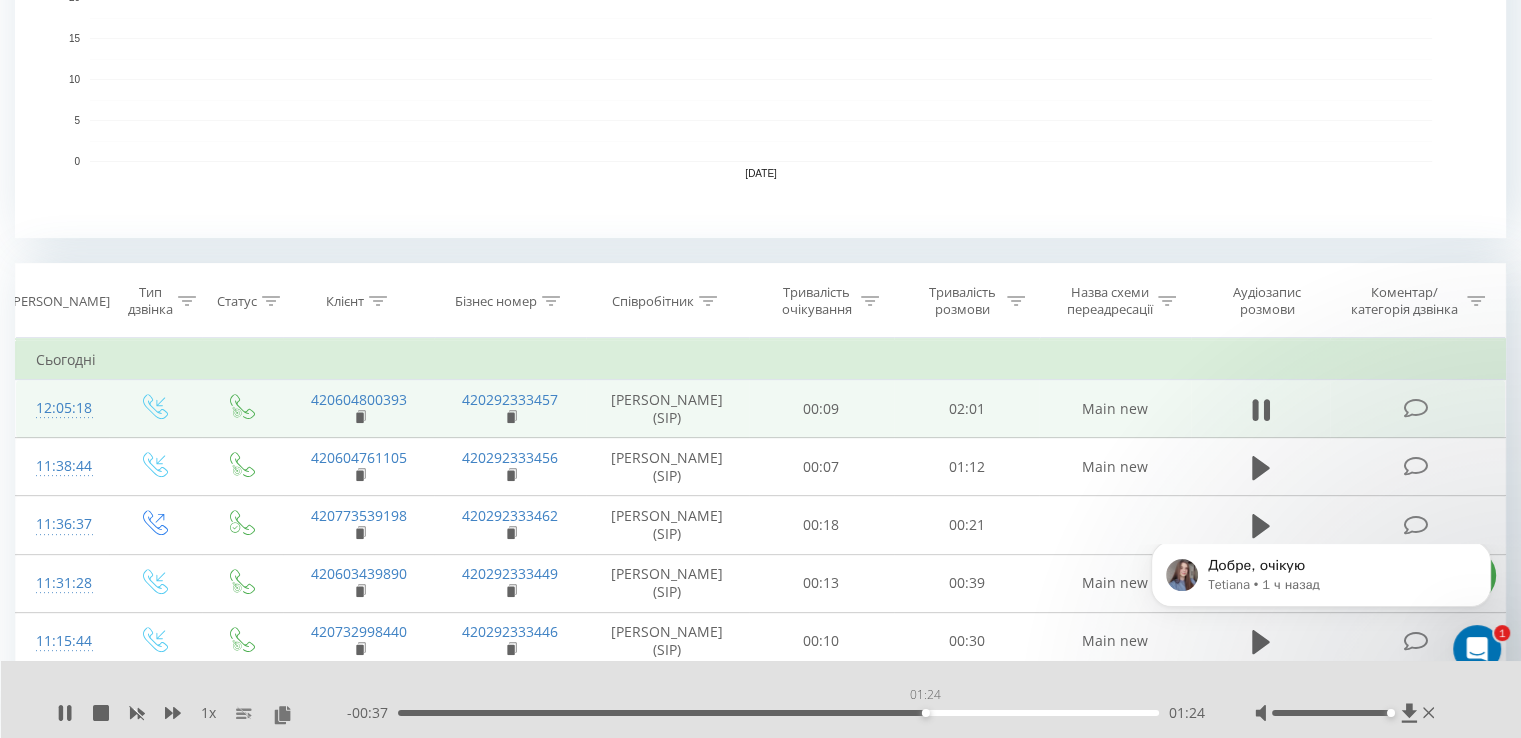click on "01:24" at bounding box center (778, 713) 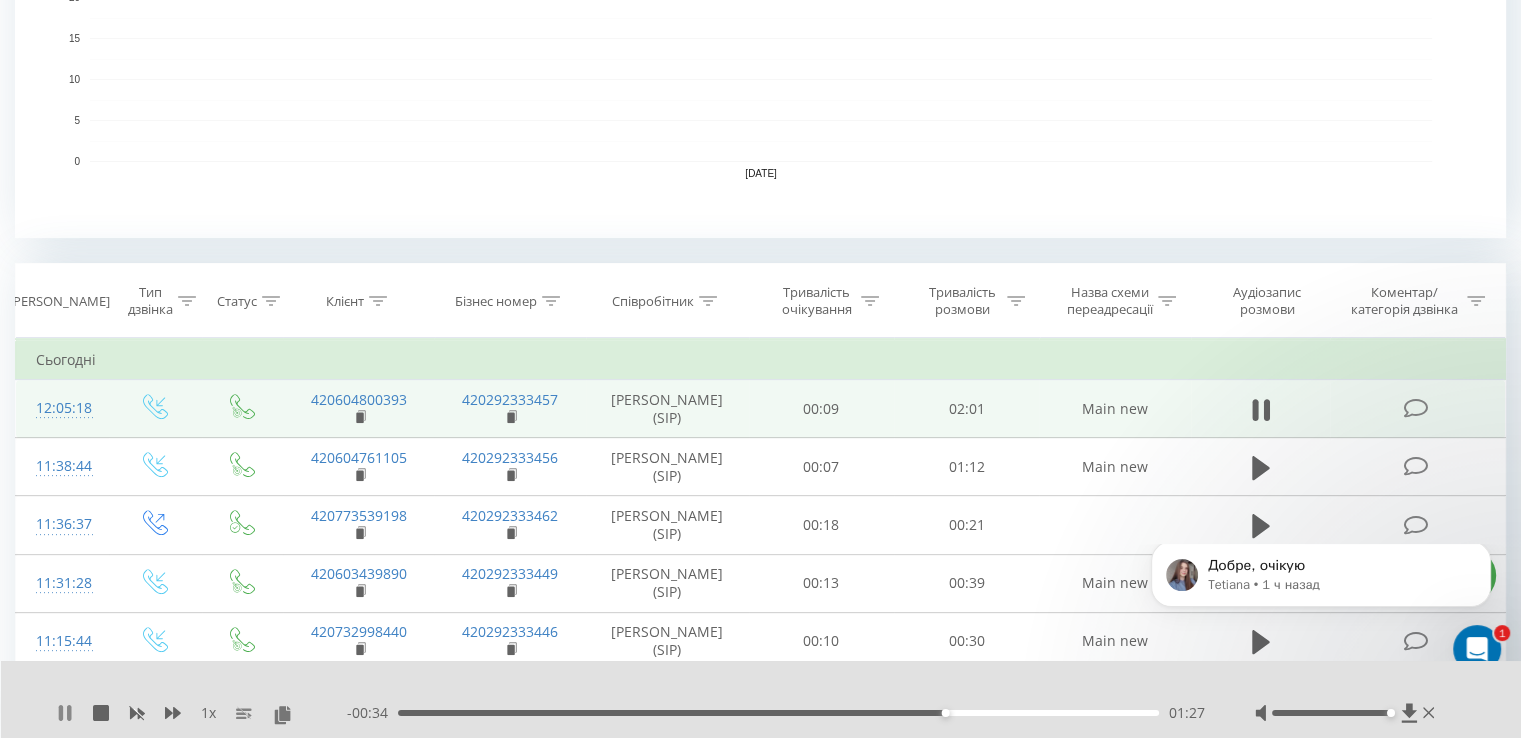 click 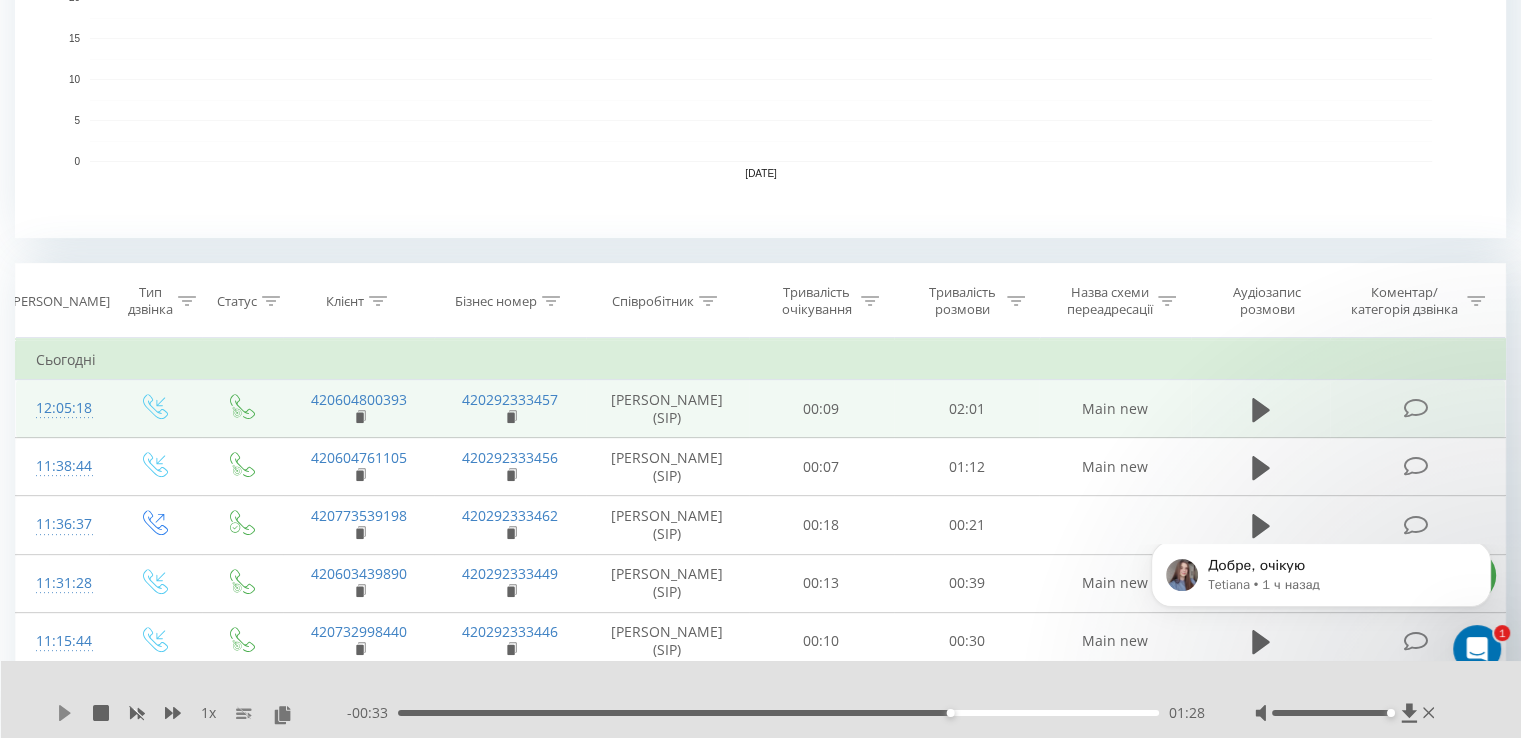 click 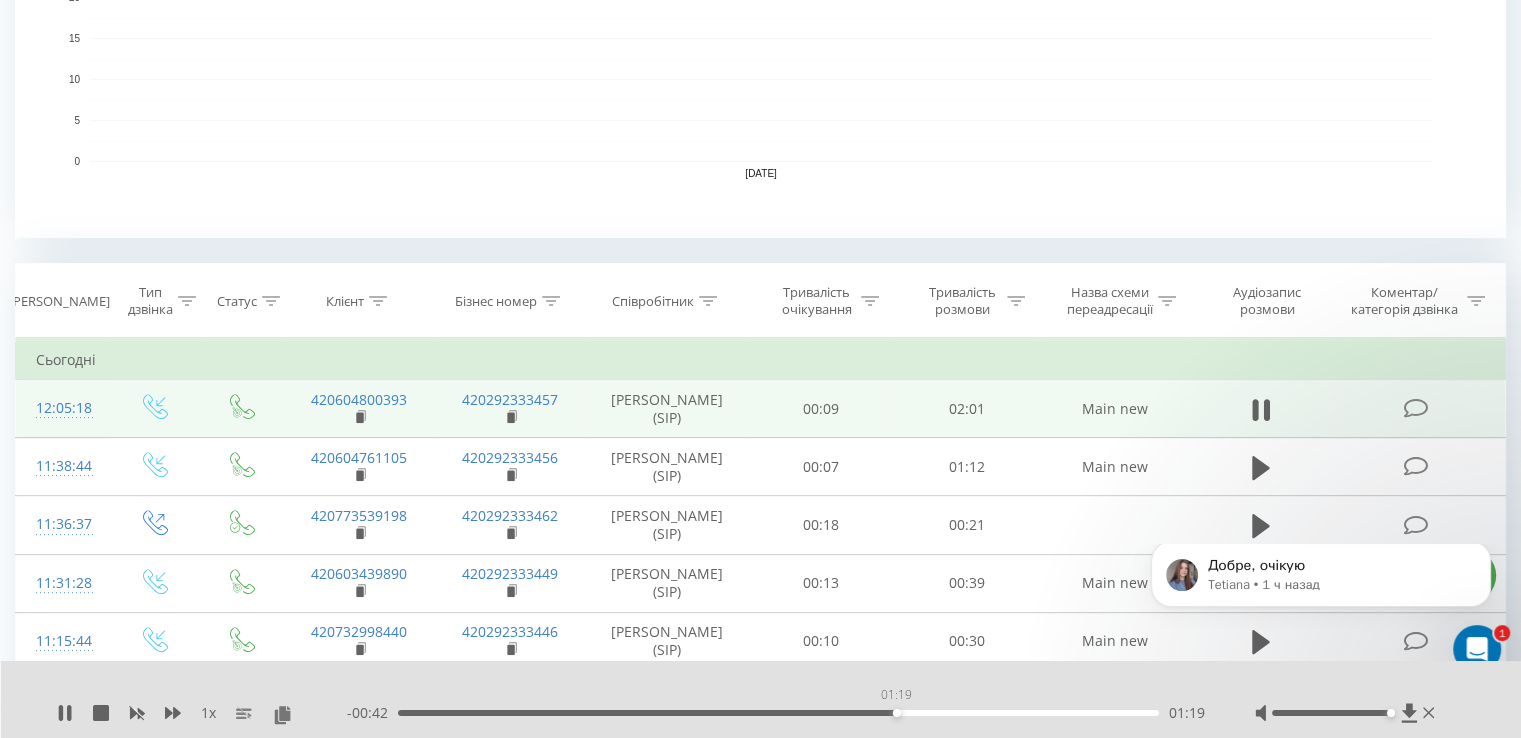 click on "01:19" at bounding box center [778, 713] 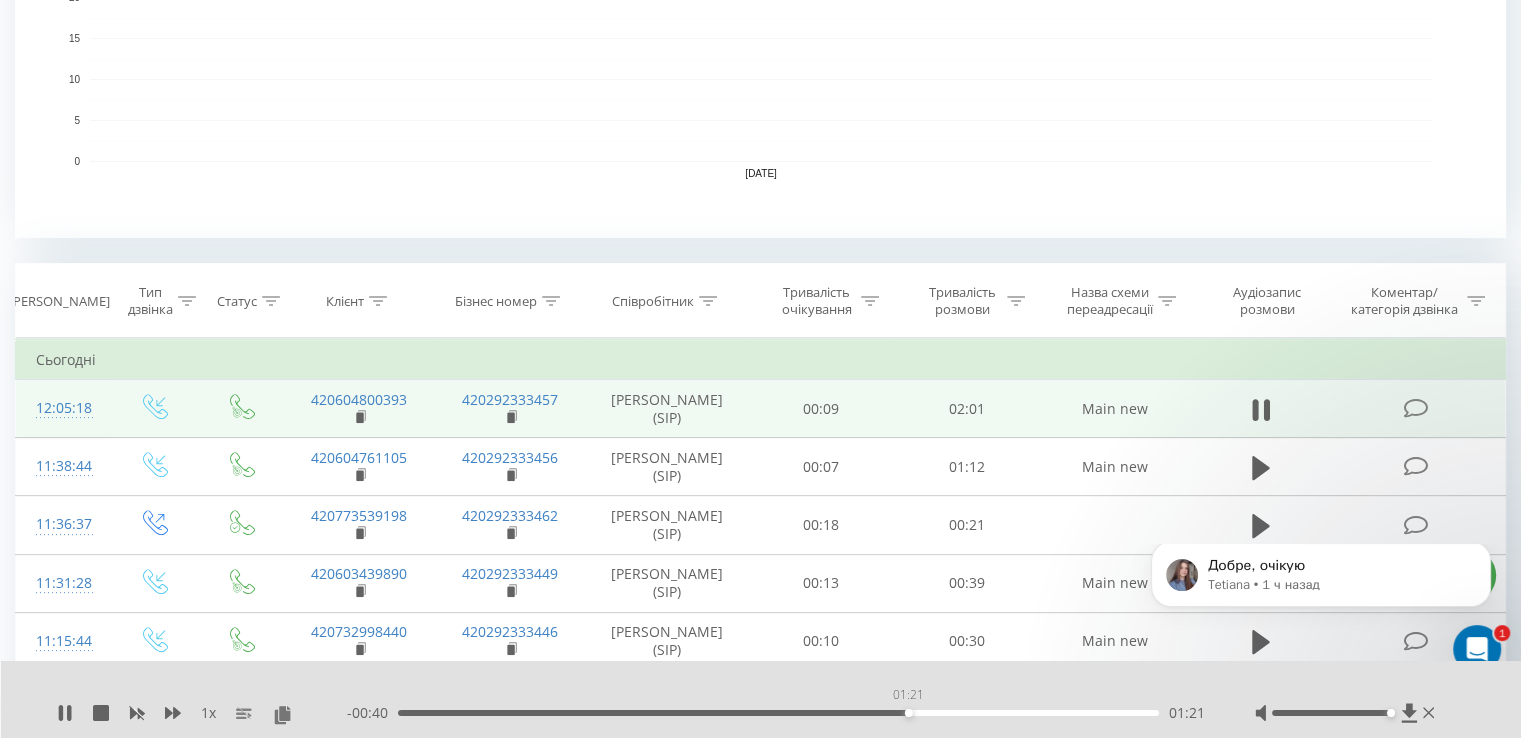 click on "01:21" at bounding box center [778, 713] 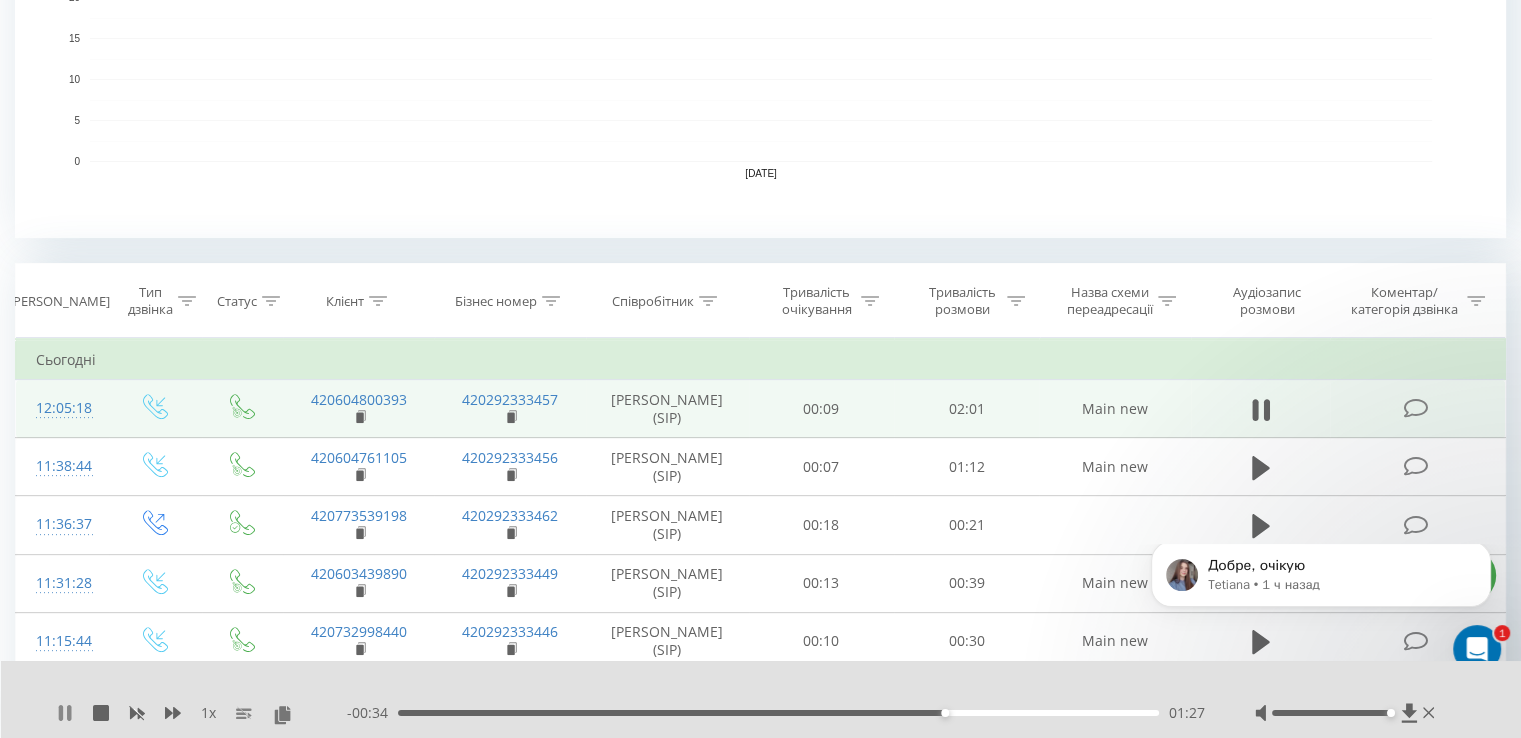 click 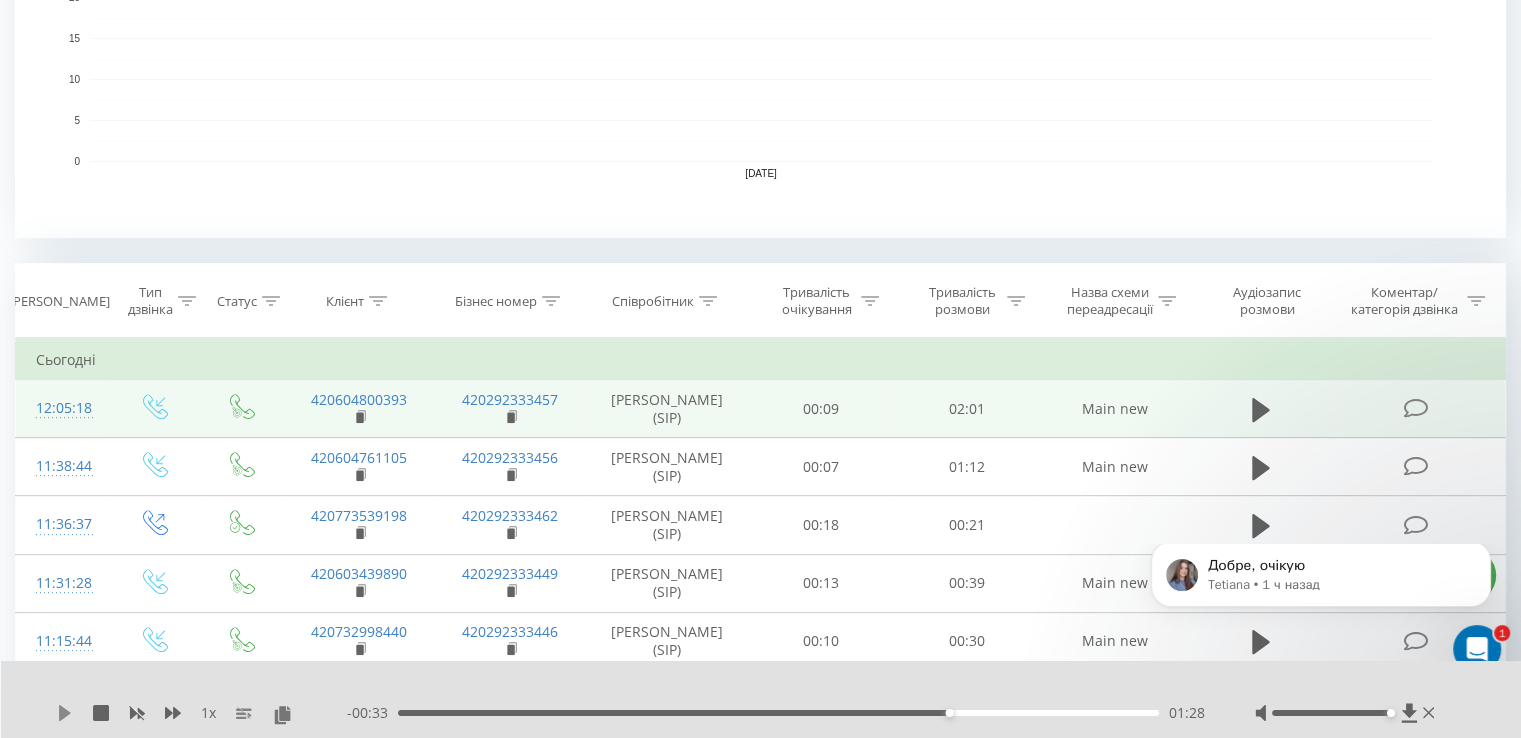 click 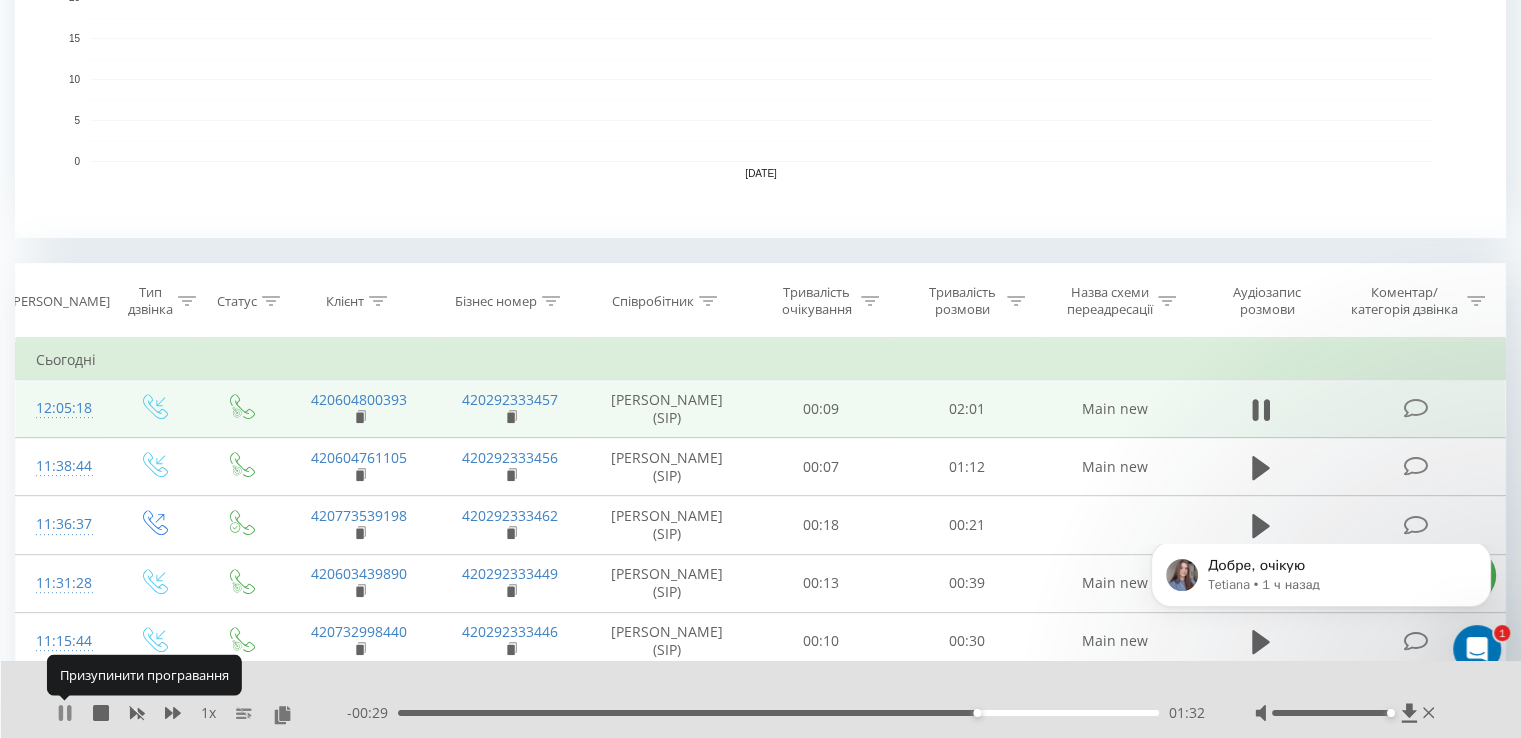 click 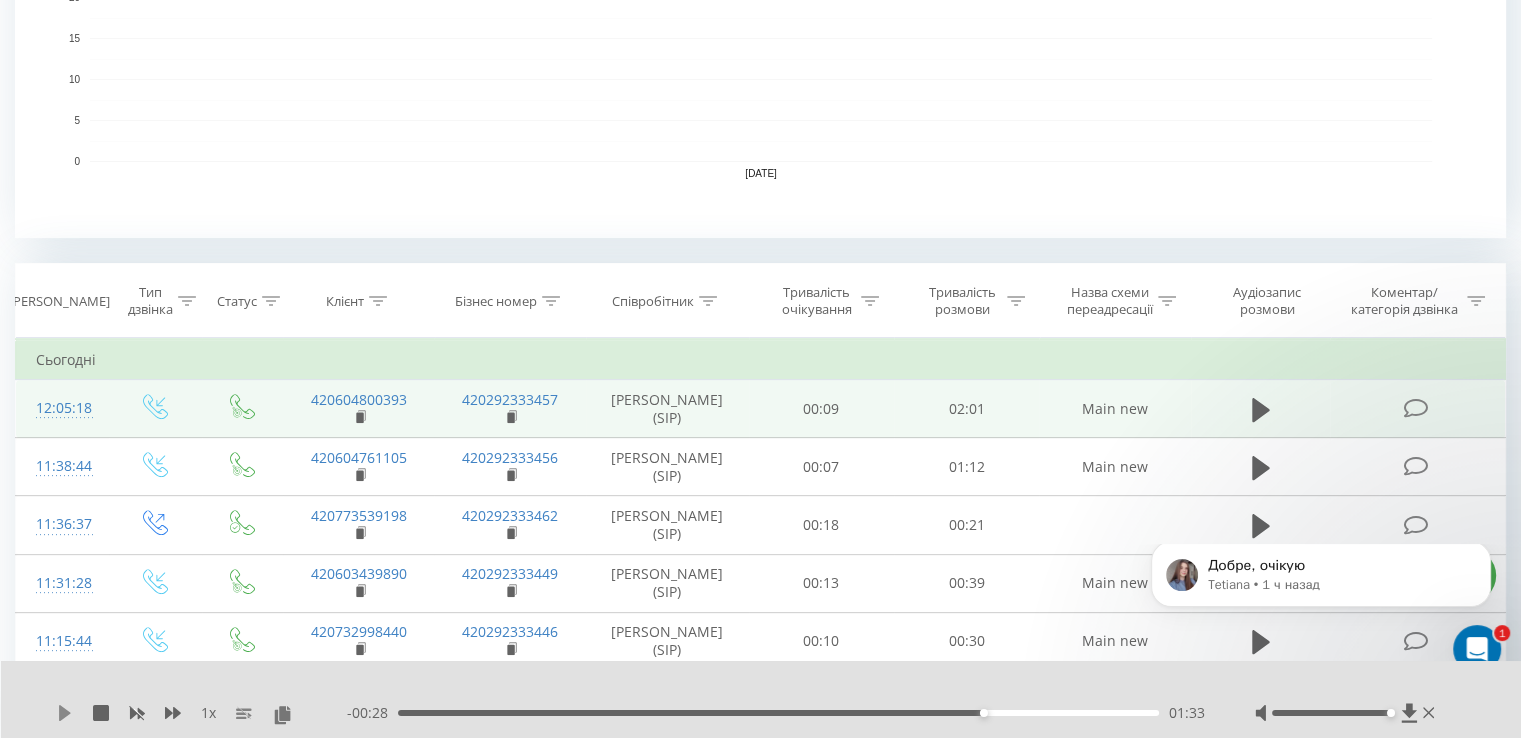 click 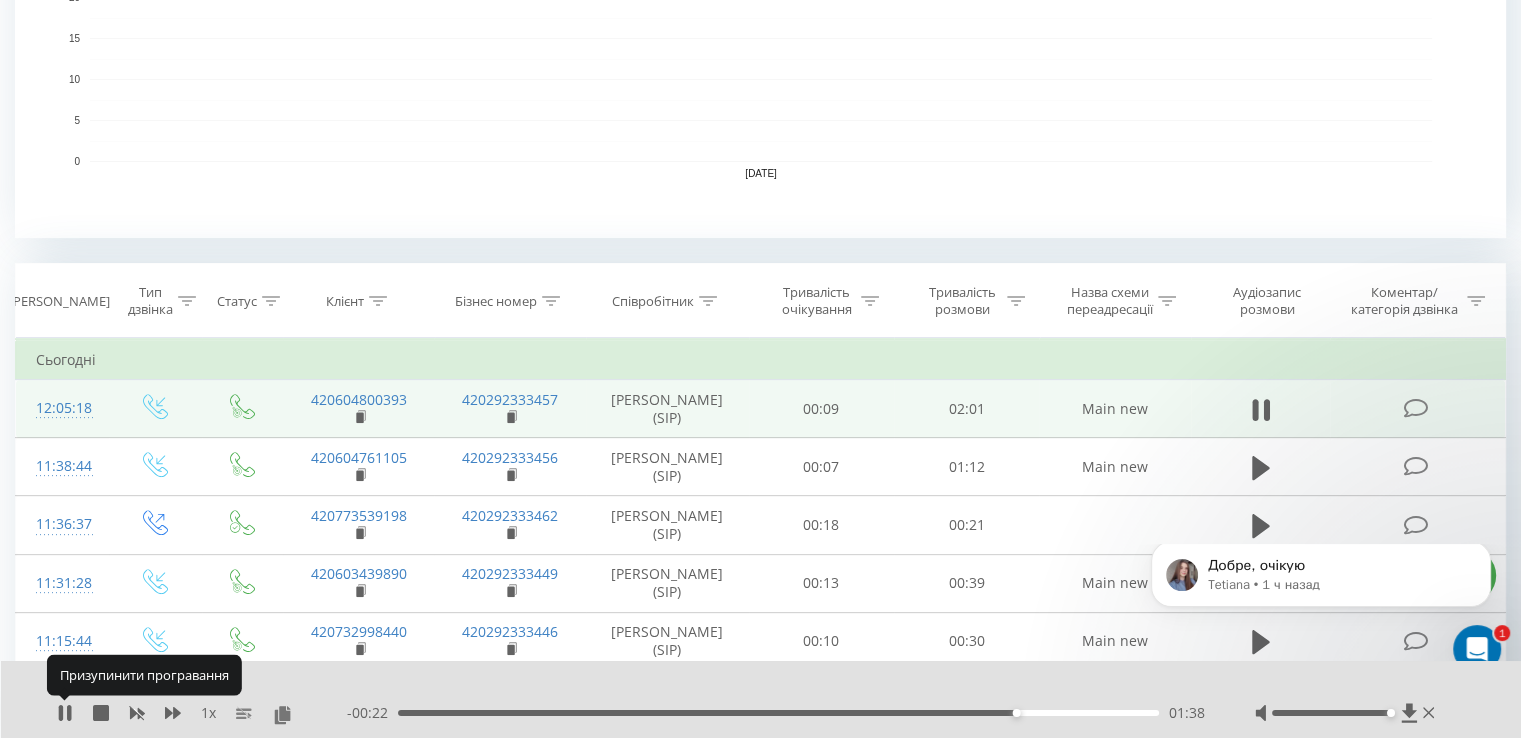 click 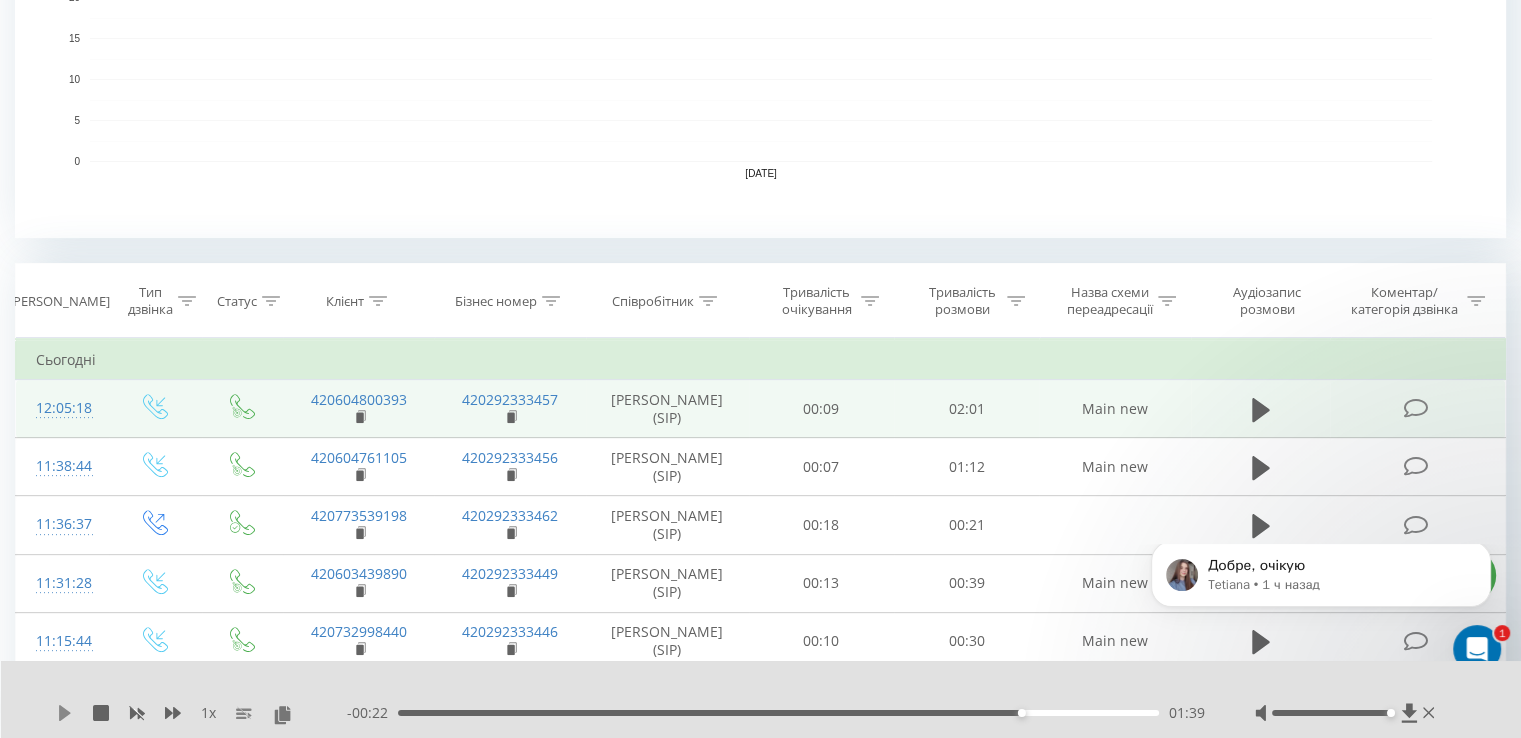 click 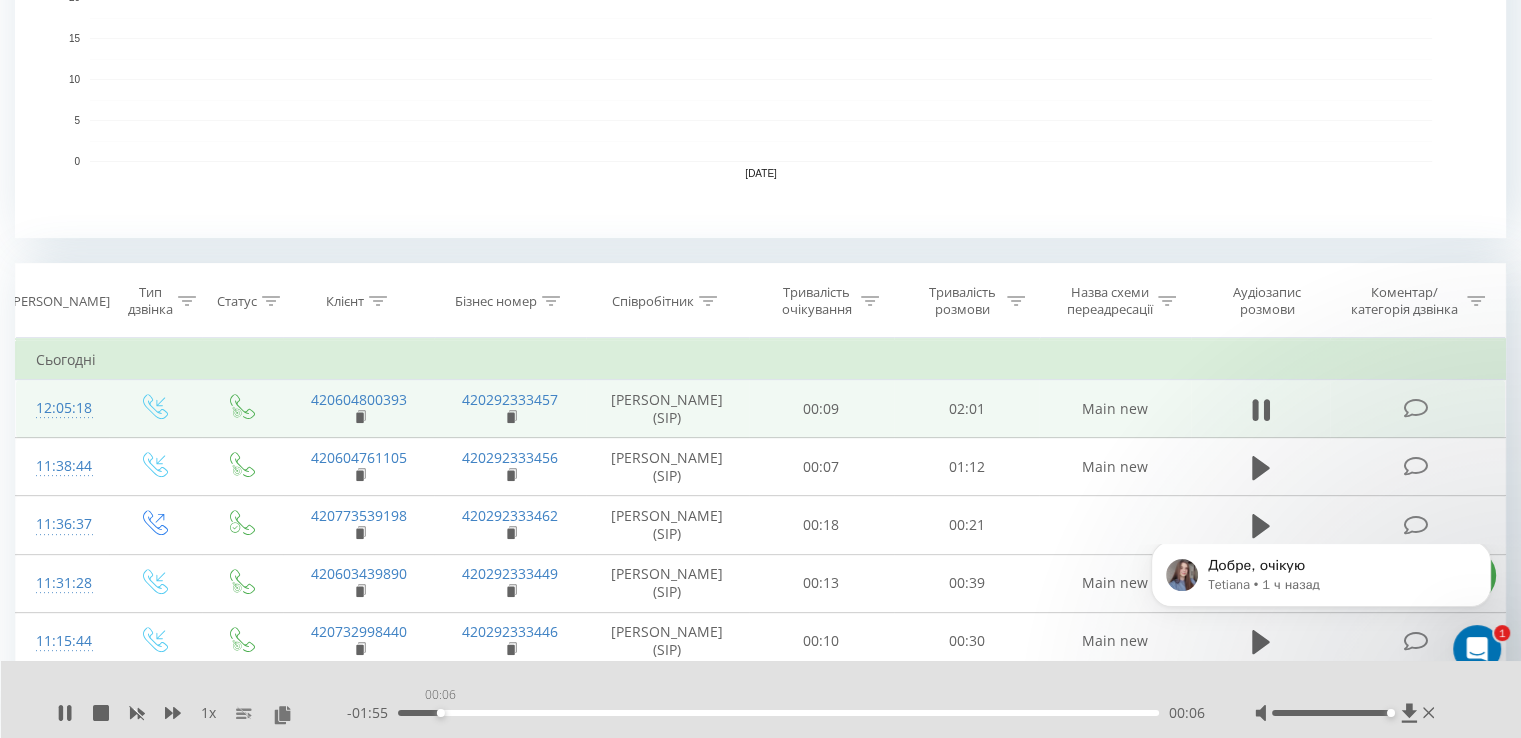 click on "00:06" at bounding box center (778, 713) 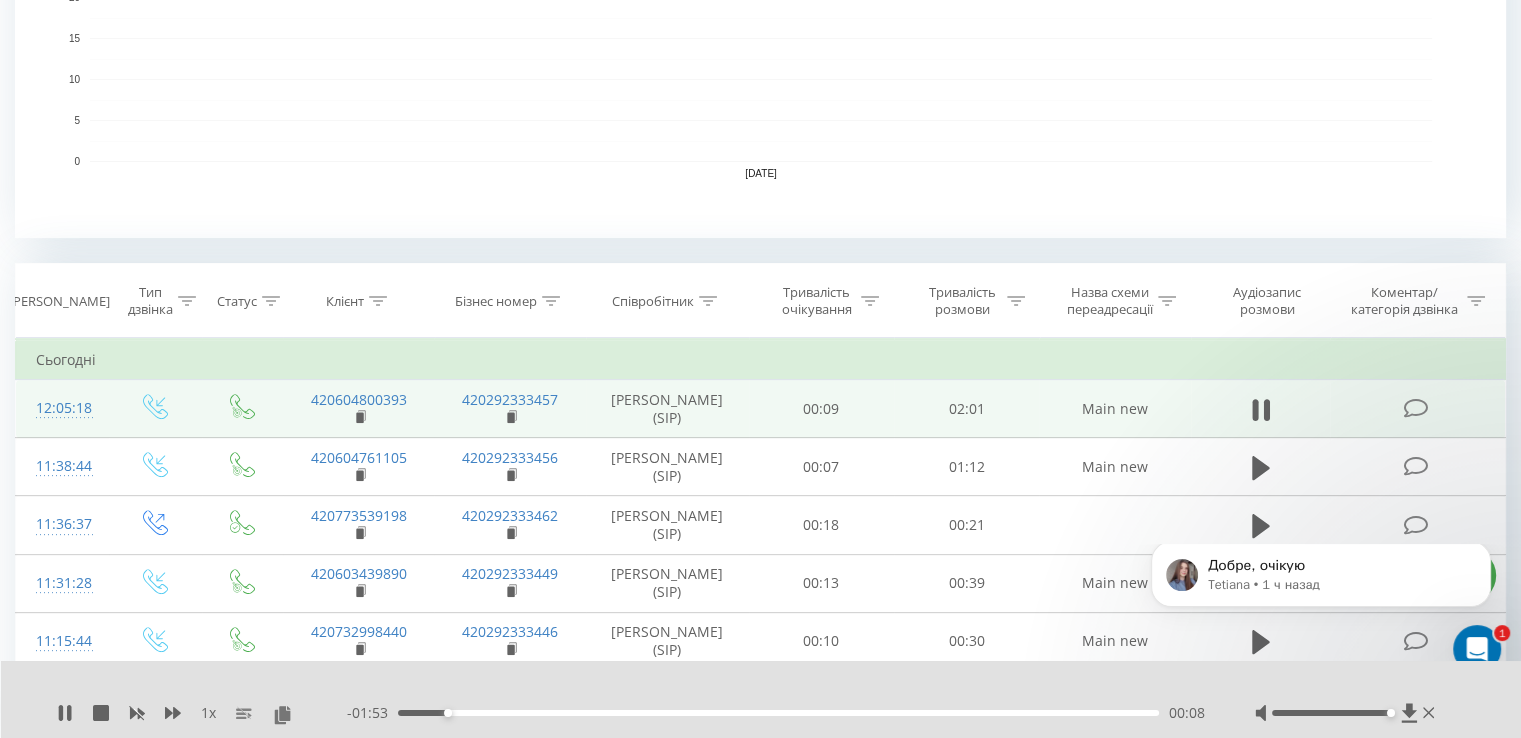 click on "00:08" at bounding box center [778, 713] 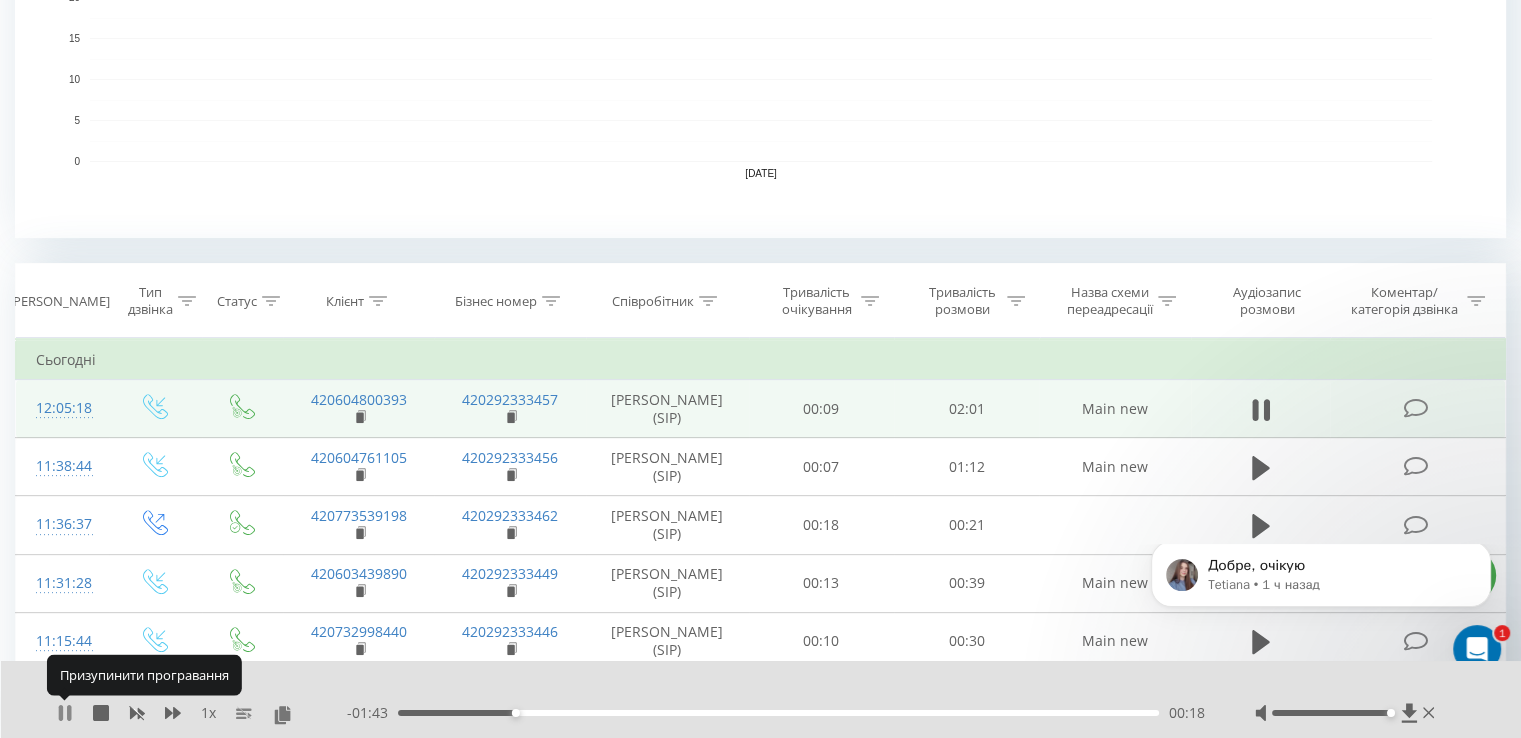 click 